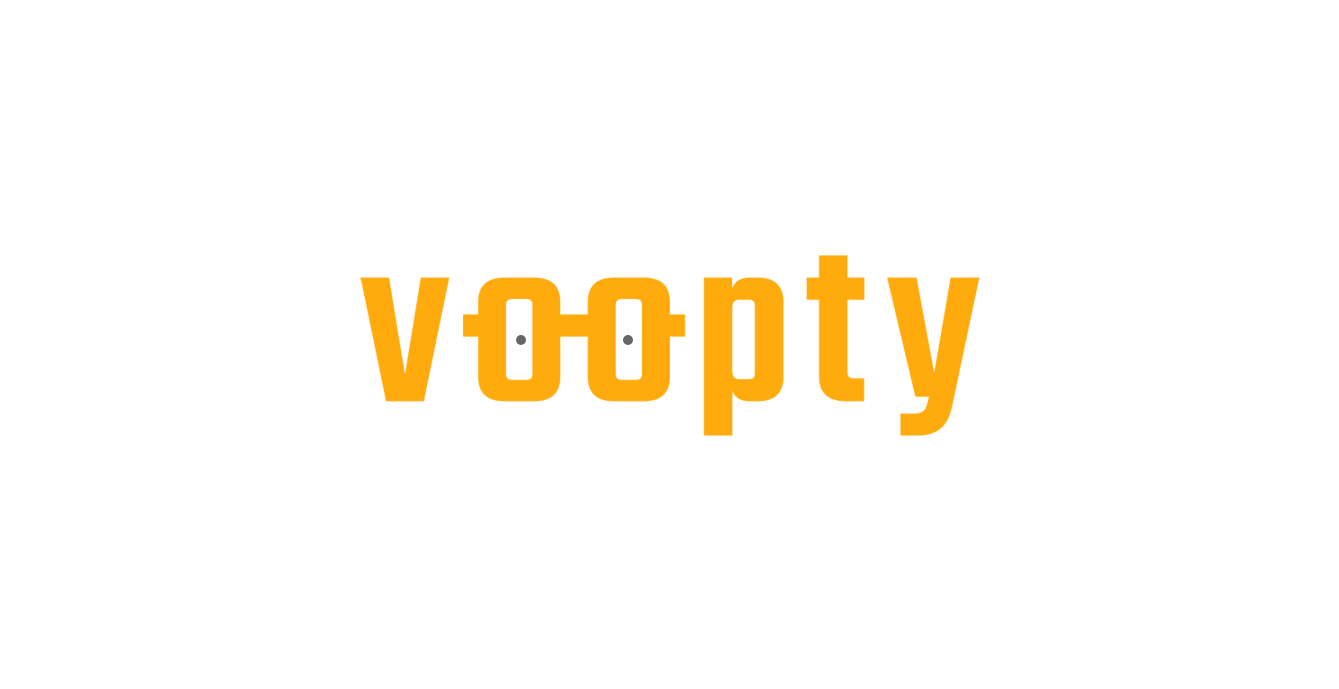 scroll, scrollTop: 0, scrollLeft: 0, axis: both 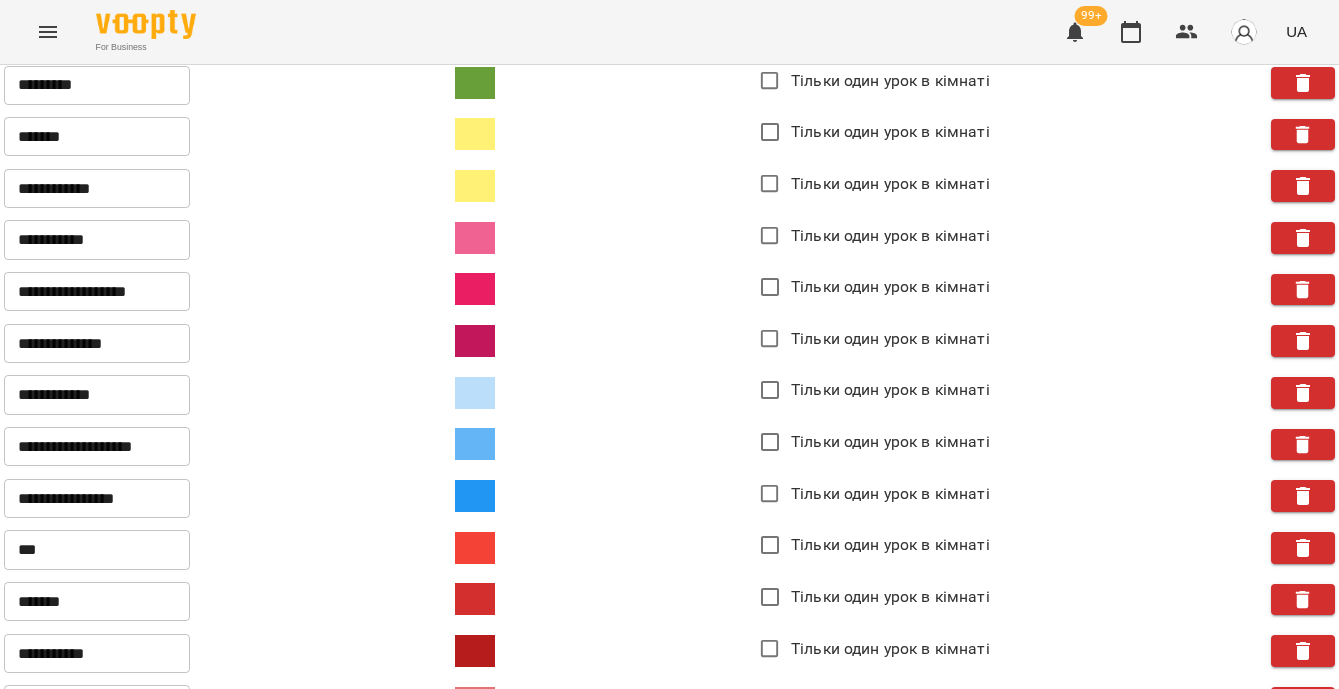 drag, startPoint x: 19, startPoint y: 221, endPoint x: 172, endPoint y: 222, distance: 153.00327 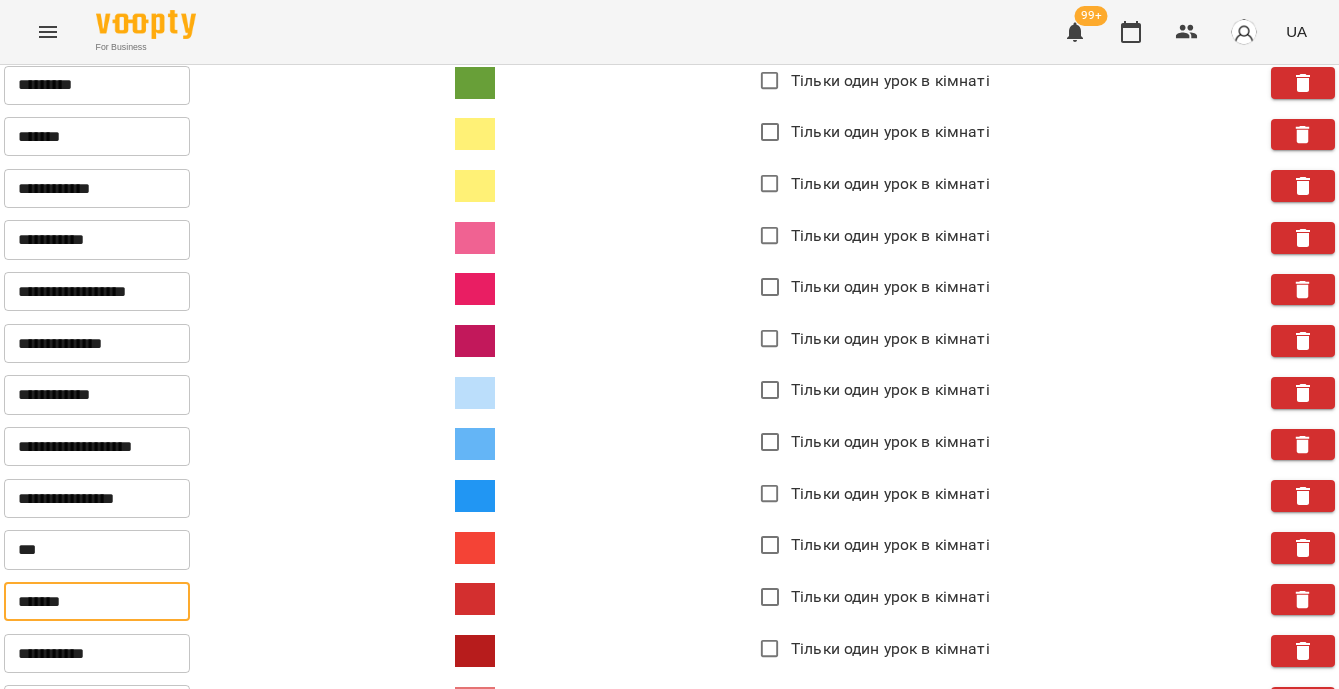 drag, startPoint x: 14, startPoint y: 350, endPoint x: 131, endPoint y: 363, distance: 117.72001 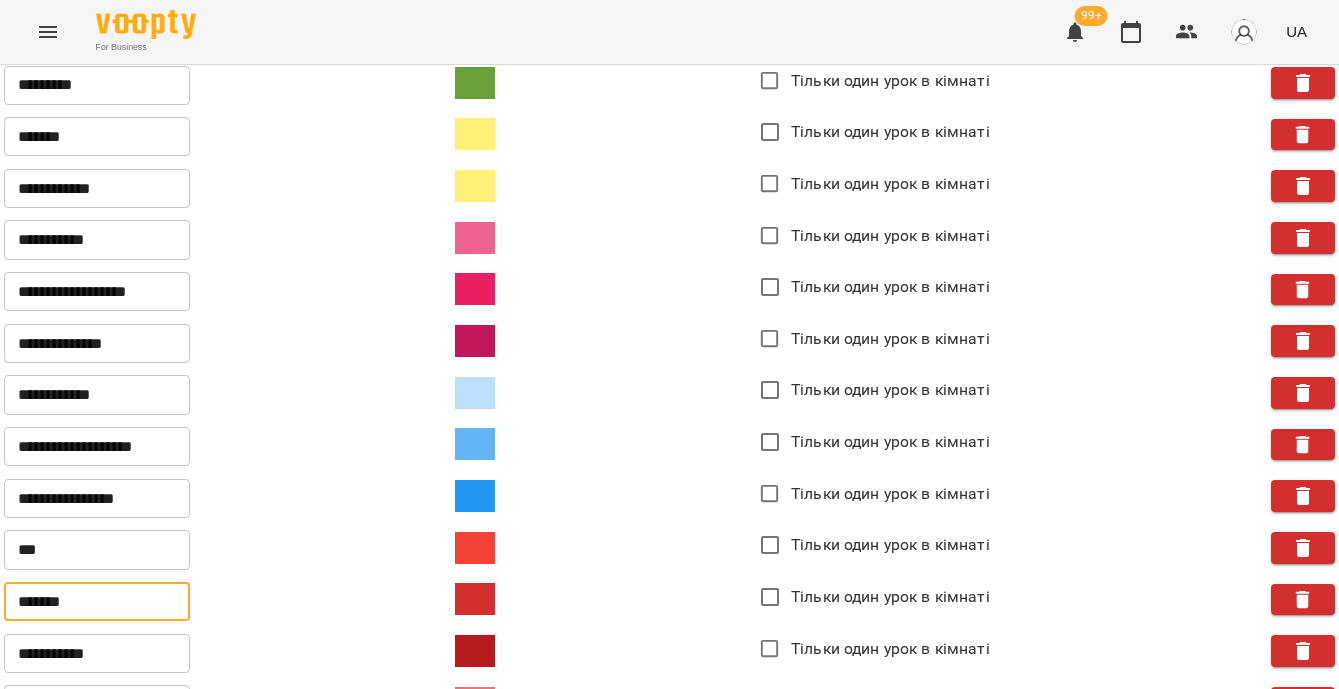 scroll, scrollTop: 2208, scrollLeft: 0, axis: vertical 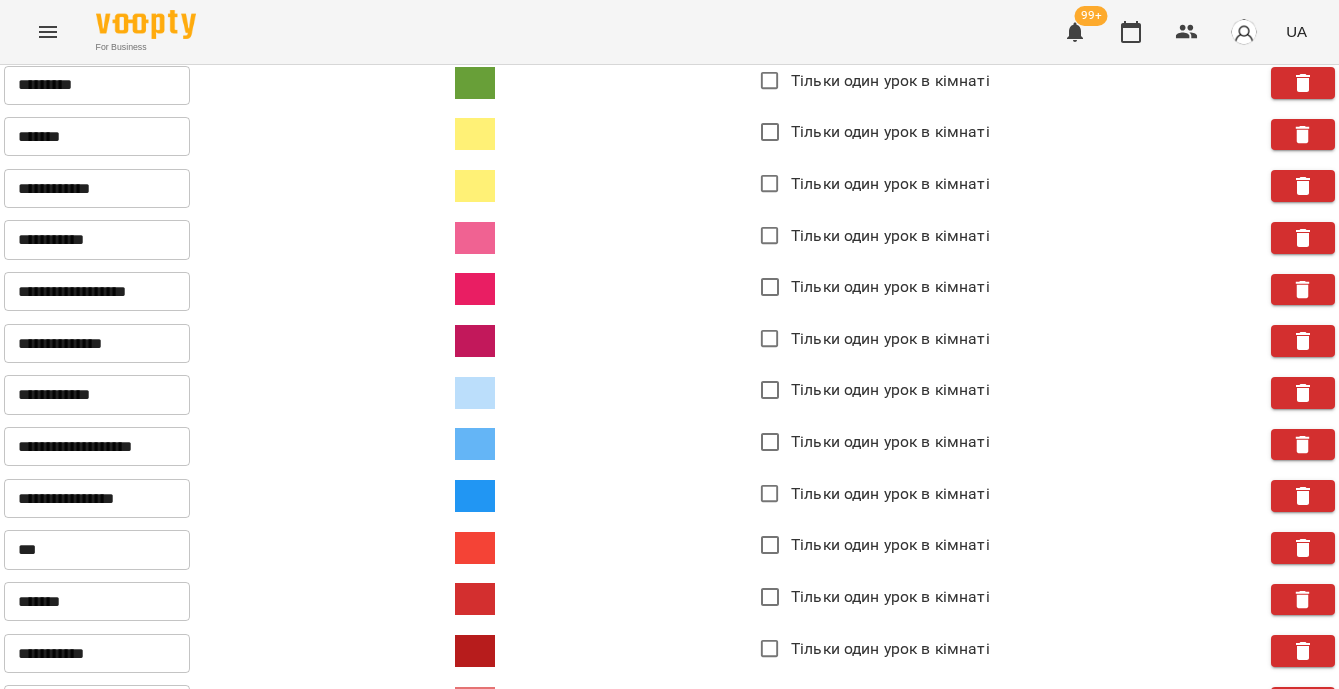 drag, startPoint x: 17, startPoint y: 472, endPoint x: 95, endPoint y: 468, distance: 78.10249 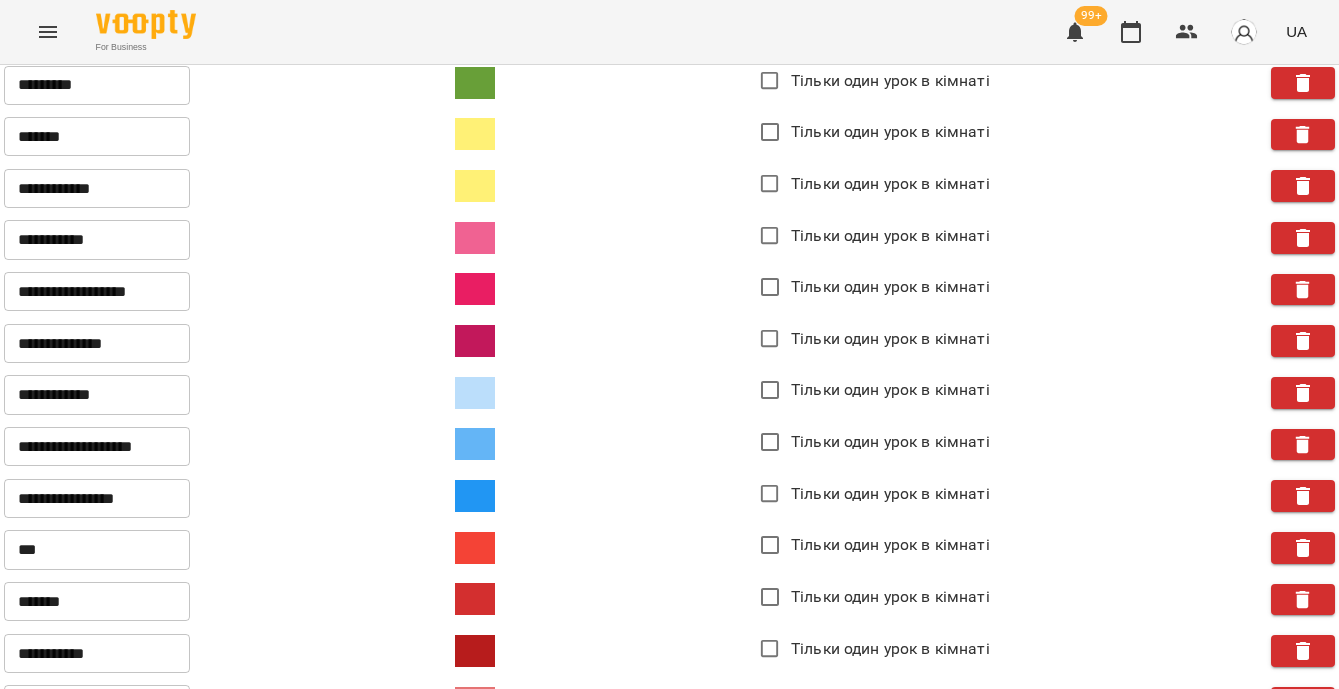 scroll, scrollTop: 1039, scrollLeft: 0, axis: vertical 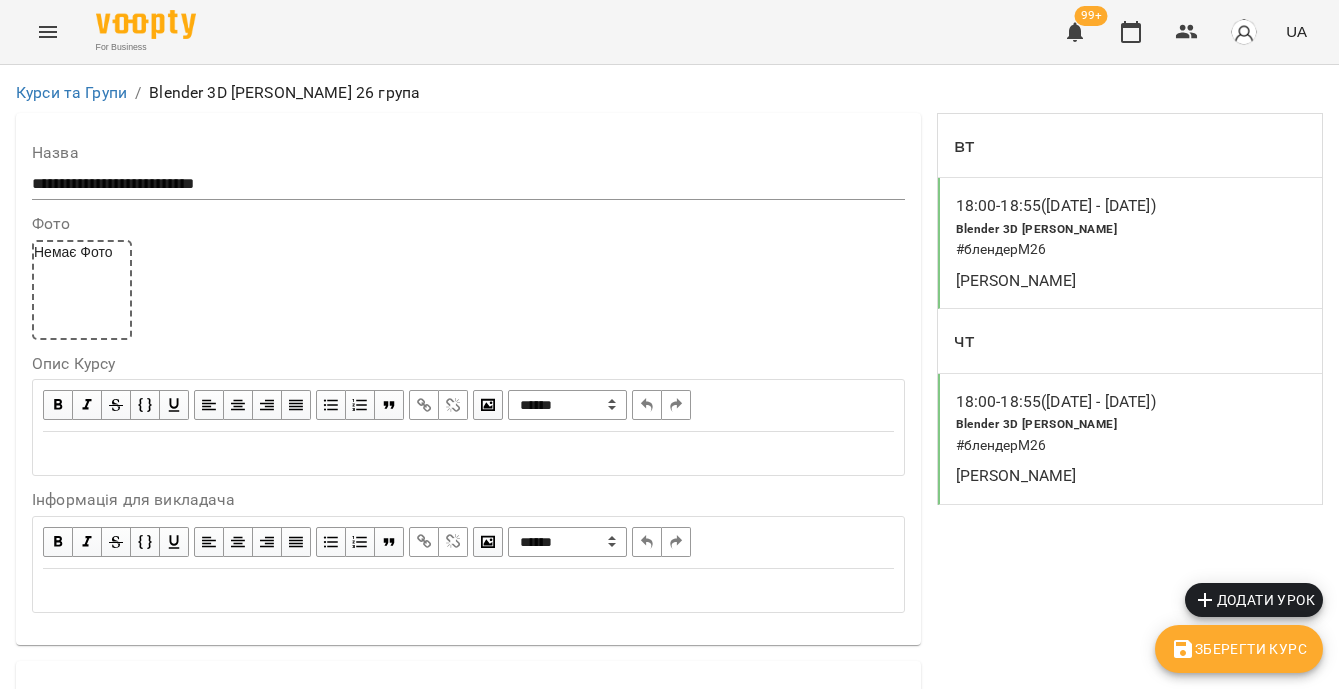 click on "Blender  3D [PERSON_NAME] # блендерМ26" at bounding box center (1101, 239) 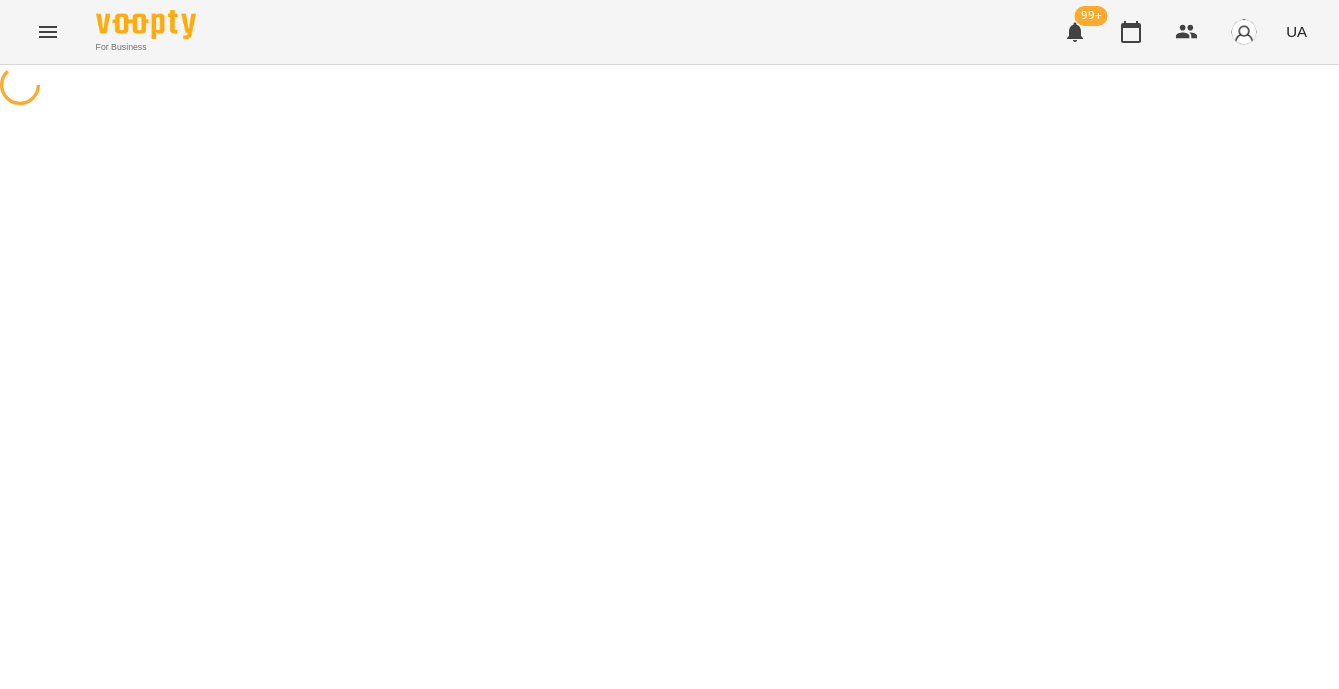 select on "*" 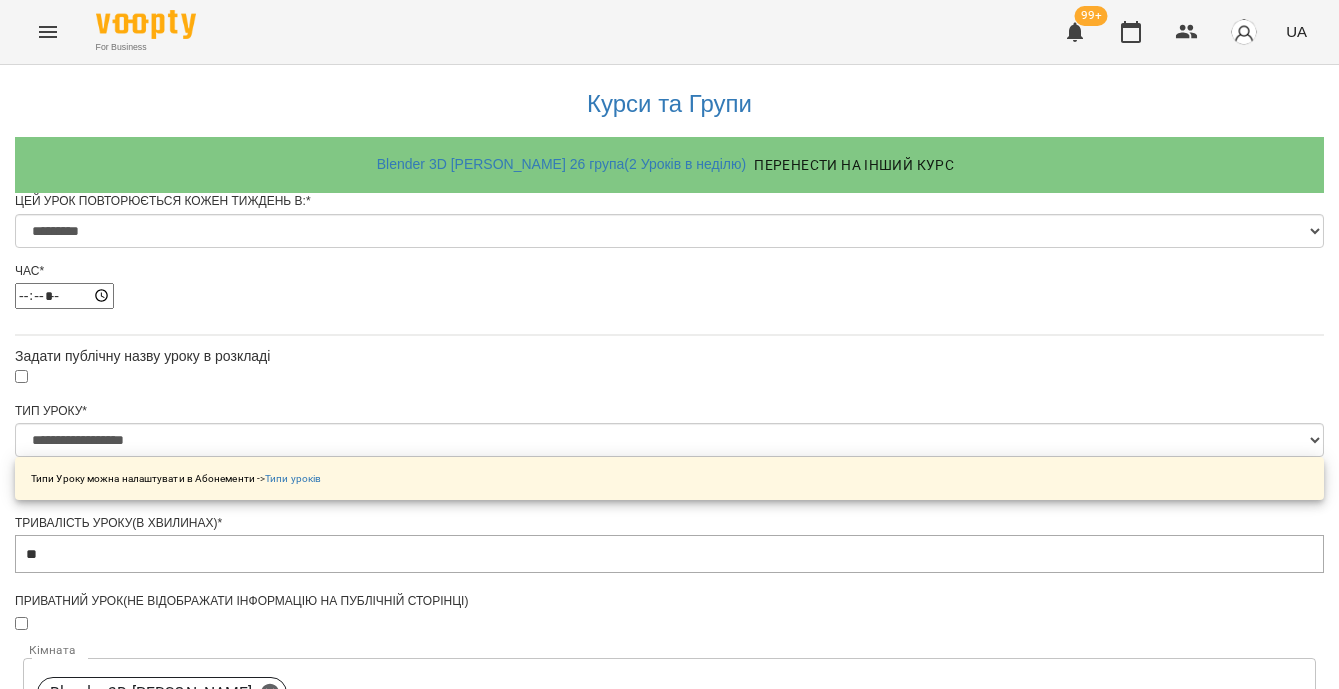 scroll, scrollTop: 698, scrollLeft: 0, axis: vertical 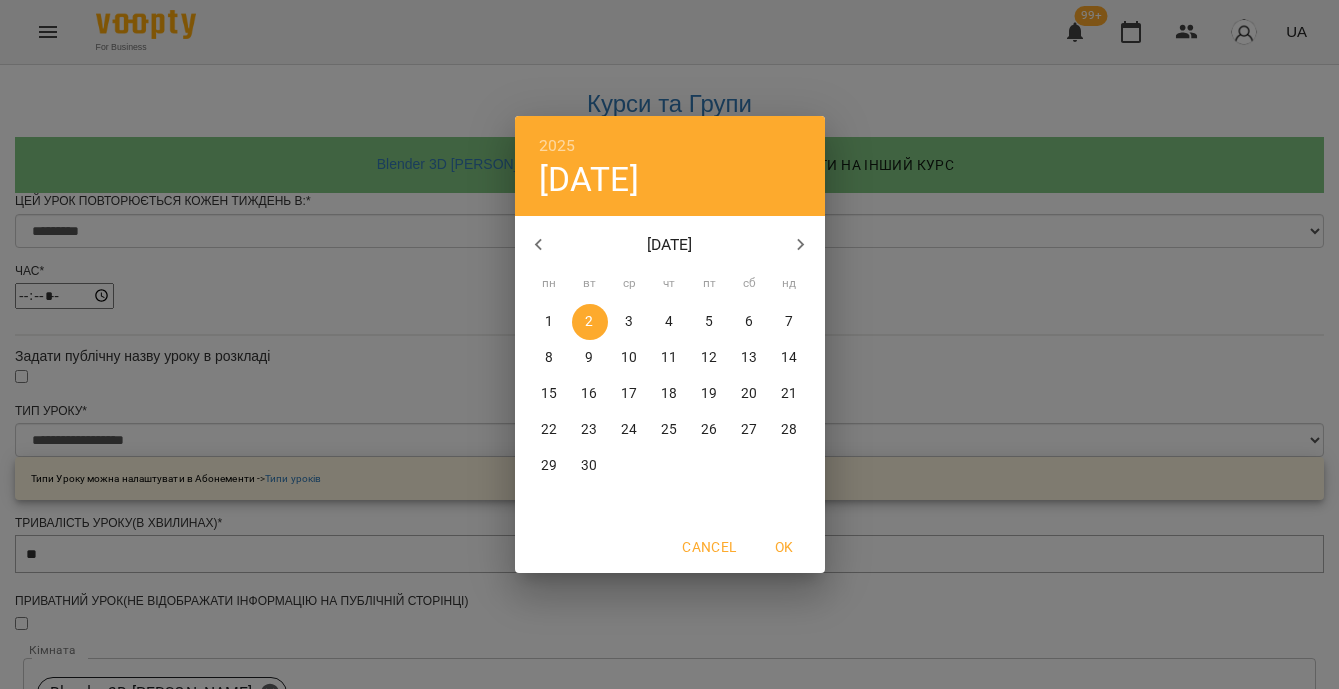 click 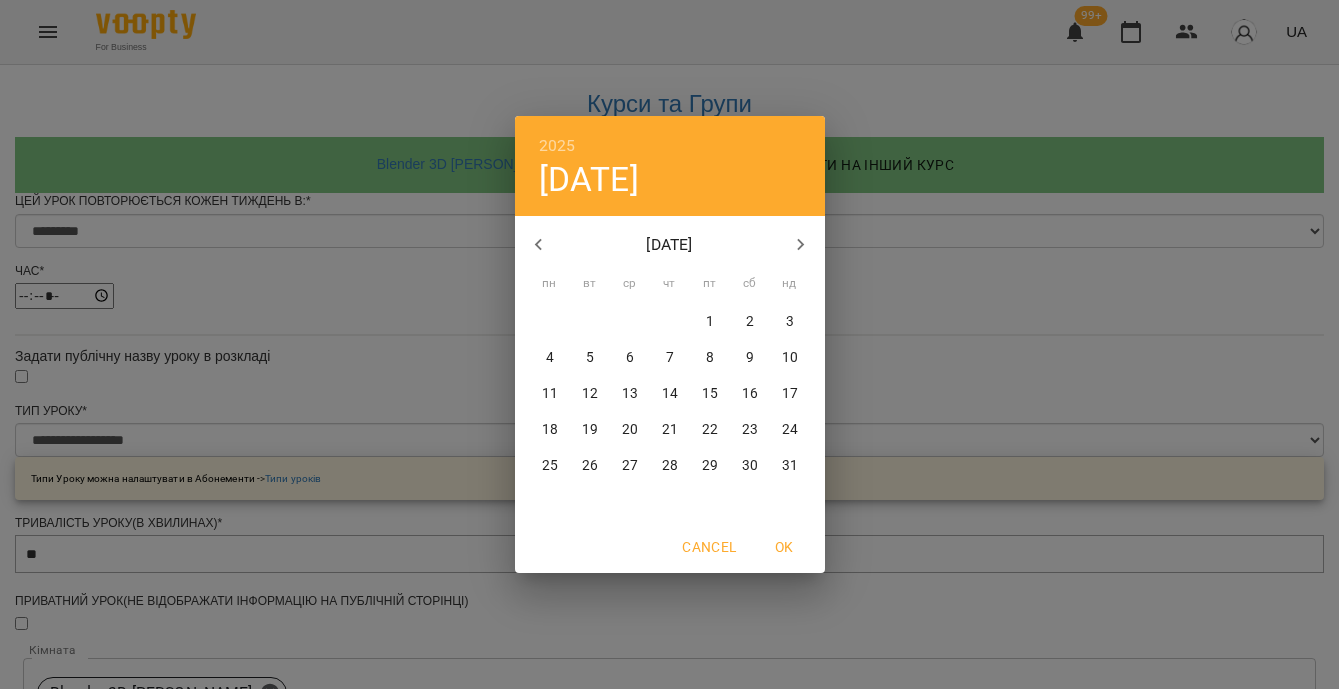 click 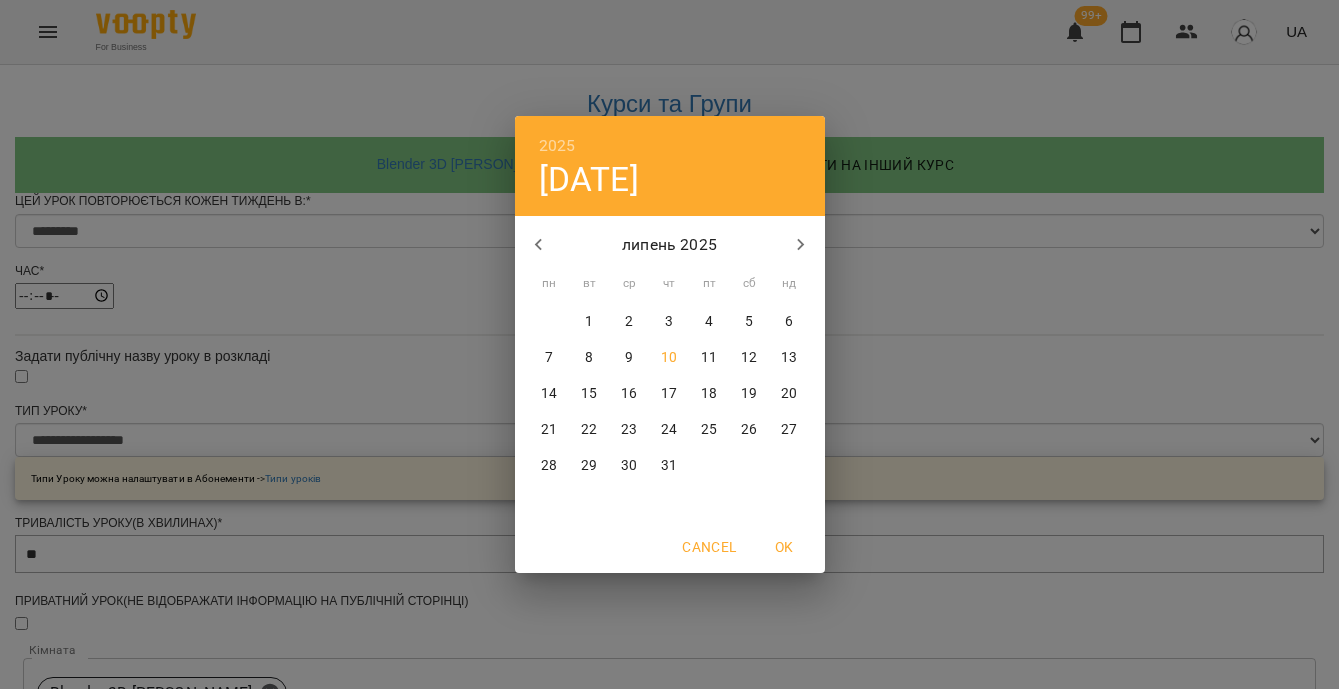 click on "10" at bounding box center (670, 358) 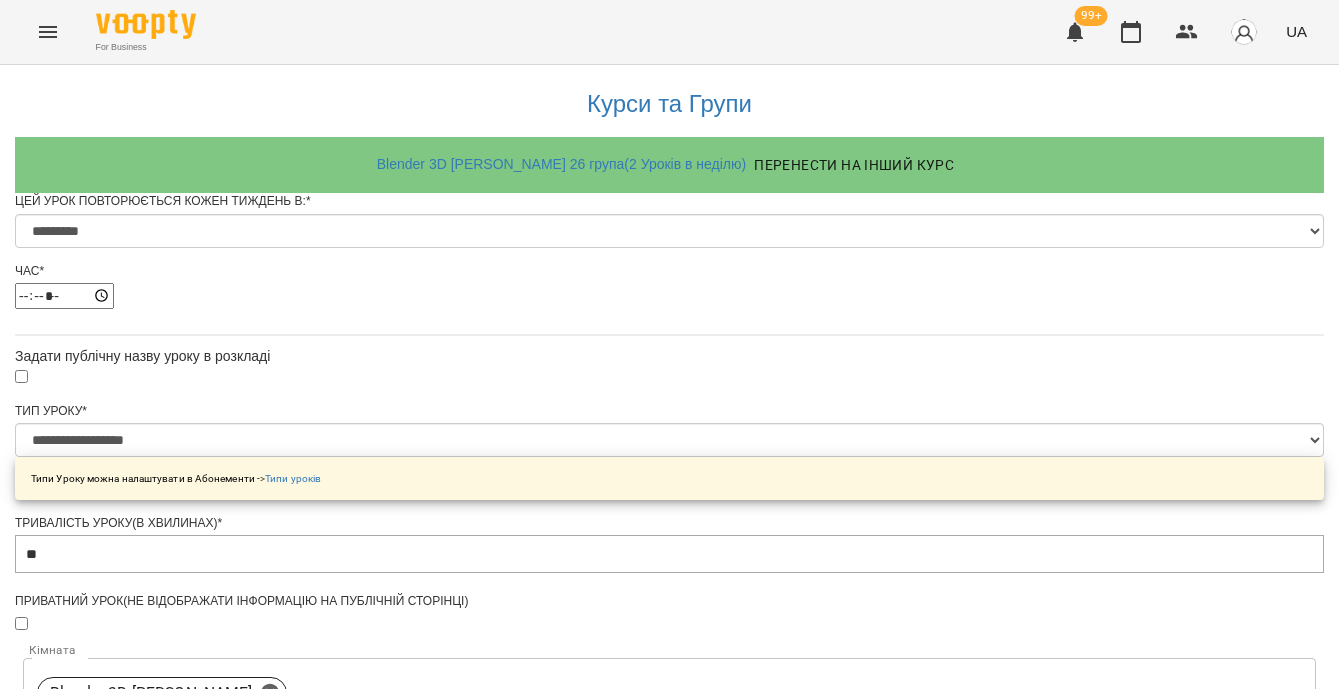 scroll, scrollTop: 958, scrollLeft: 0, axis: vertical 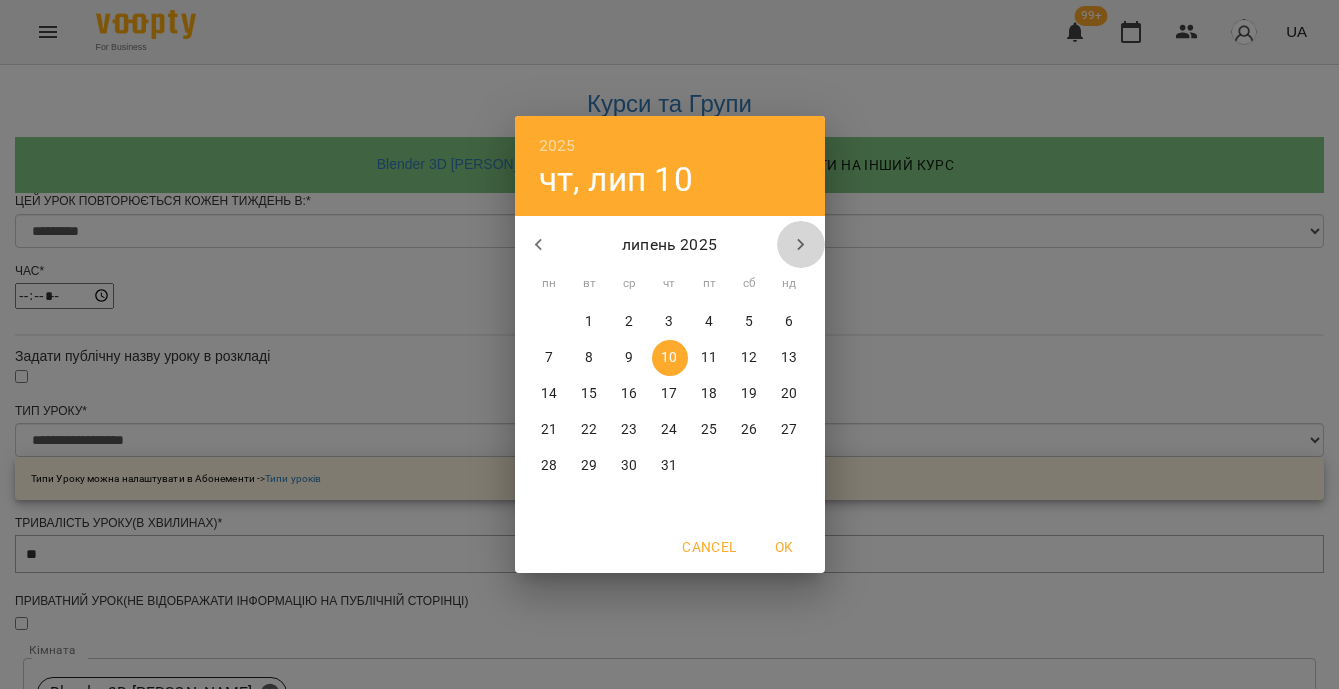 click at bounding box center (801, 245) 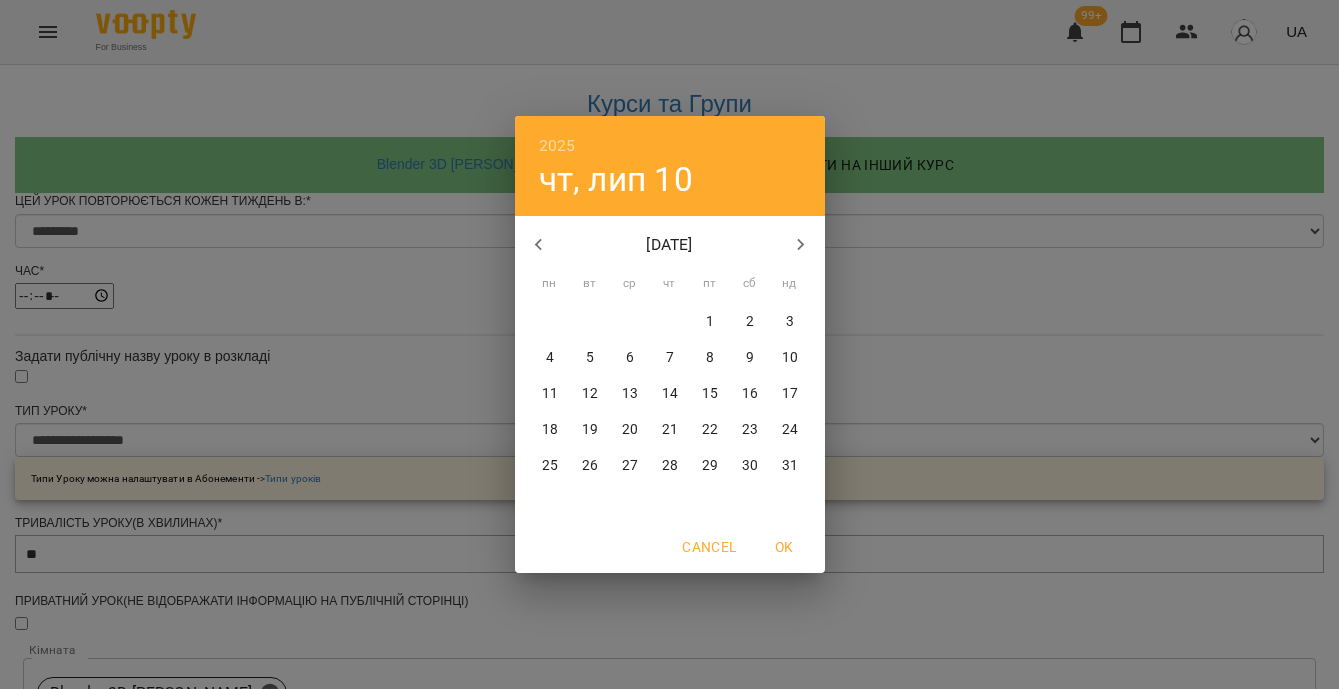 click at bounding box center [801, 245] 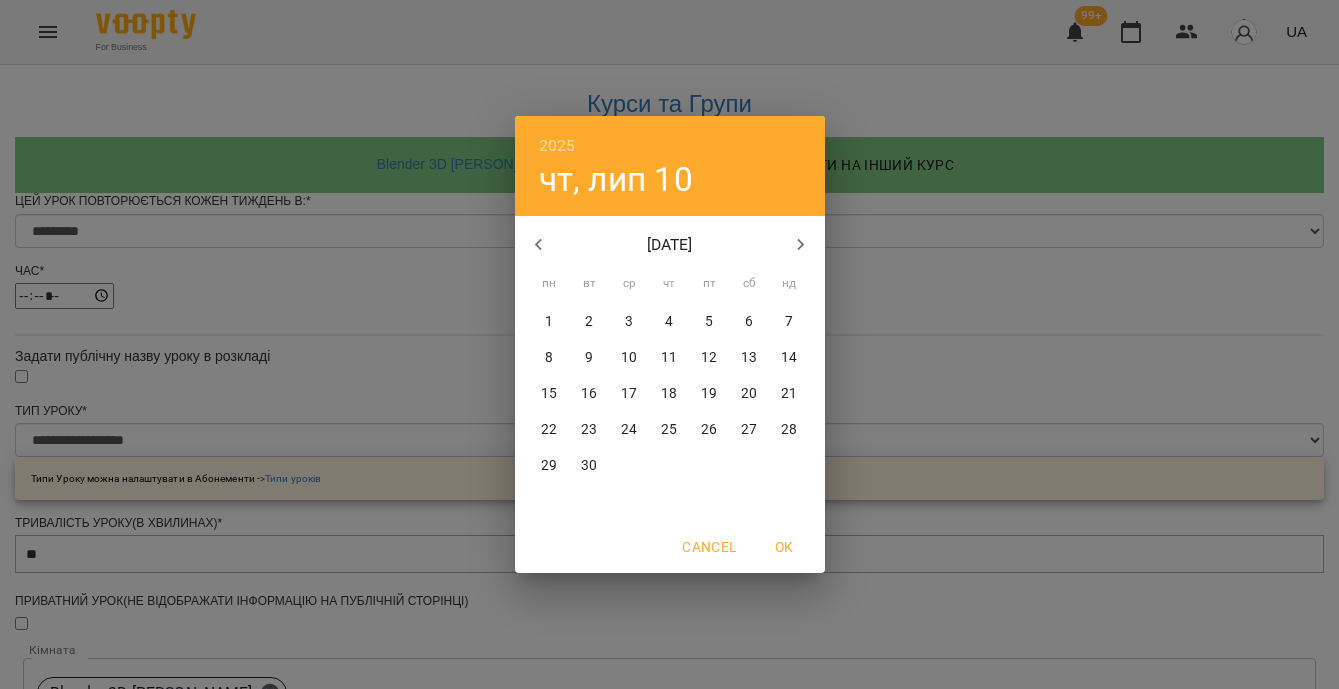 click on "2" at bounding box center [590, 322] 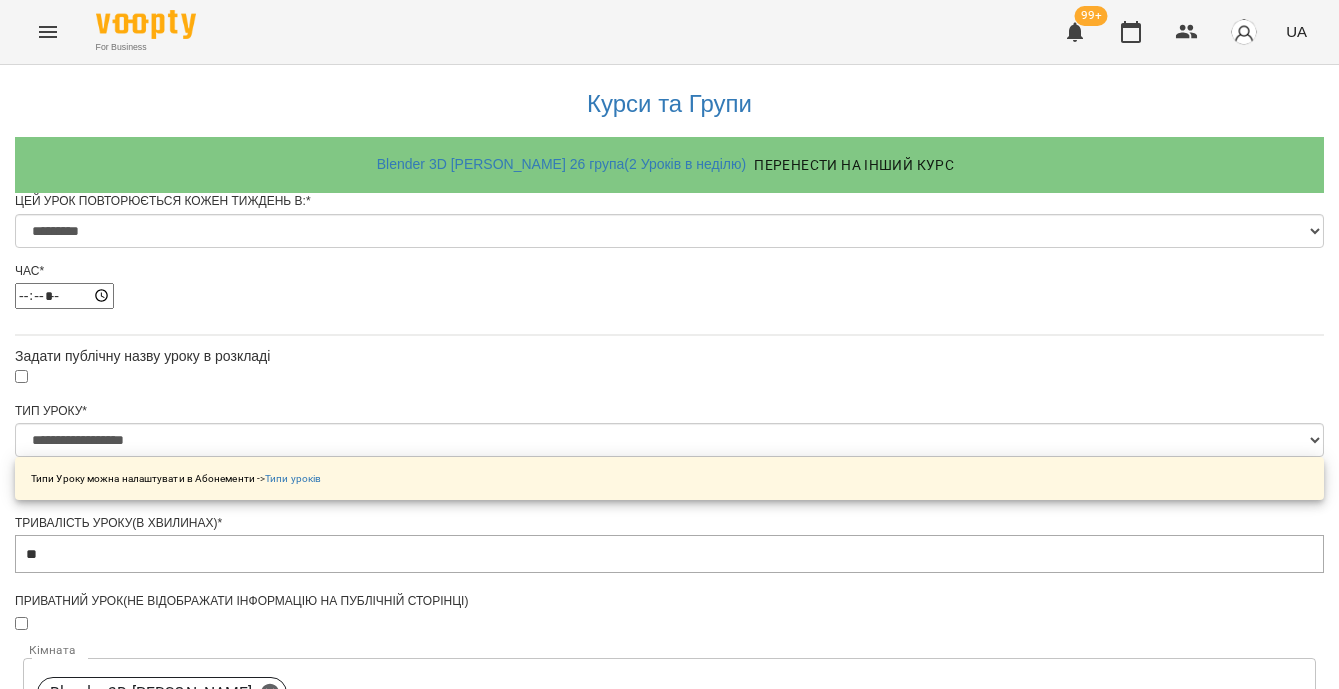 click on "Зберегти" at bounding box center [669, 1434] 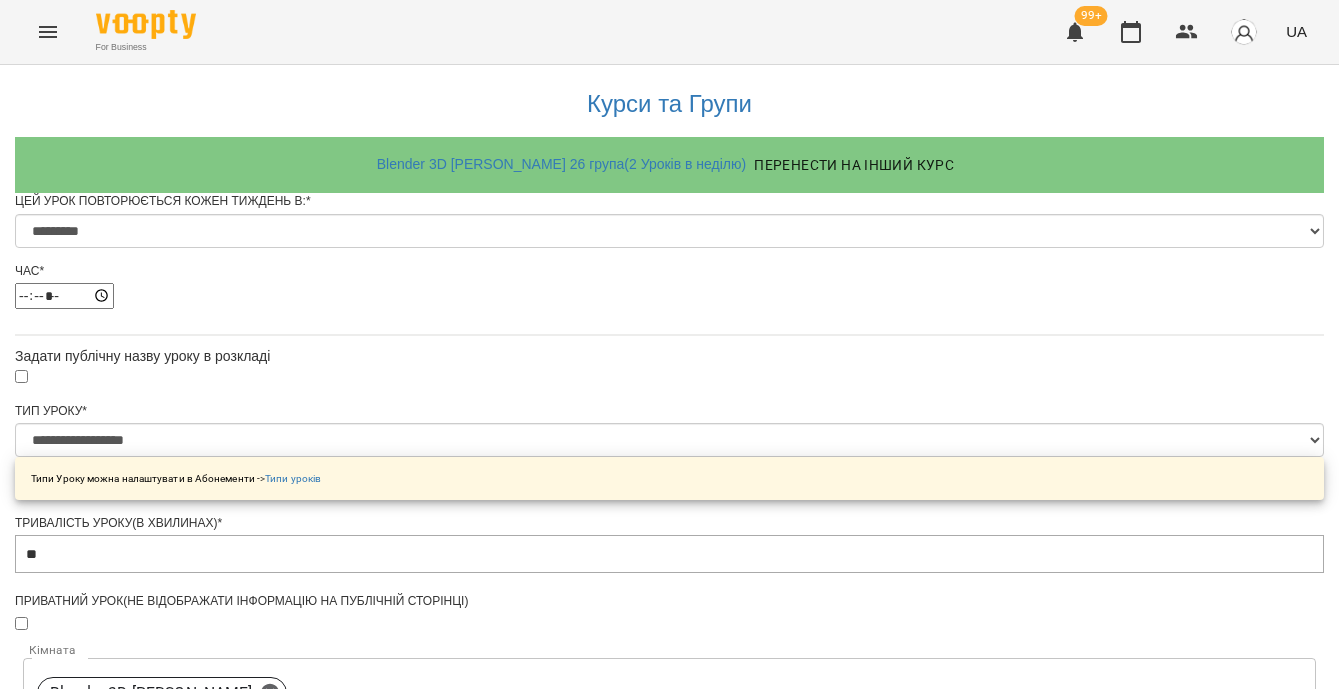 scroll, scrollTop: 0, scrollLeft: 0, axis: both 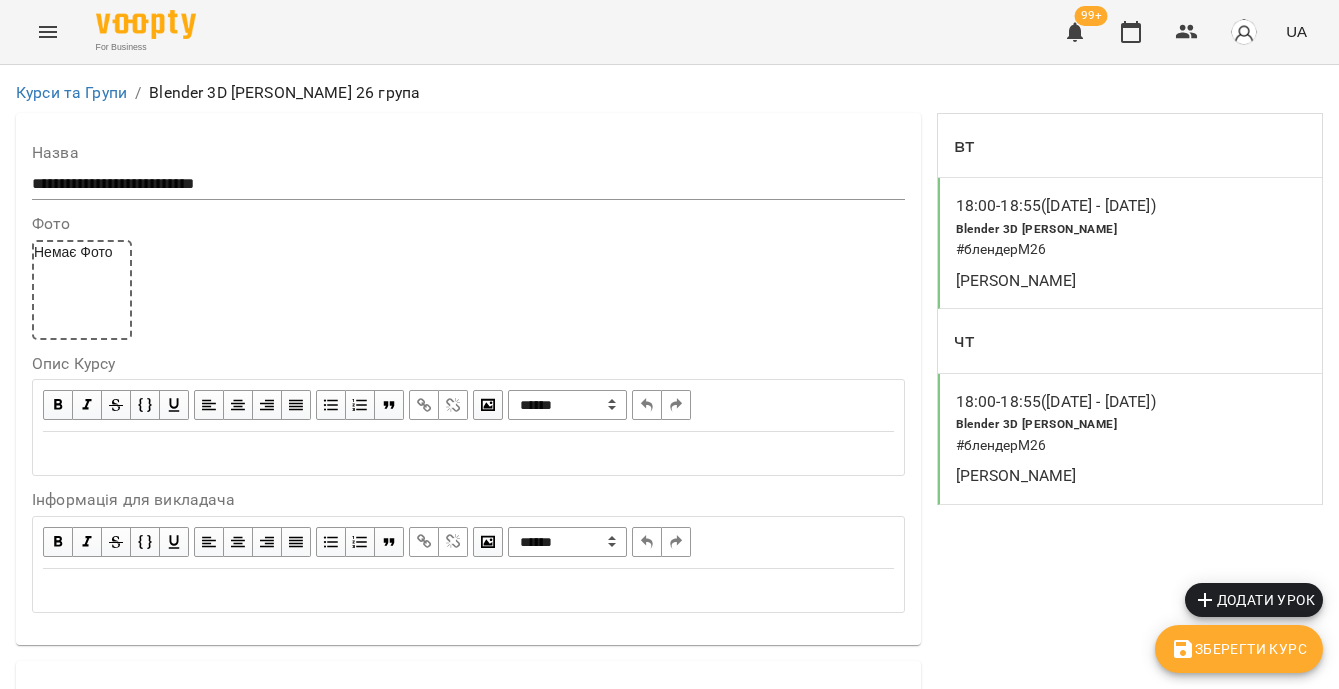 click on "# блендерМ26" at bounding box center (1101, 446) 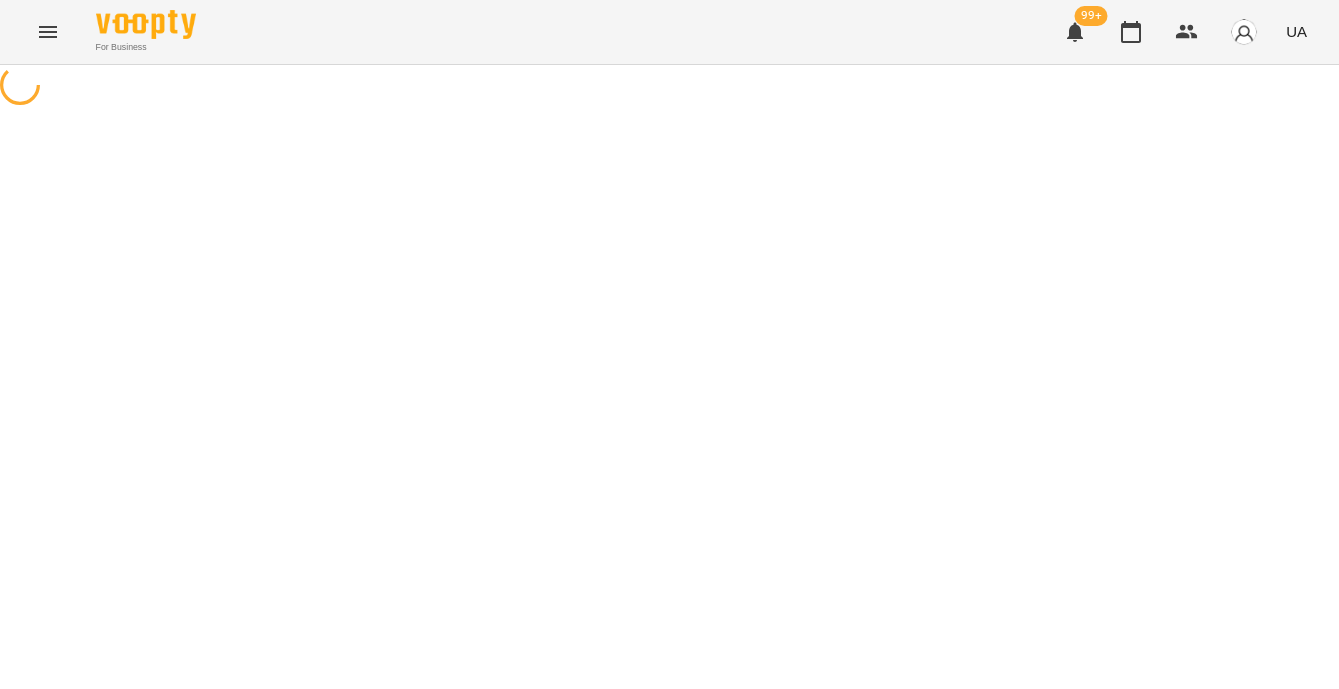 select on "*" 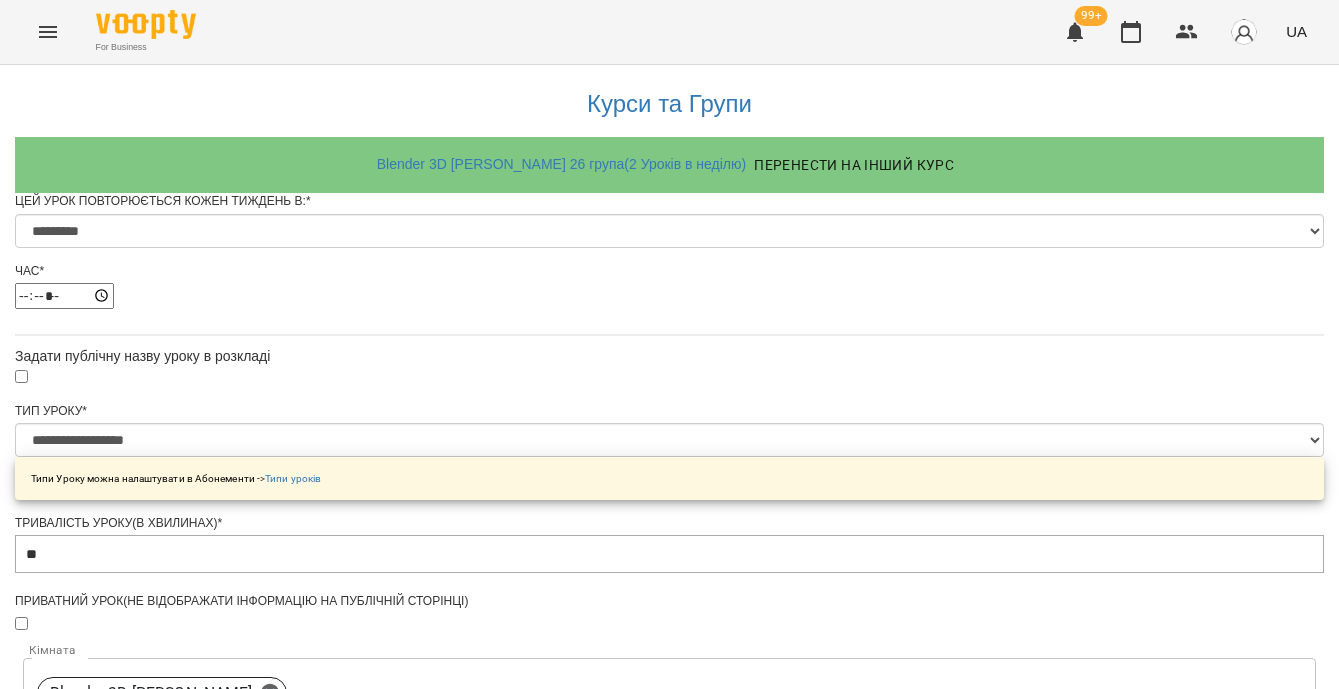 scroll, scrollTop: 904, scrollLeft: 0, axis: vertical 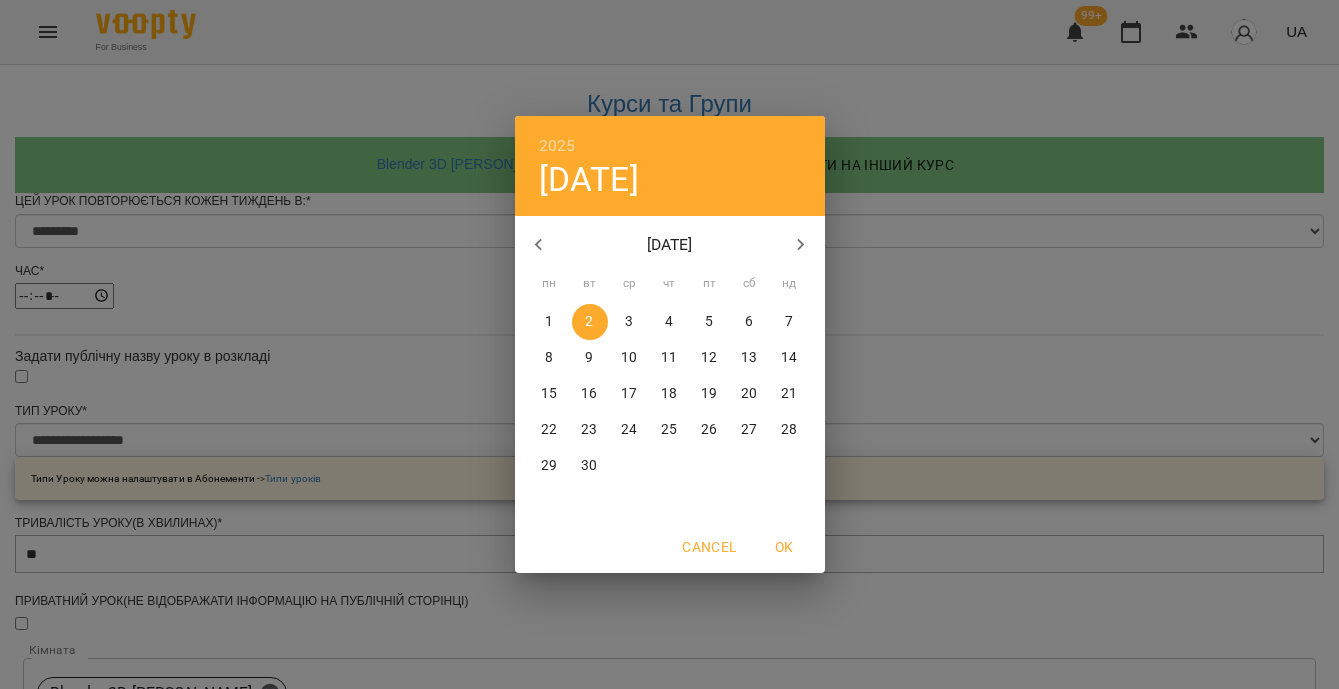 click 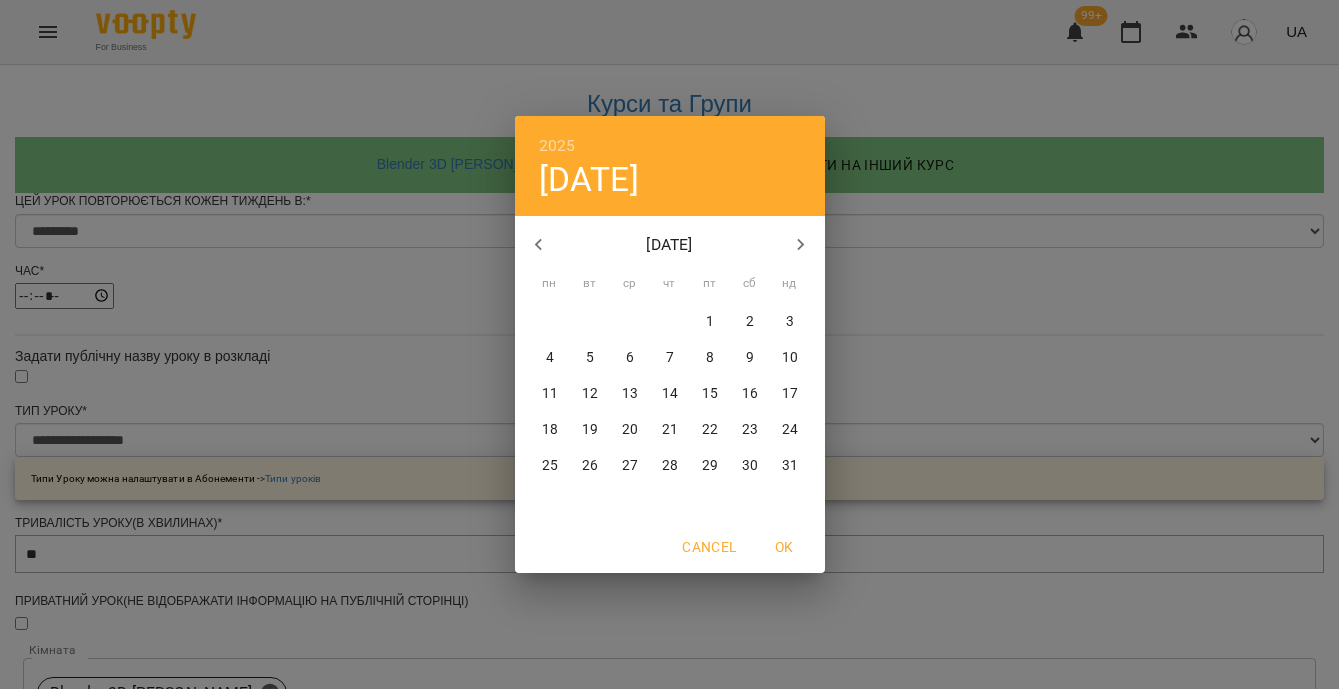 click 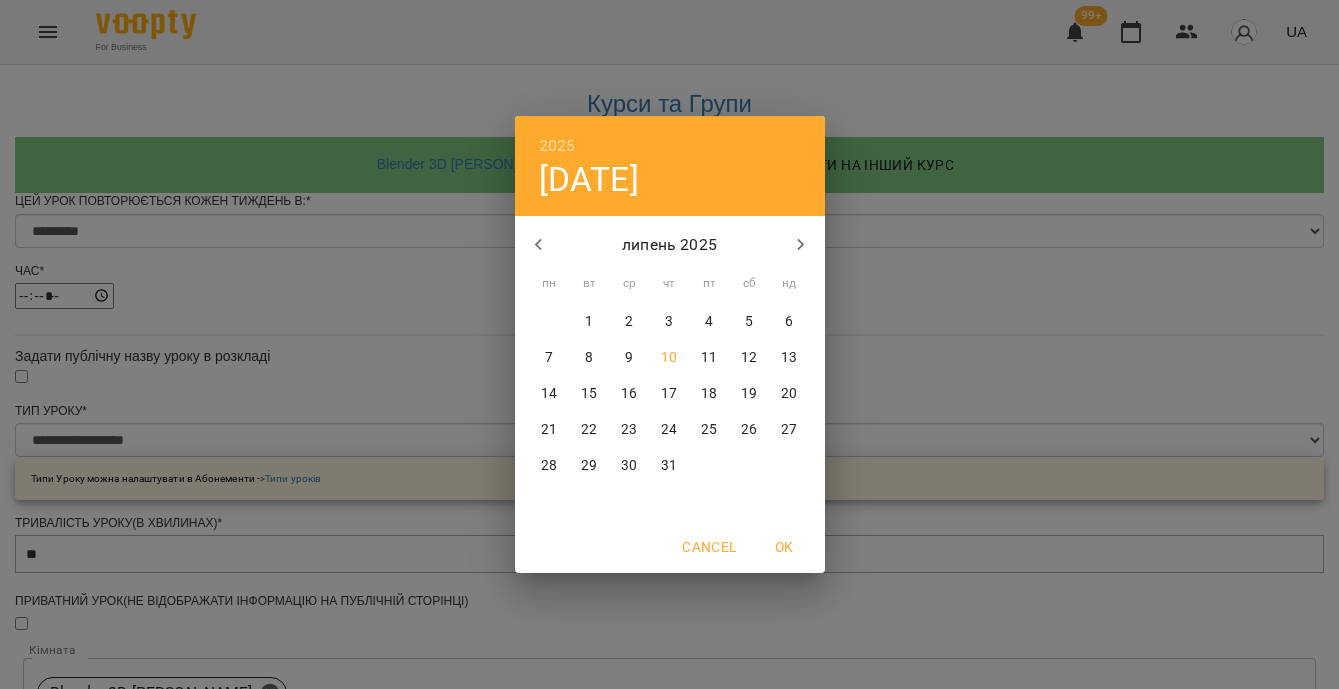 click on "10" at bounding box center [670, 358] 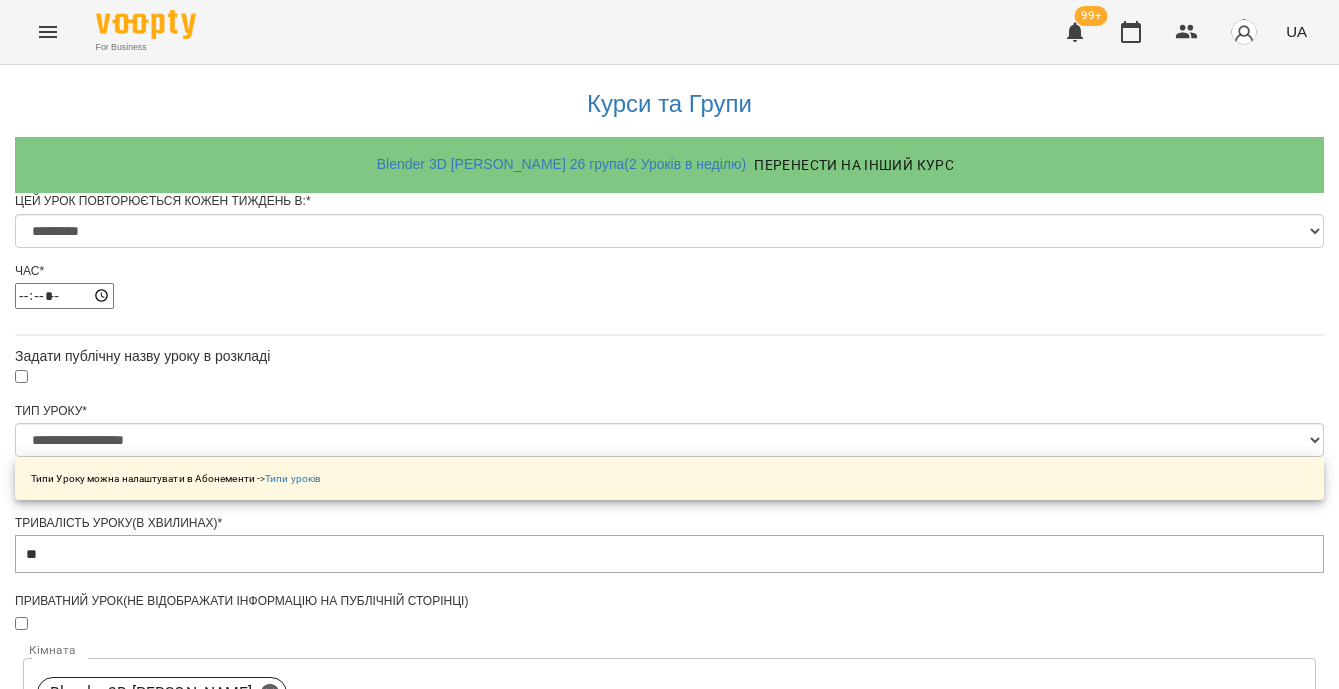 click on "**********" at bounding box center (108, 1317) 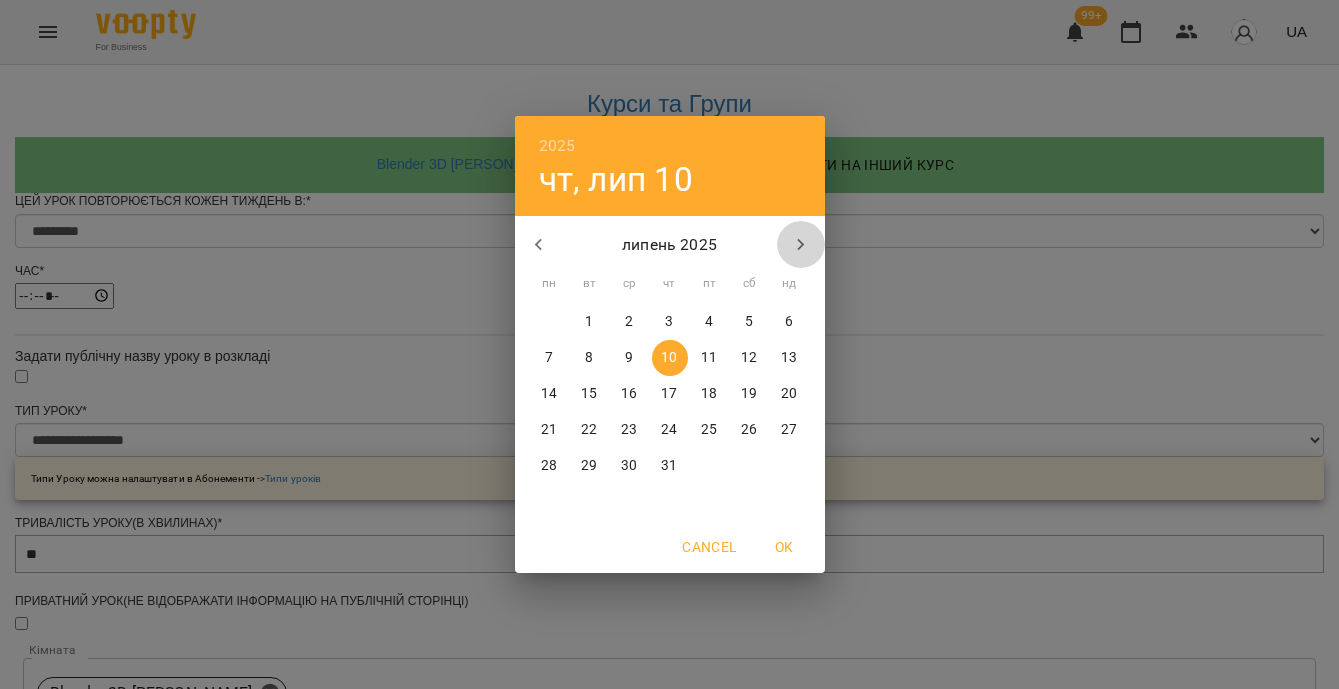 click 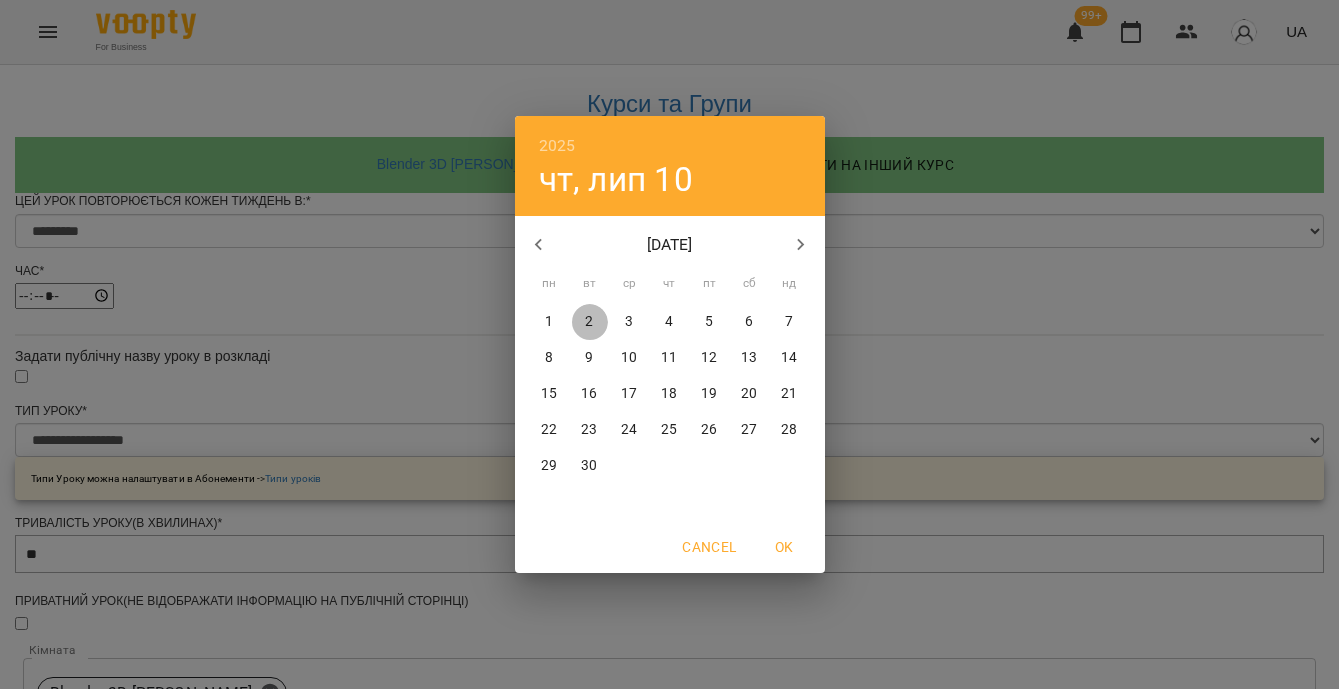 click on "2" at bounding box center (589, 322) 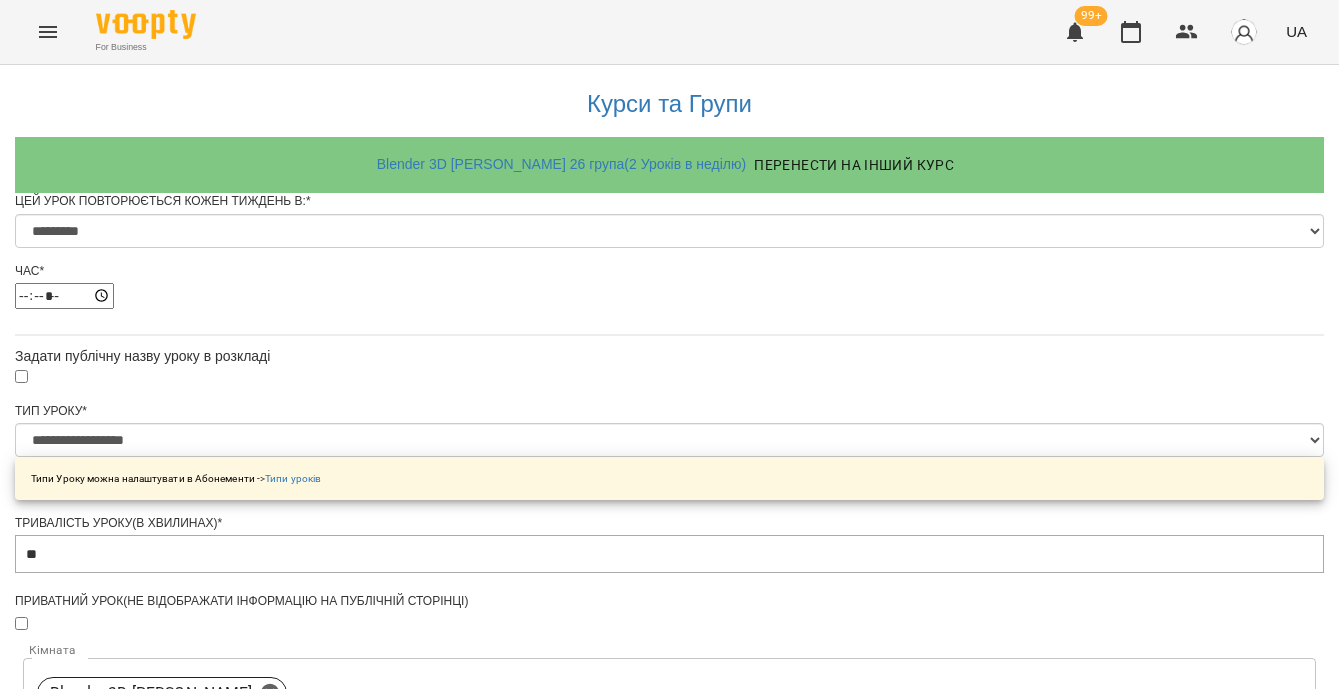 scroll, scrollTop: 958, scrollLeft: 0, axis: vertical 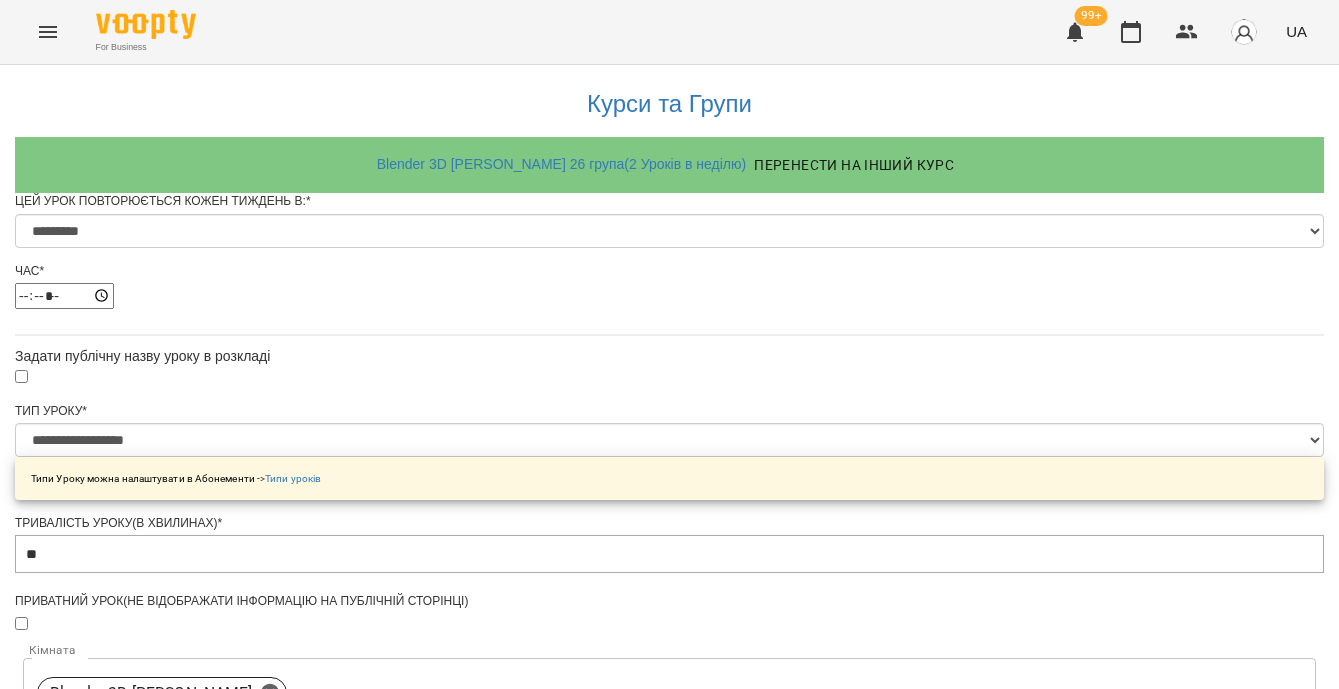 click on "Зберегти" at bounding box center (669, 1434) 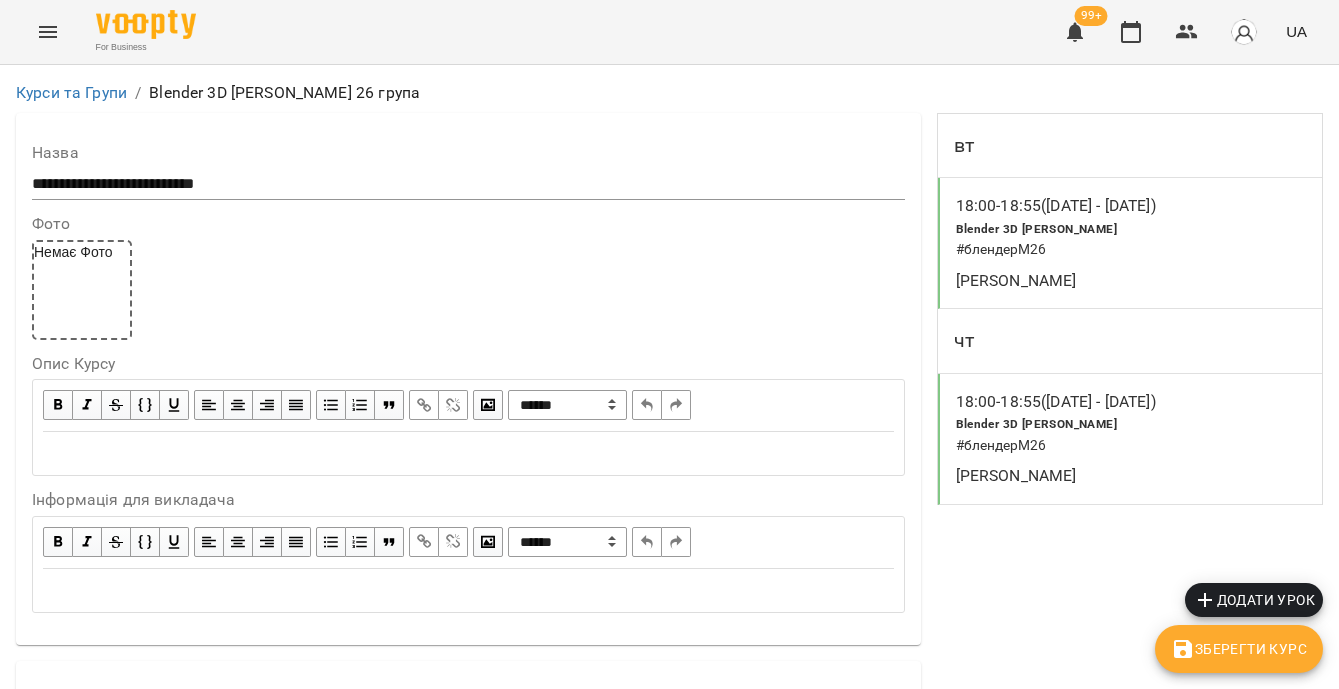scroll, scrollTop: 0, scrollLeft: 0, axis: both 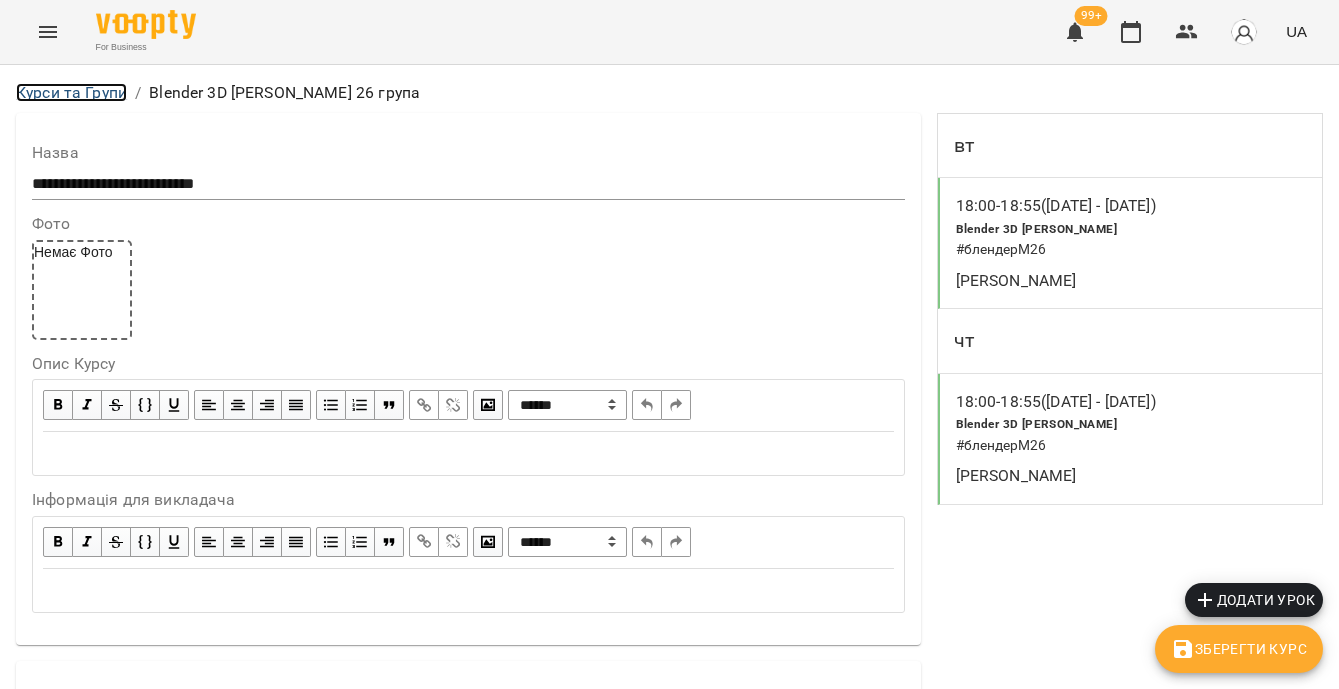 click on "Курси та Групи" at bounding box center [71, 92] 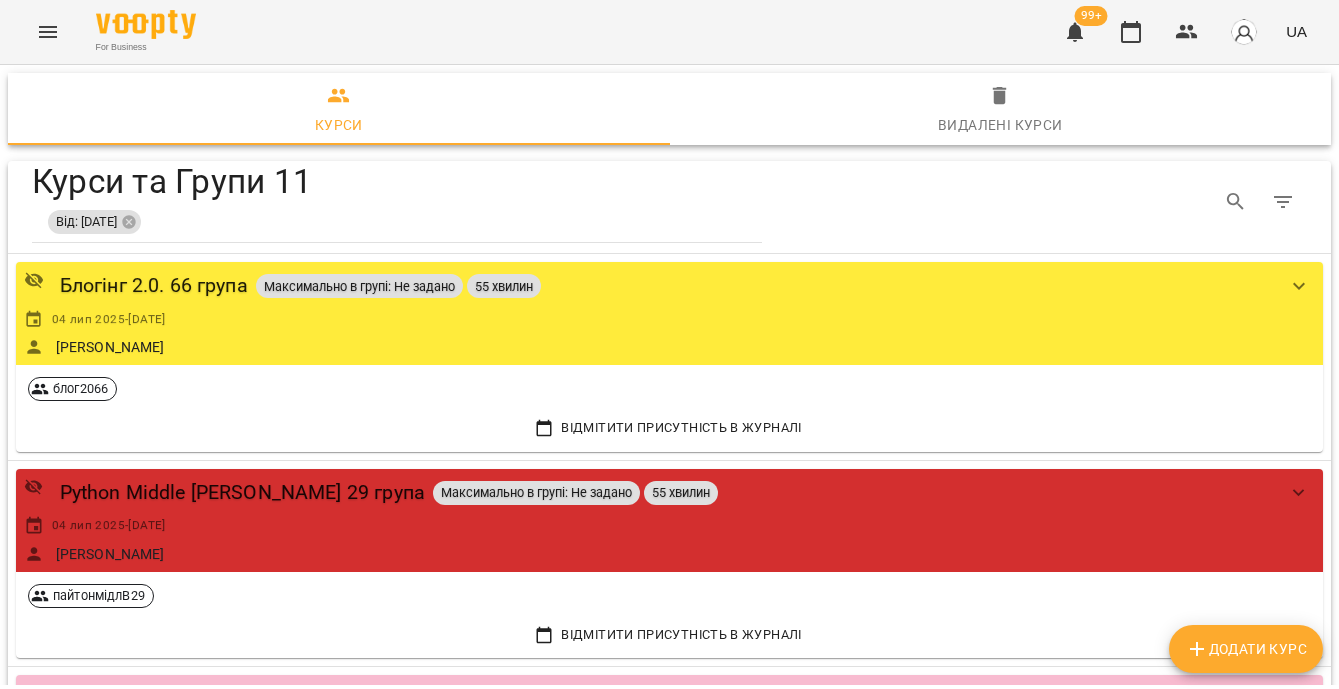 click on "Додати Курс" at bounding box center (1246, 649) 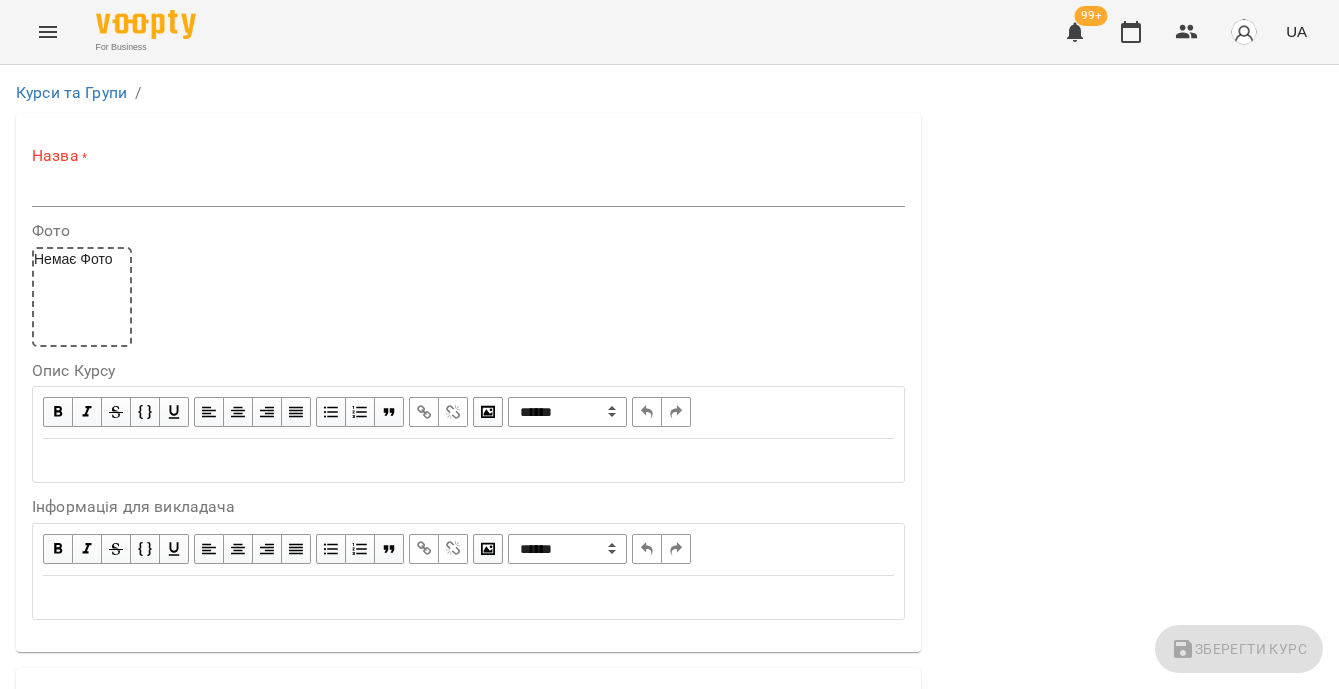 click at bounding box center [468, 191] 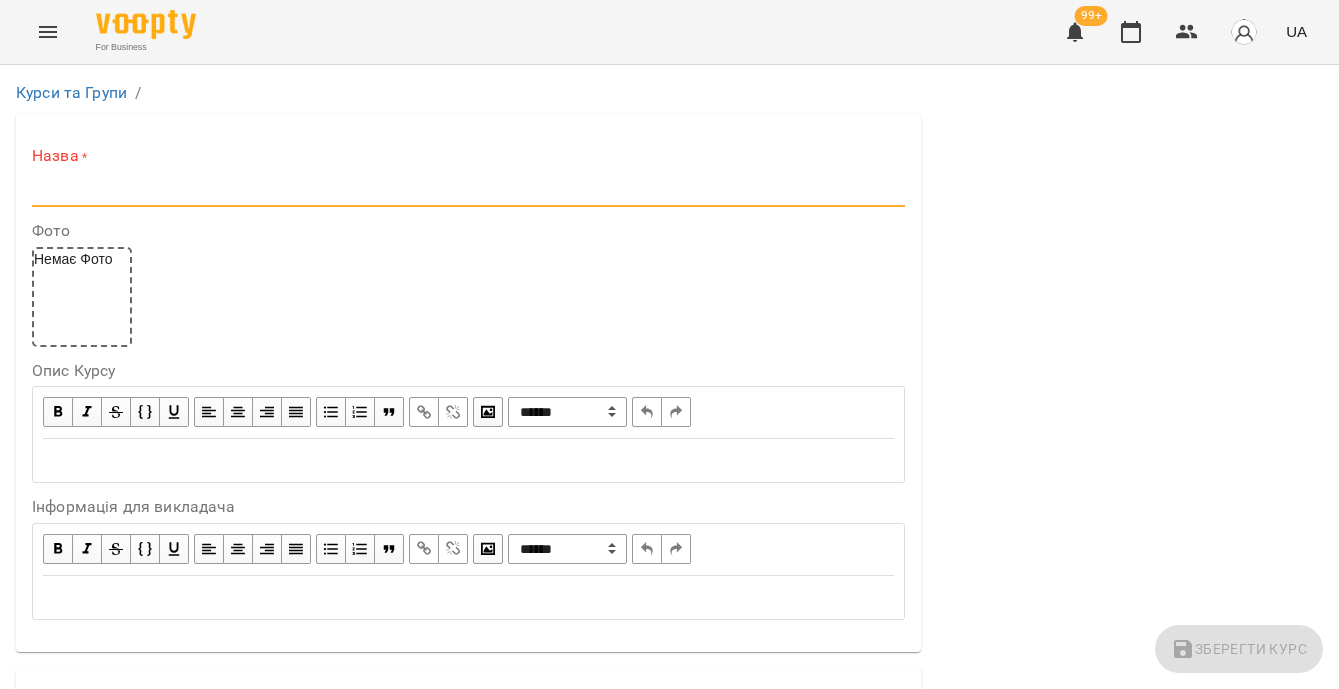 paste on "*******" 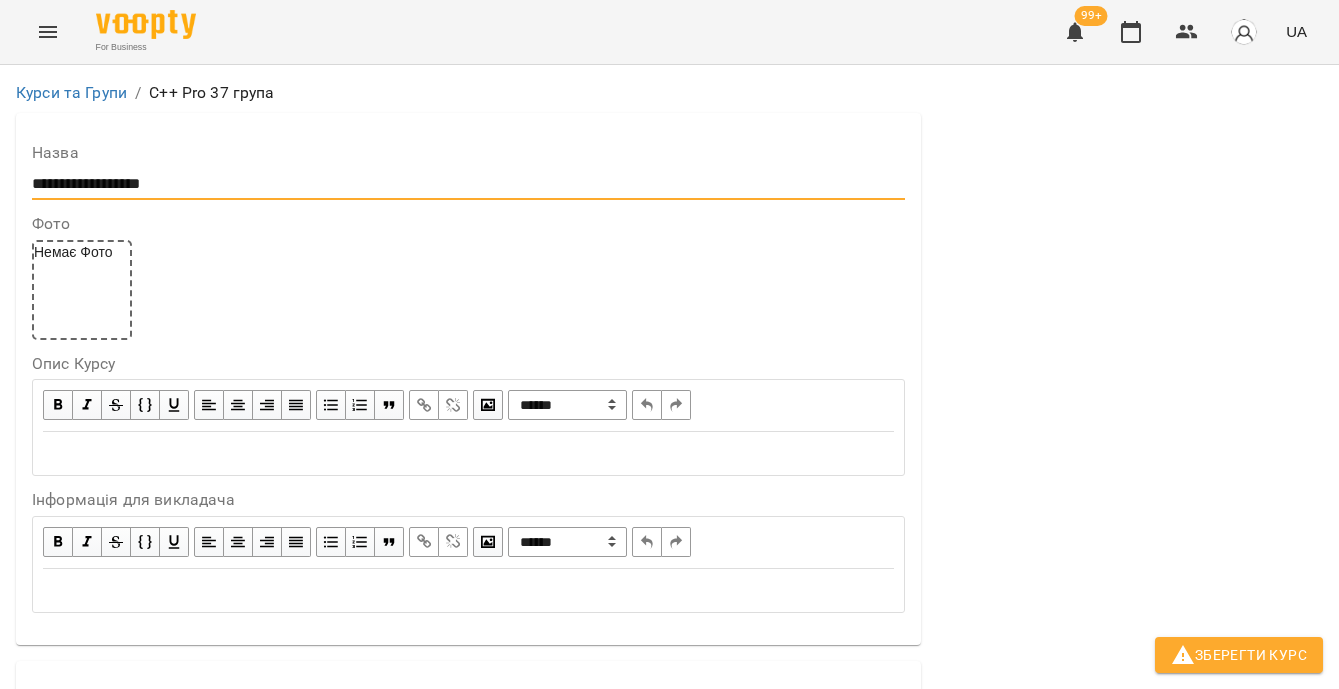 scroll, scrollTop: 213, scrollLeft: 0, axis: vertical 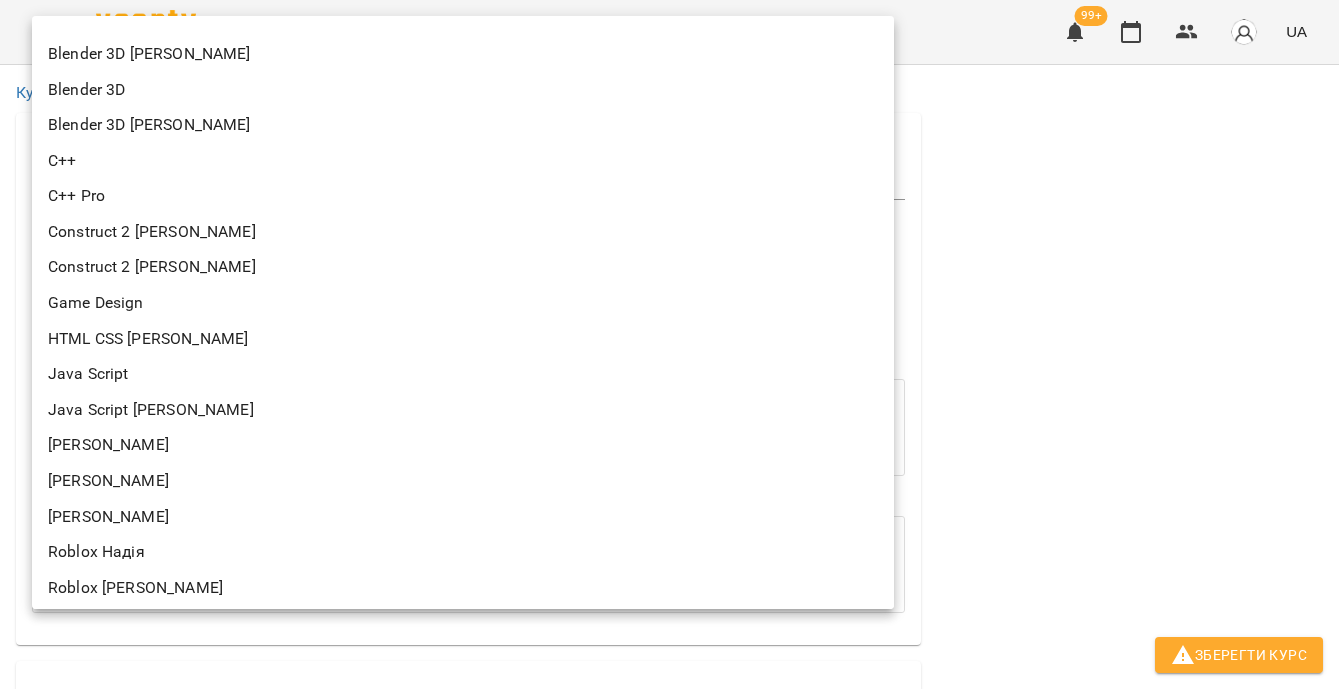 click on "C++ Pro" at bounding box center (463, 196) 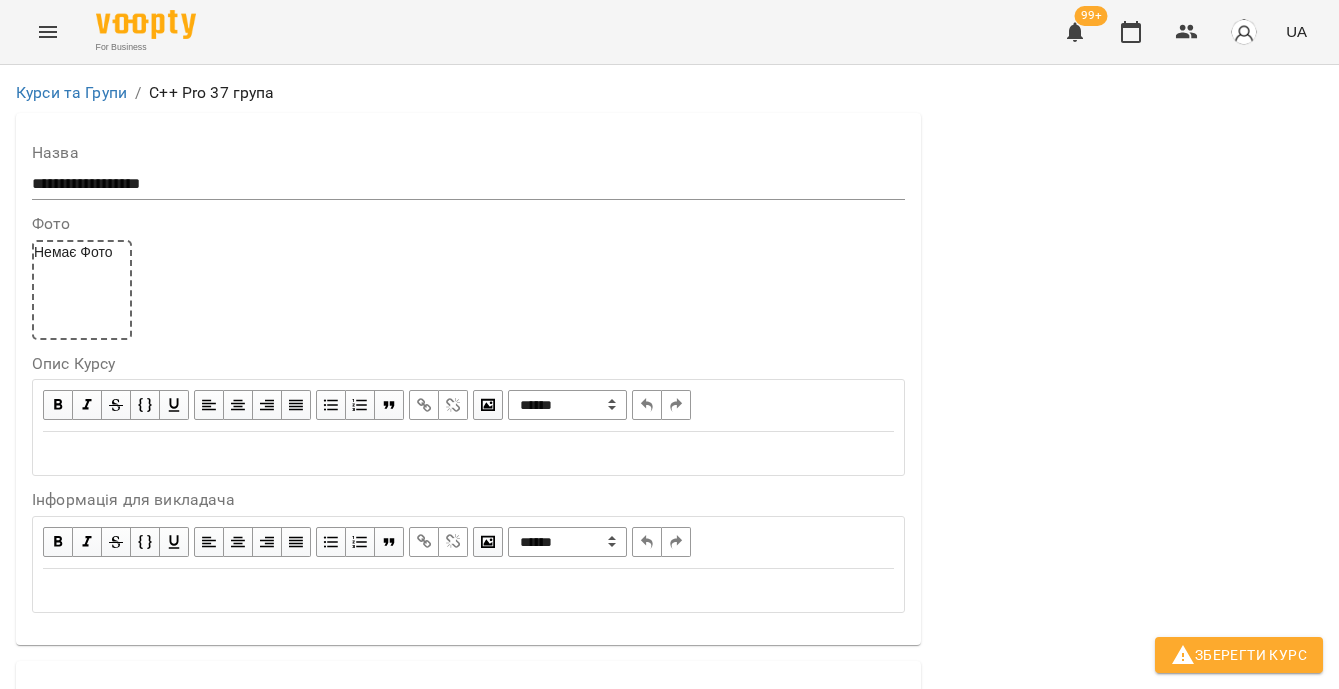 scroll, scrollTop: 0, scrollLeft: 0, axis: both 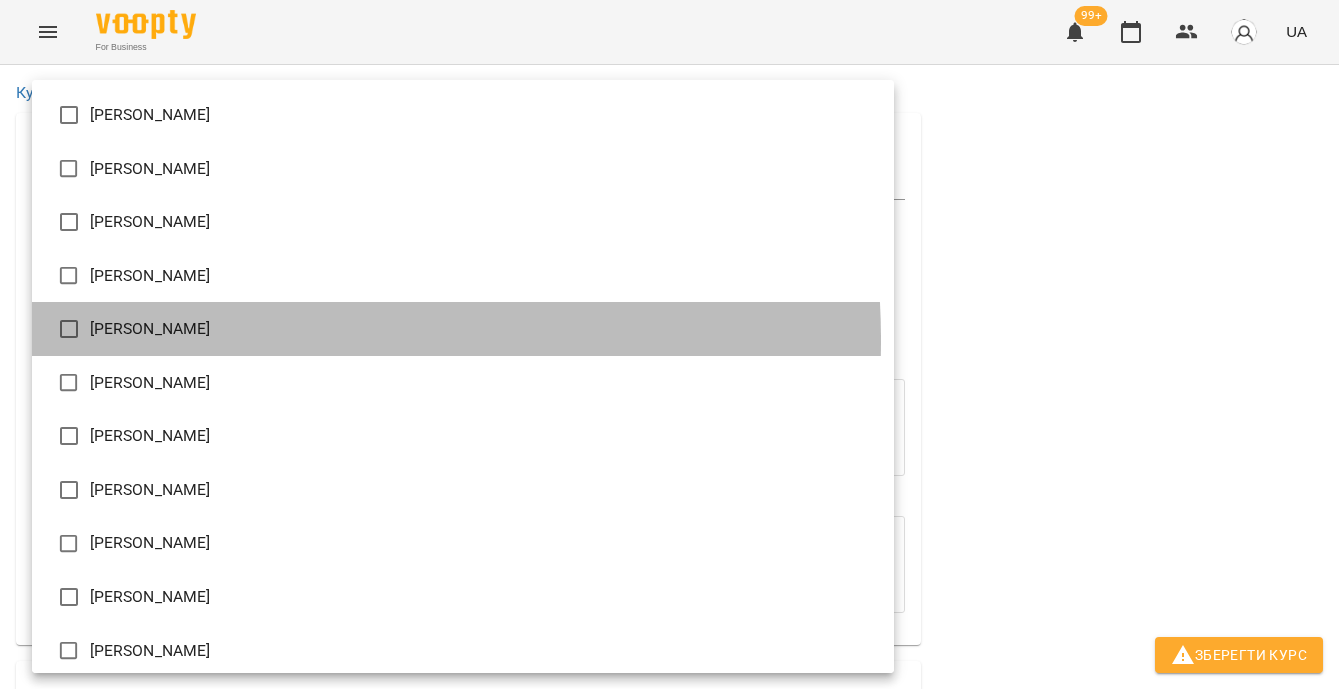 click on "[PERSON_NAME]" at bounding box center [463, 329] 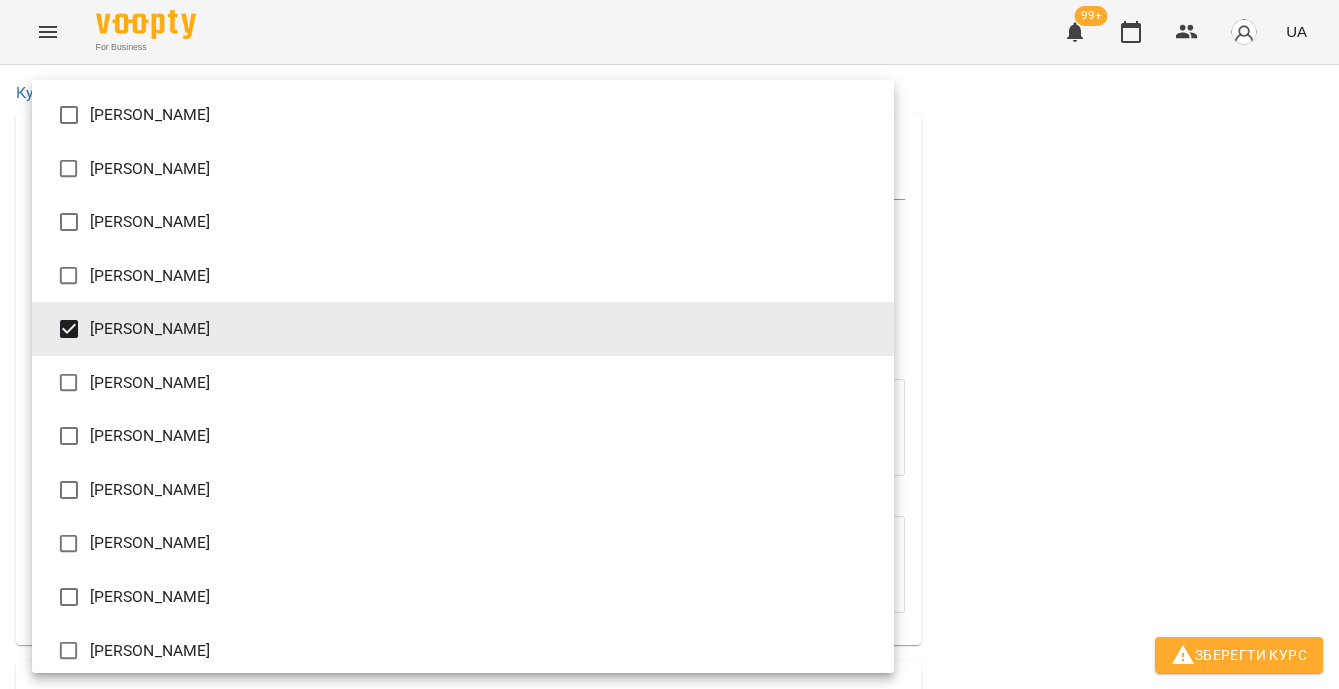 click at bounding box center [669, 344] 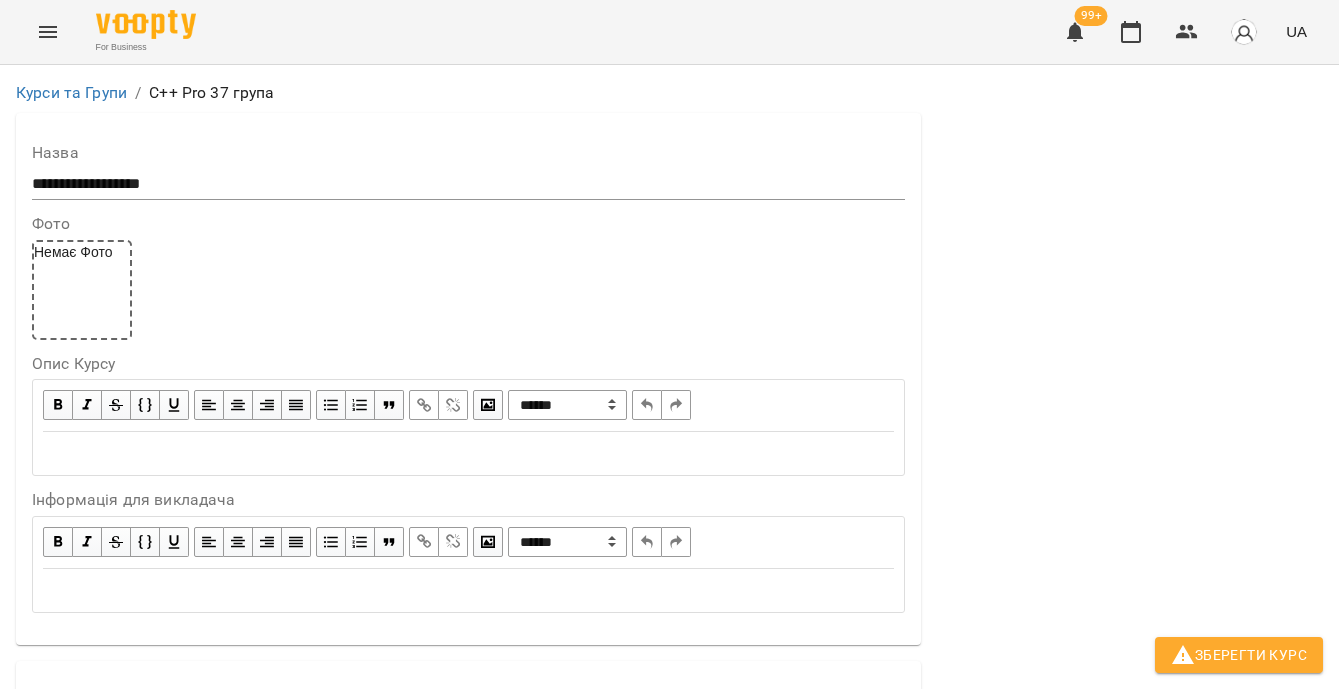 scroll, scrollTop: 773, scrollLeft: 0, axis: vertical 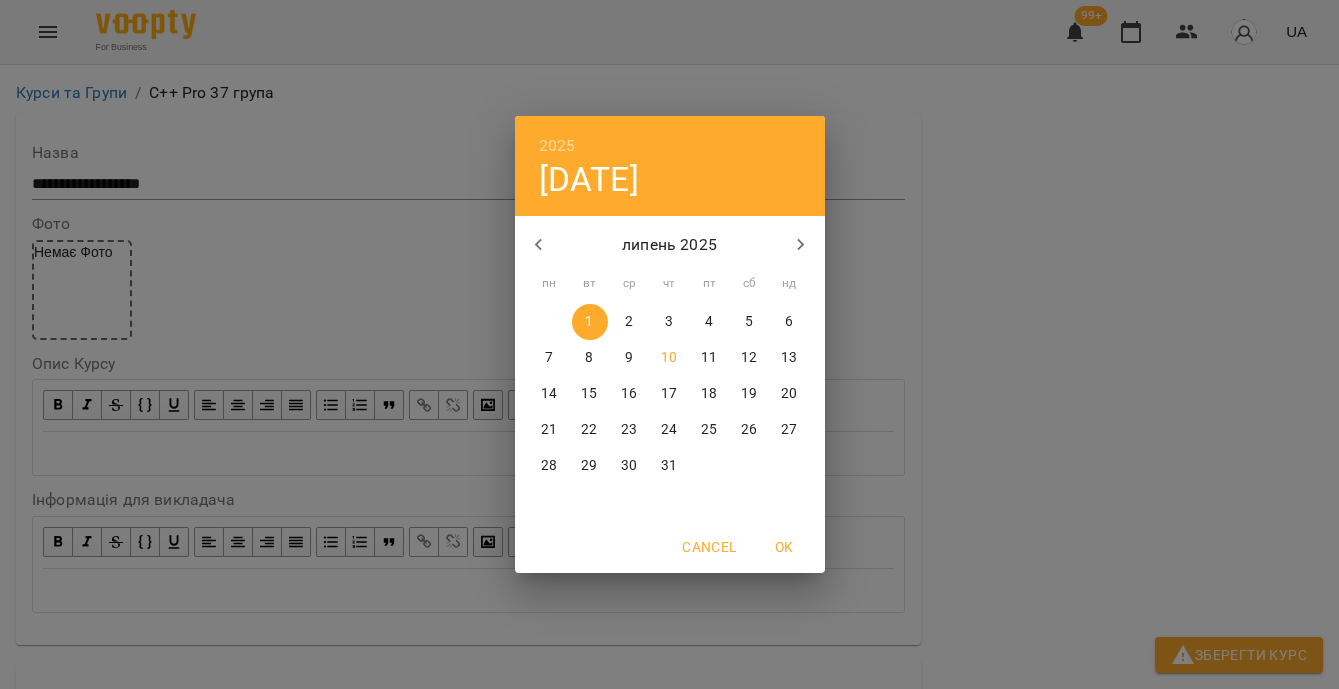 click on "10" at bounding box center [669, 358] 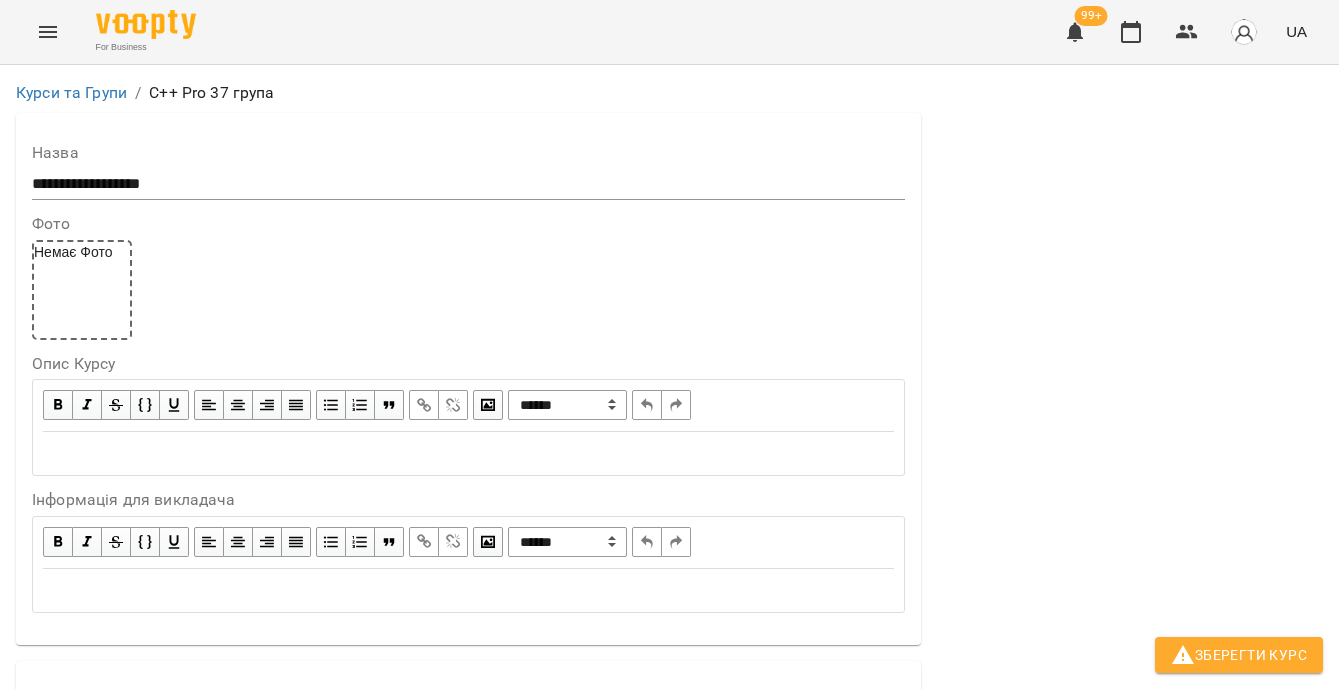 click on "**********" at bounding box center (315, 1782) 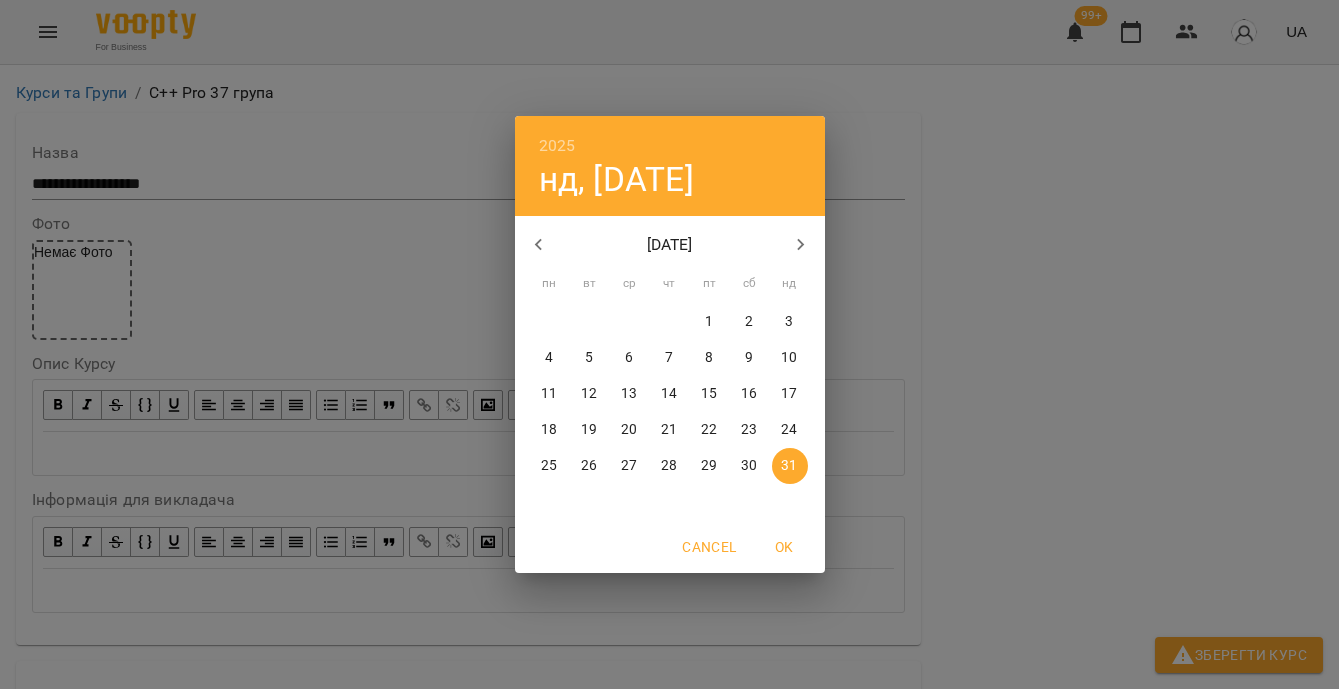 click 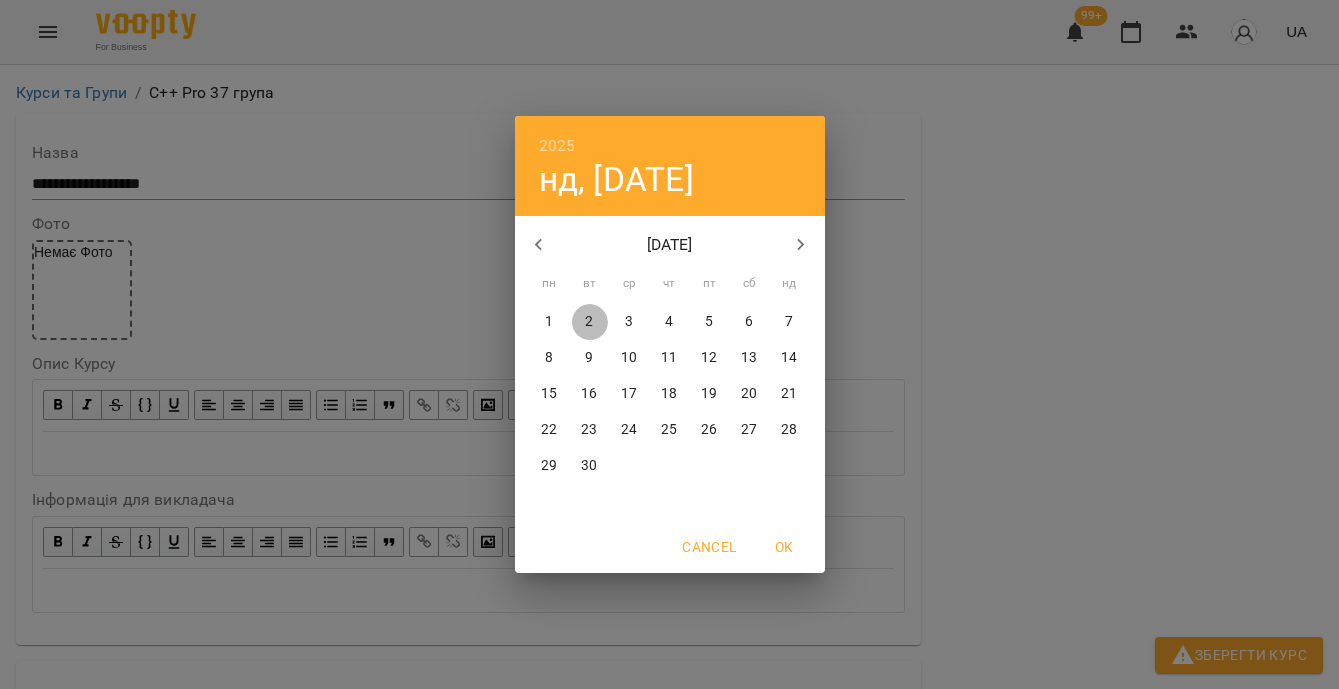 click on "2" at bounding box center [589, 322] 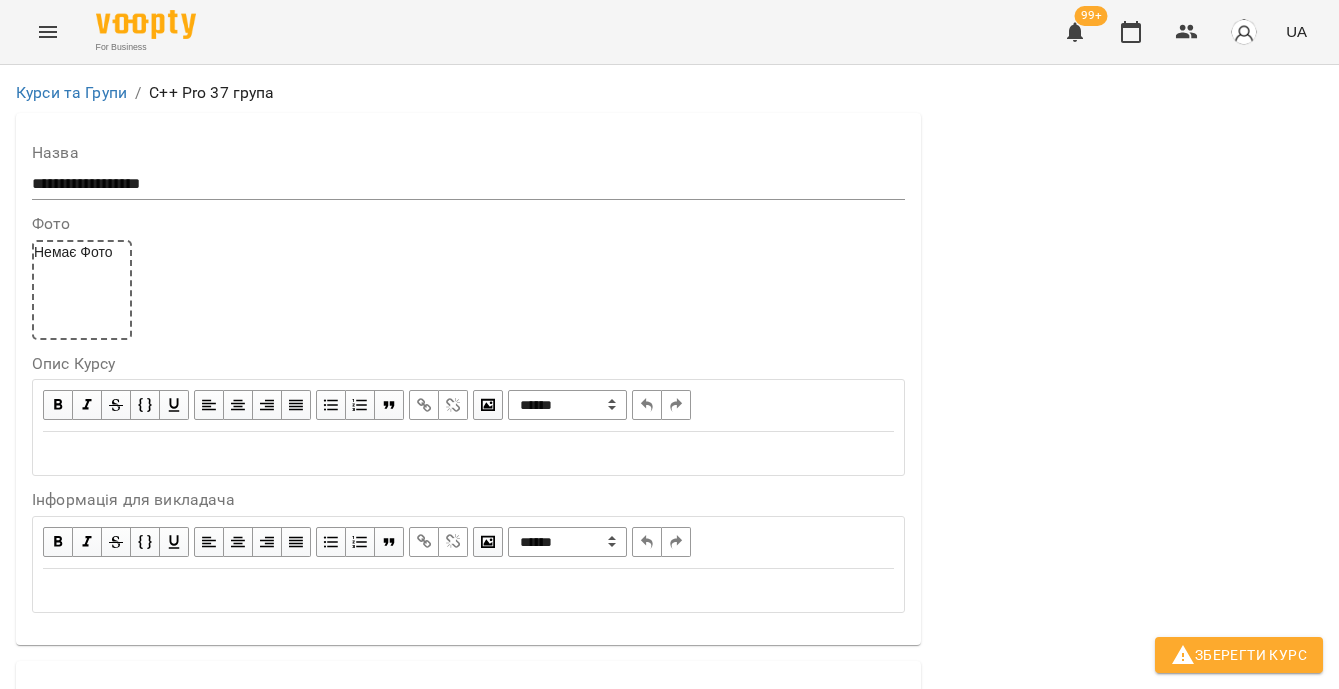 scroll, scrollTop: 1807, scrollLeft: 0, axis: vertical 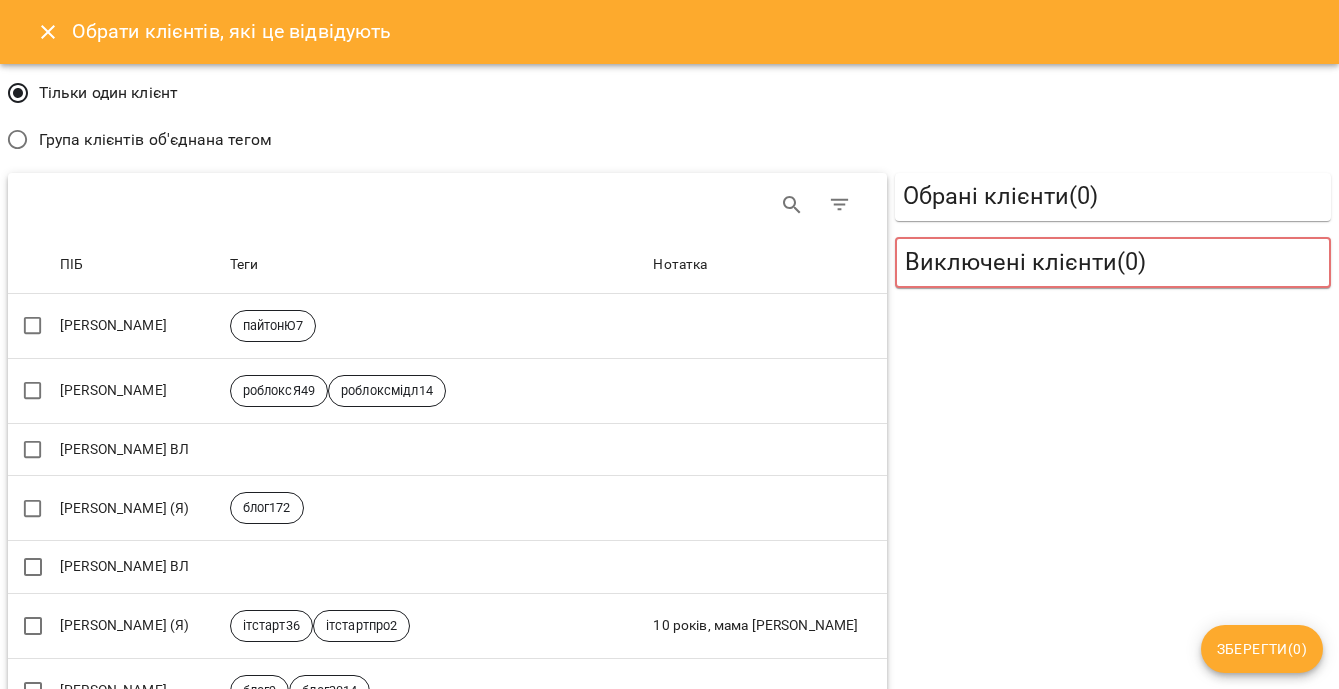 click on "Група клієнтів об'єднана тегом" at bounding box center (134, 140) 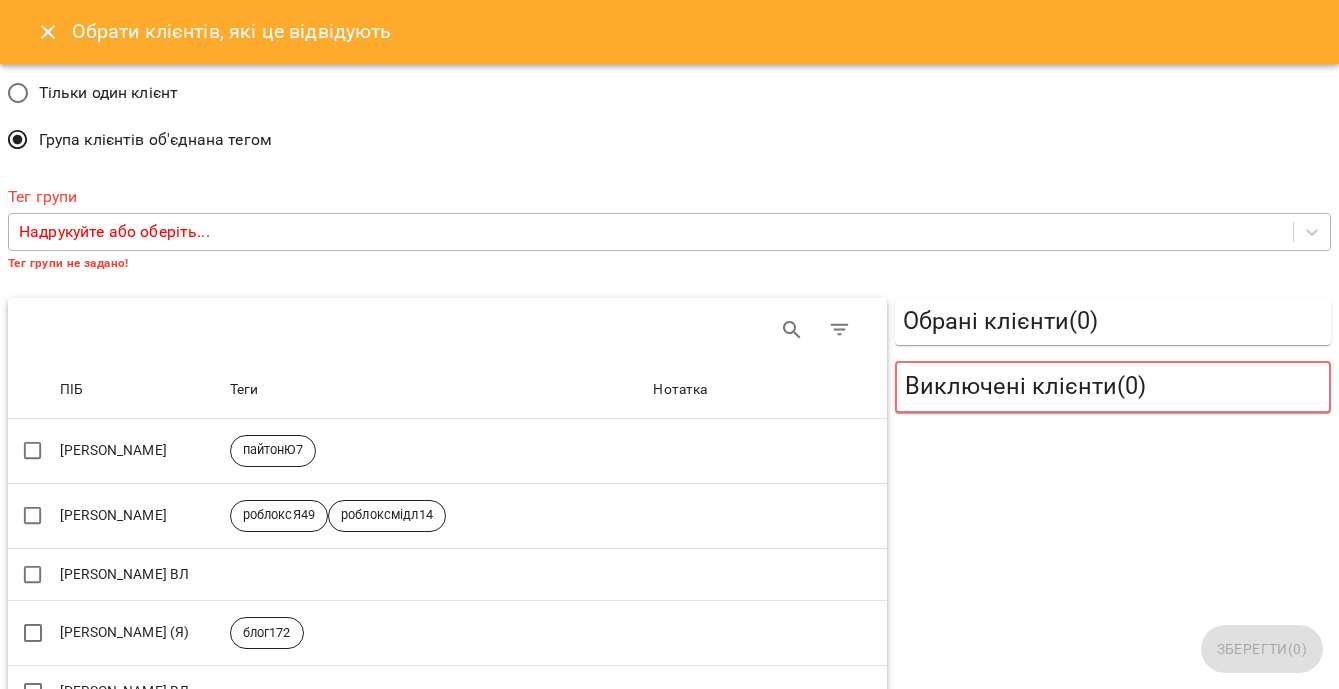 click on "Надрукуйте або оберіть..." at bounding box center (651, 232) 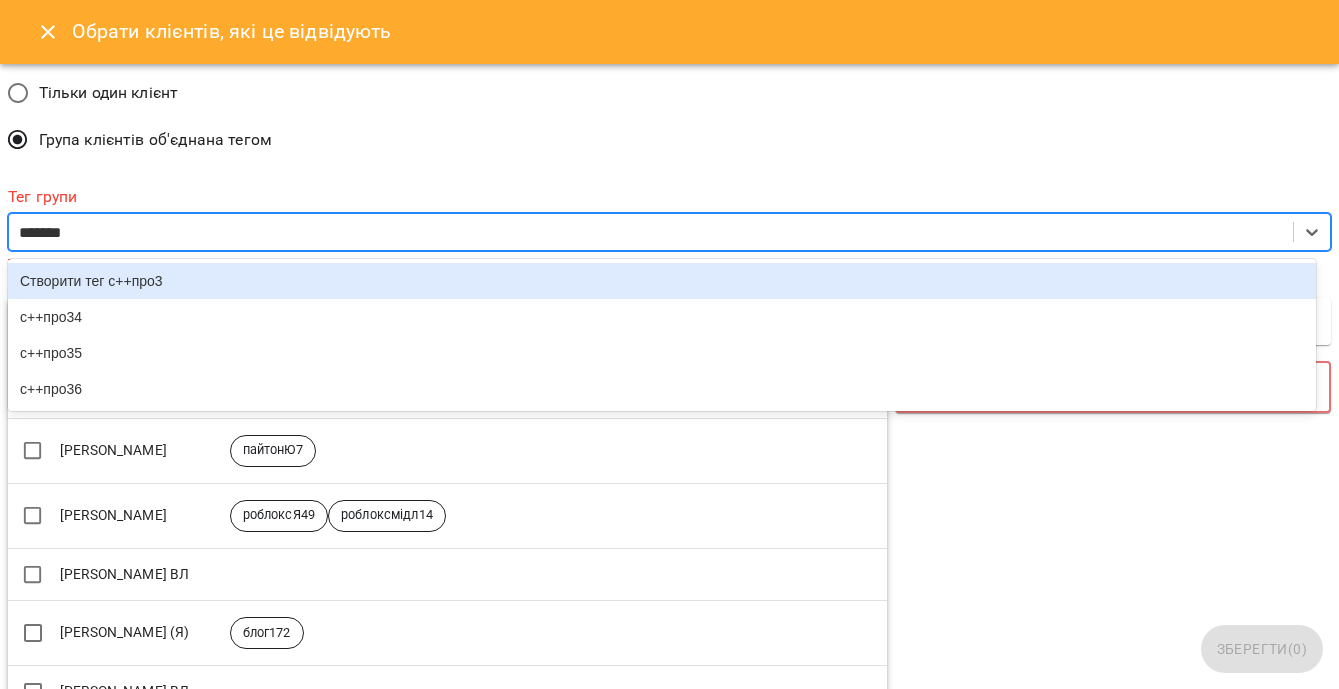 type on "********" 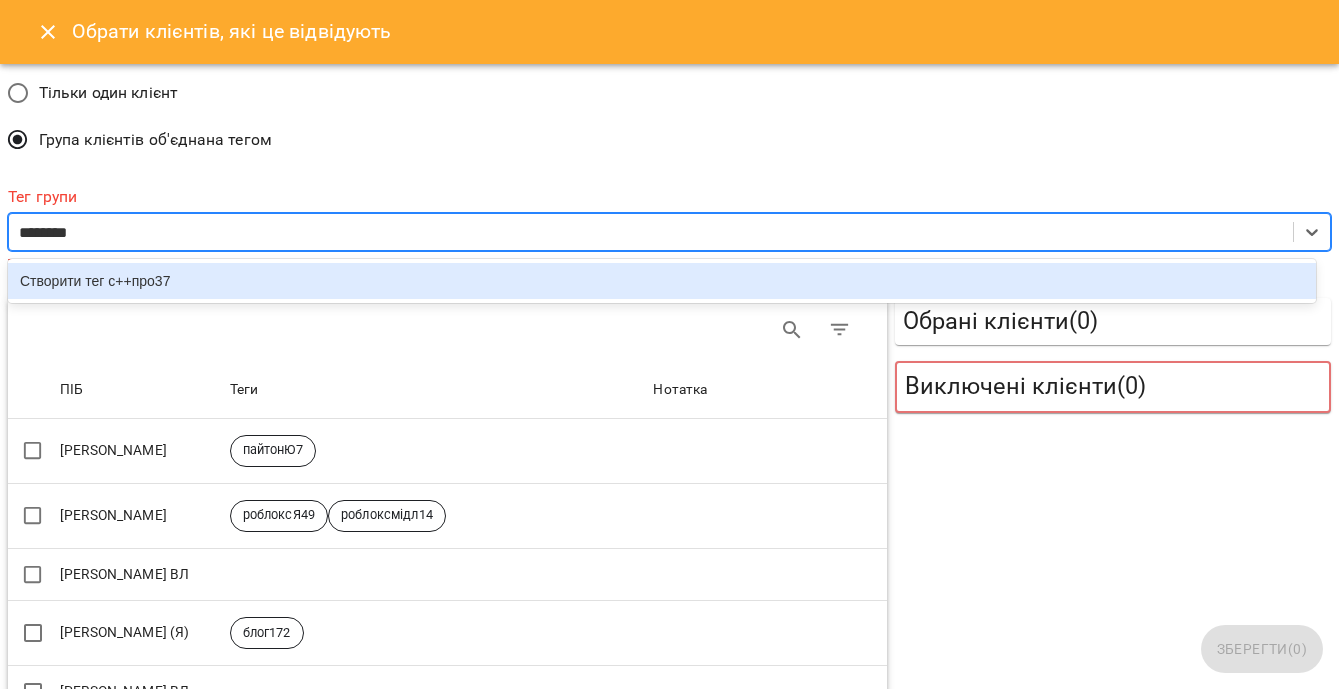 click on "Створити тег с++про37" at bounding box center [662, 281] 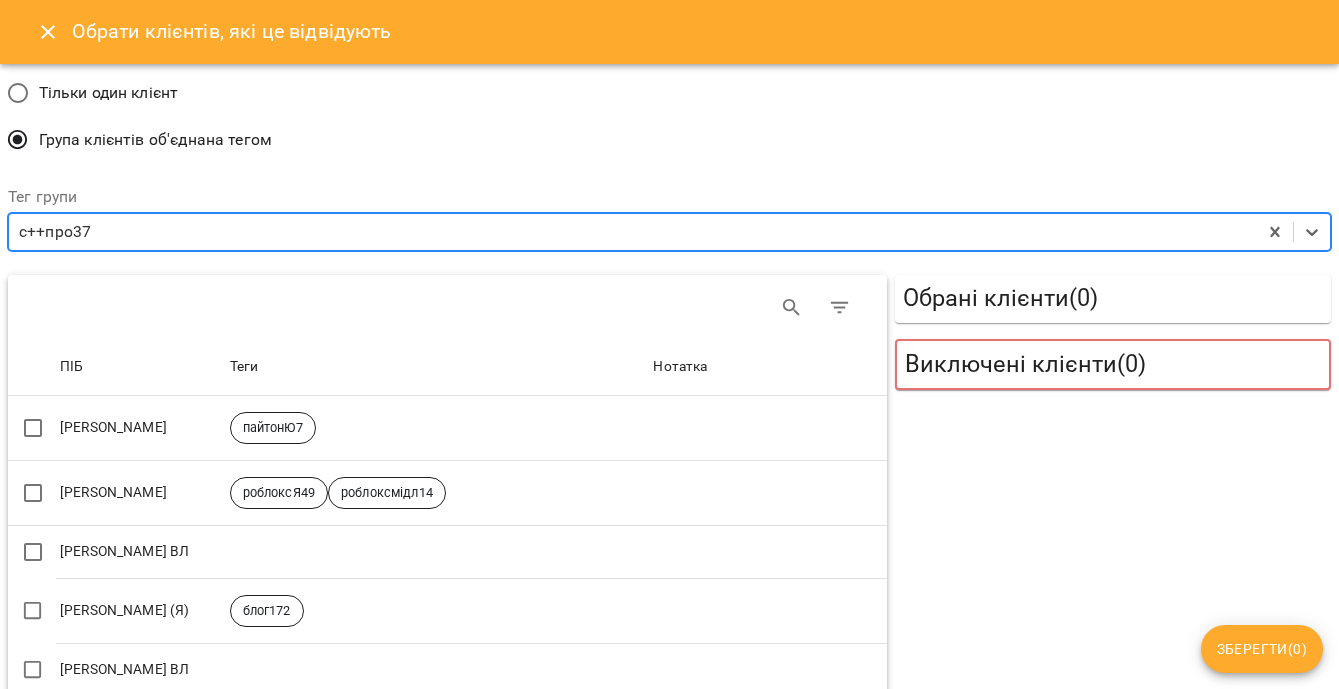 click on "Зберегти ( 0 )" at bounding box center [1262, 649] 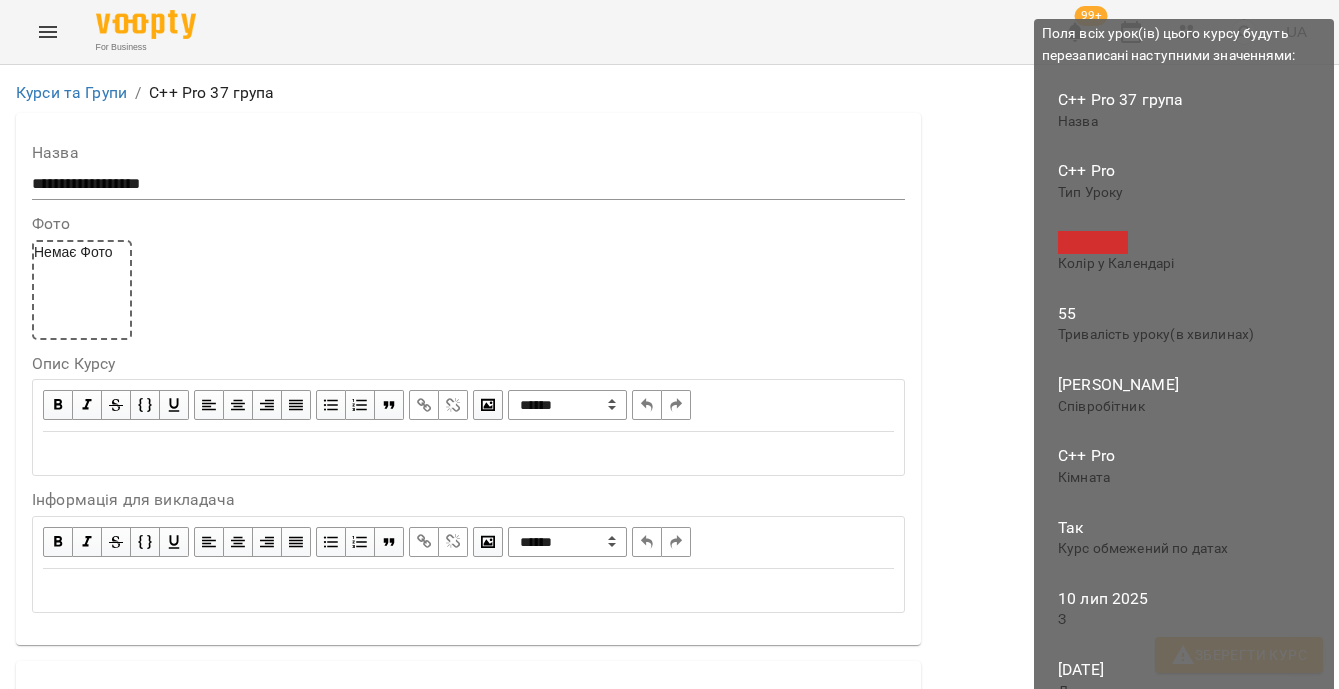click on "Зберегти Курс" at bounding box center [1239, 655] 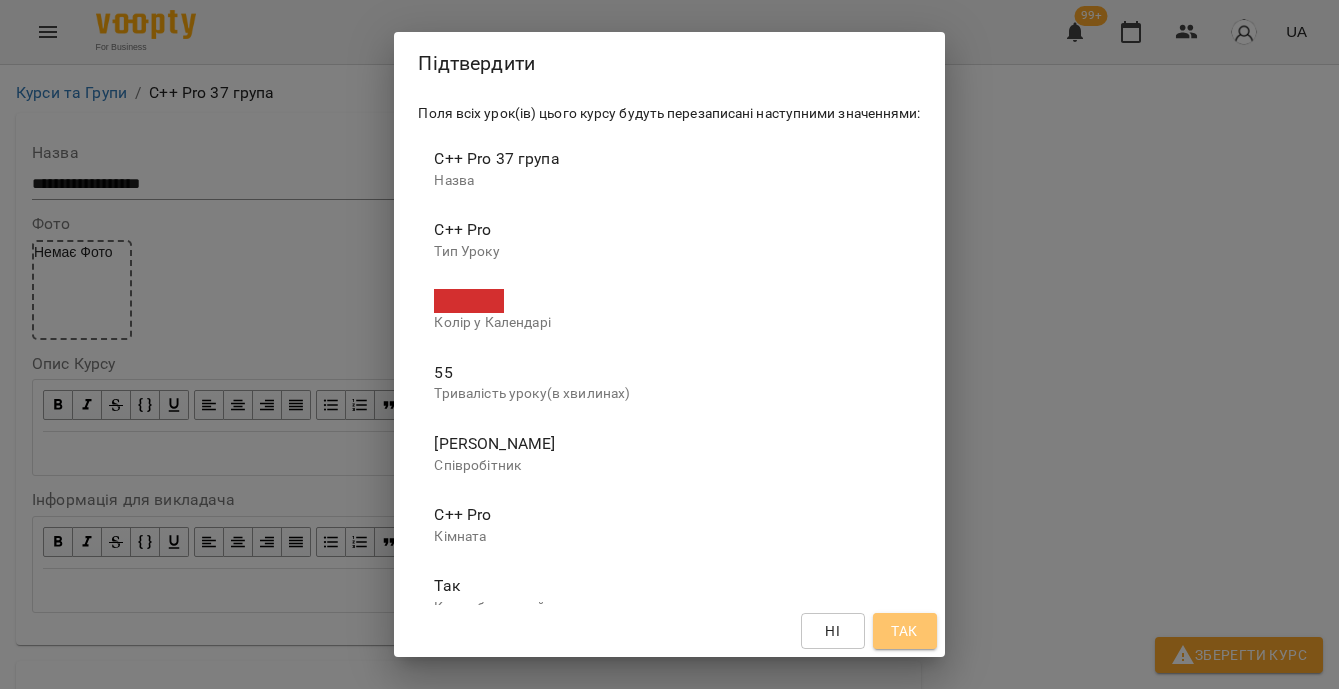 click on "Так" at bounding box center (905, 631) 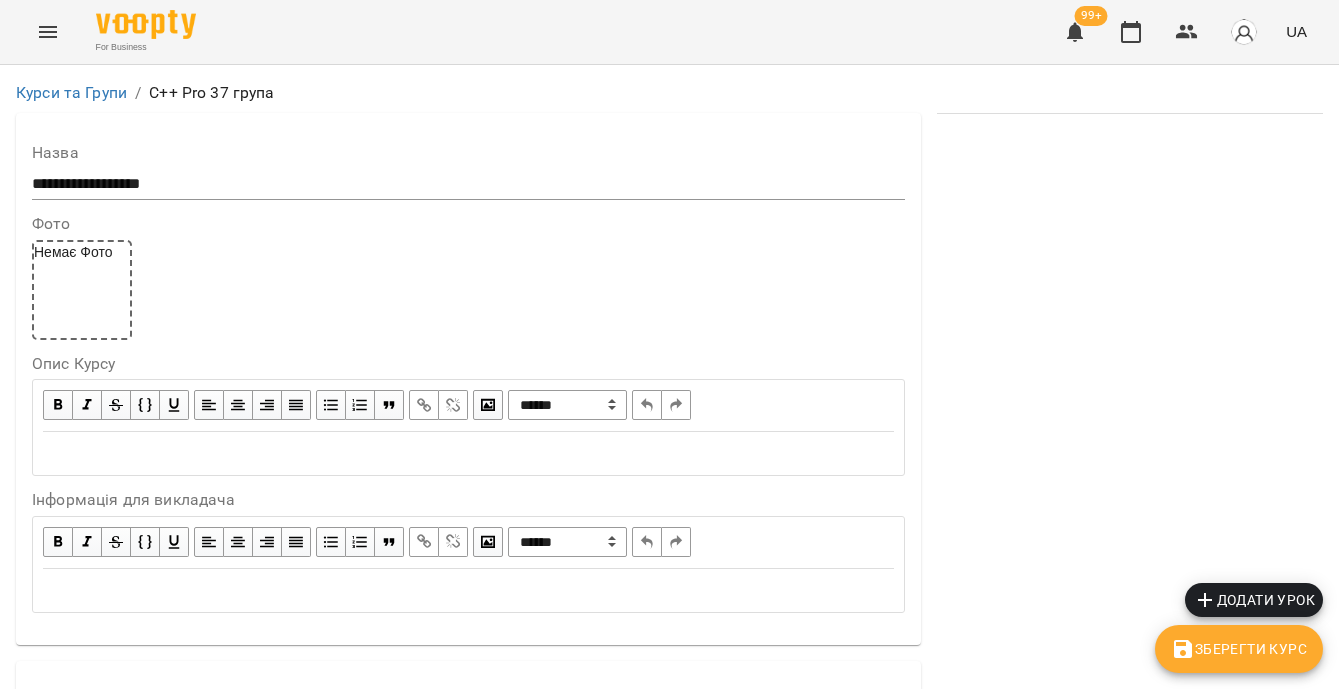 scroll, scrollTop: 1377, scrollLeft: 0, axis: vertical 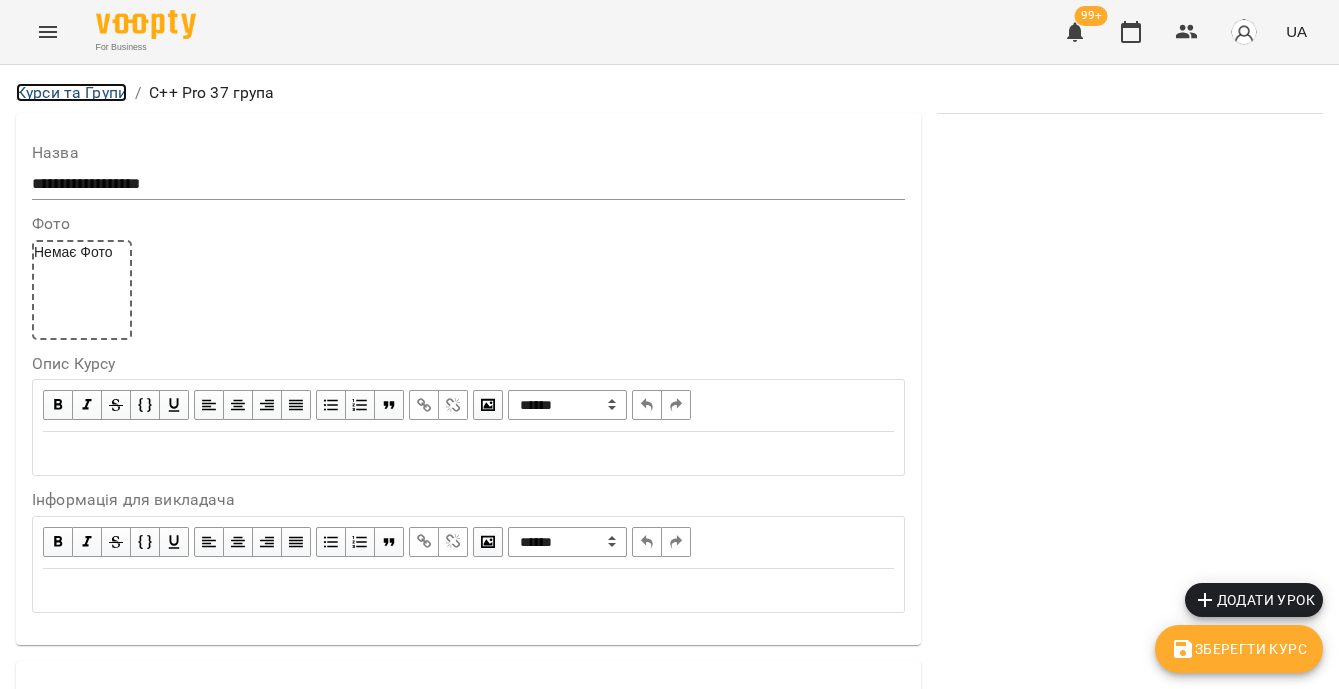 click on "Курси та Групи" at bounding box center (71, 92) 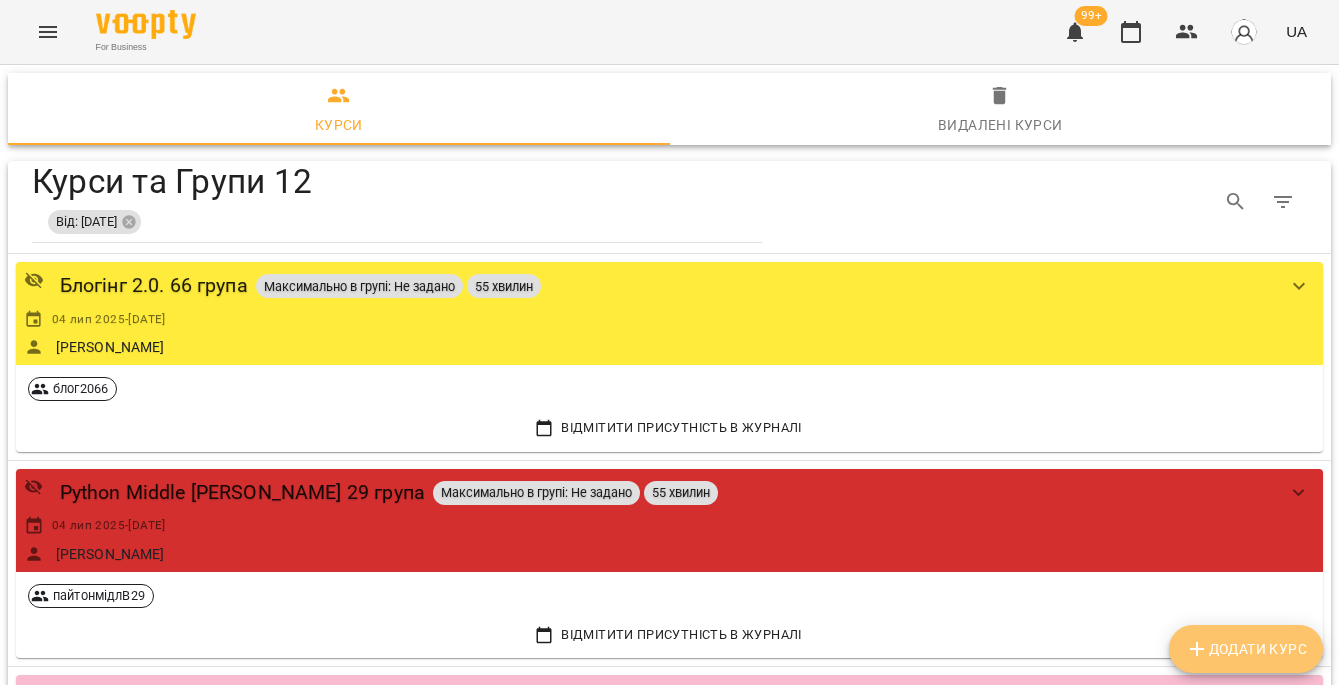 click on "Додати Курс" at bounding box center [1246, 649] 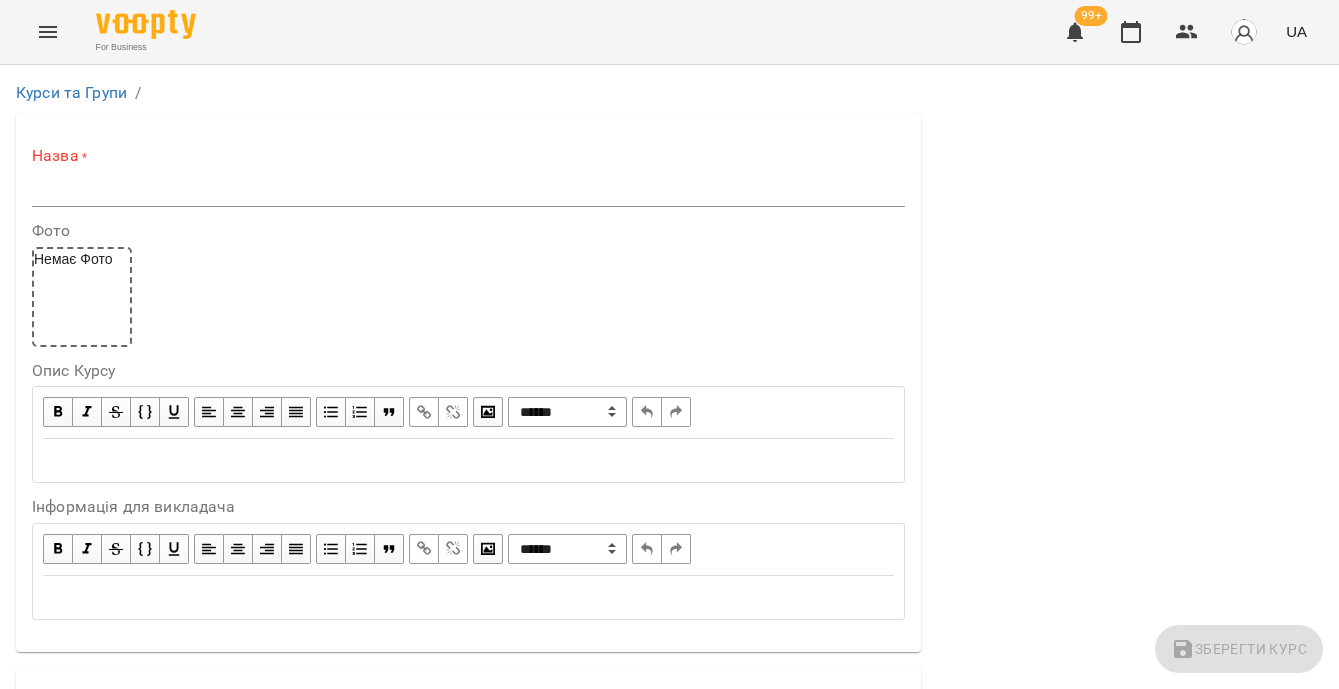 click at bounding box center (468, 191) 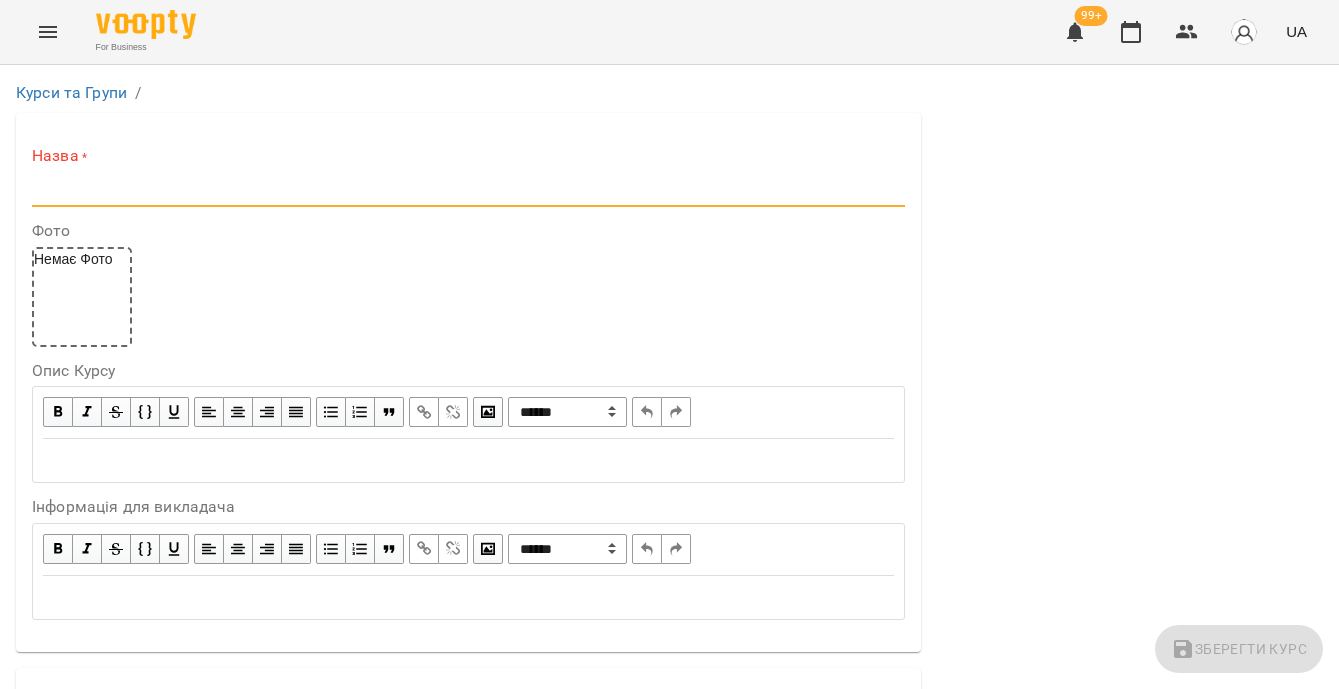 paste on "**********" 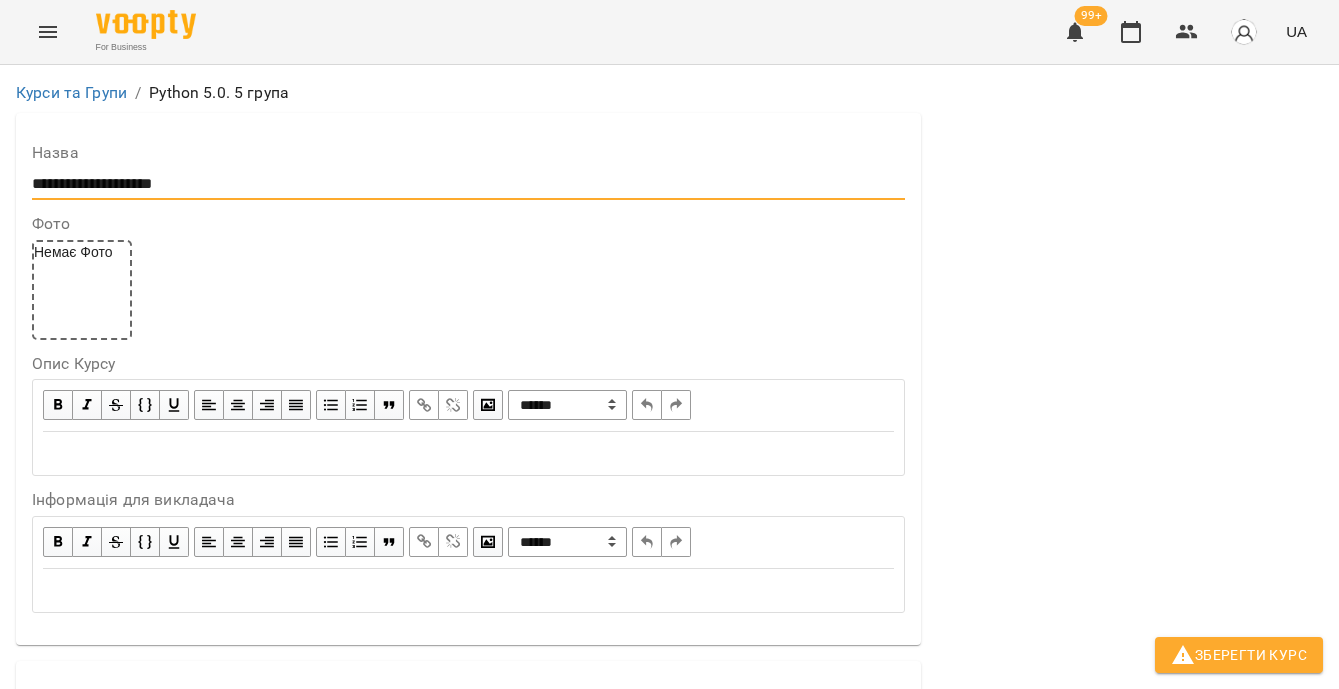 scroll, scrollTop: 219, scrollLeft: 0, axis: vertical 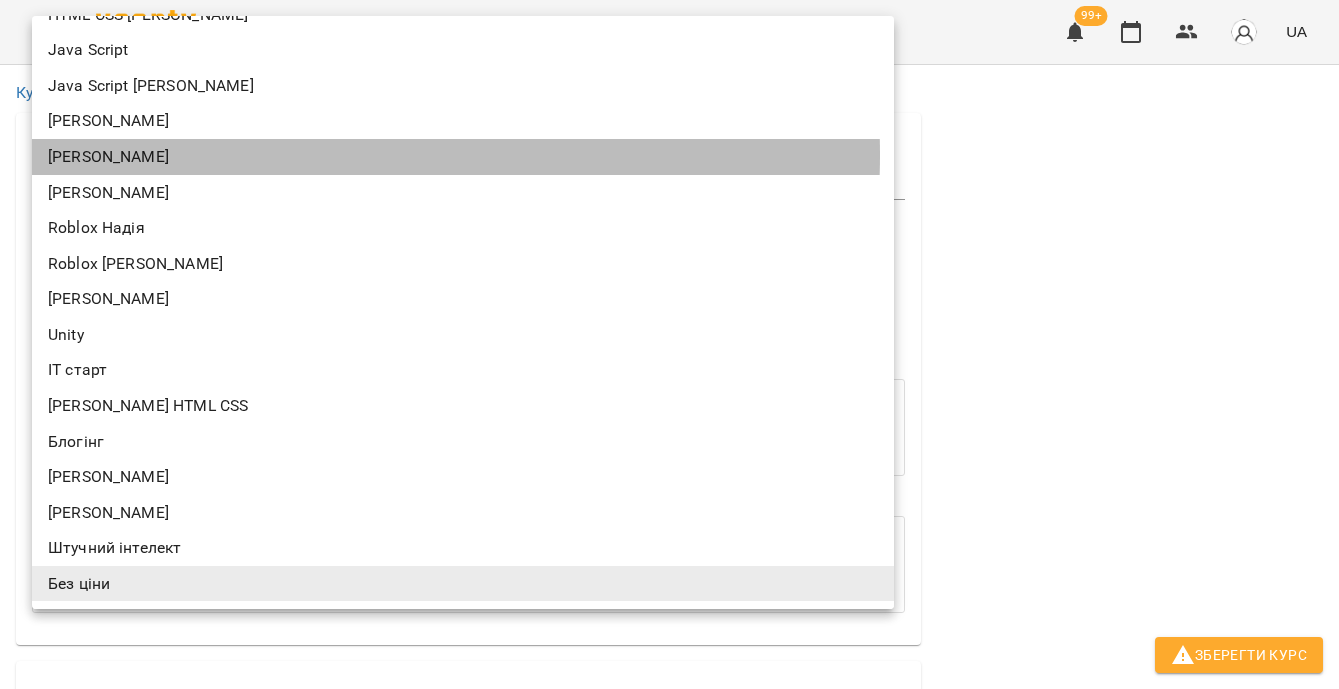 click on "[PERSON_NAME]" at bounding box center (463, 157) 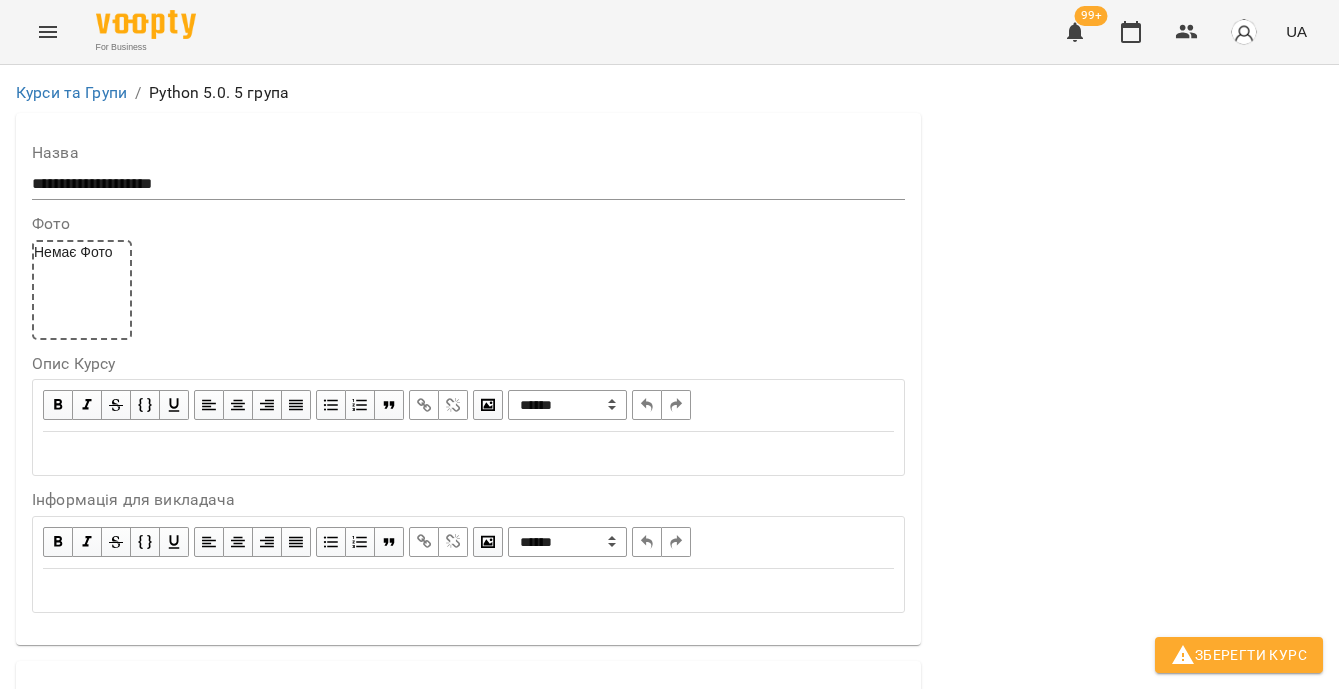 scroll, scrollTop: 720, scrollLeft: 0, axis: vertical 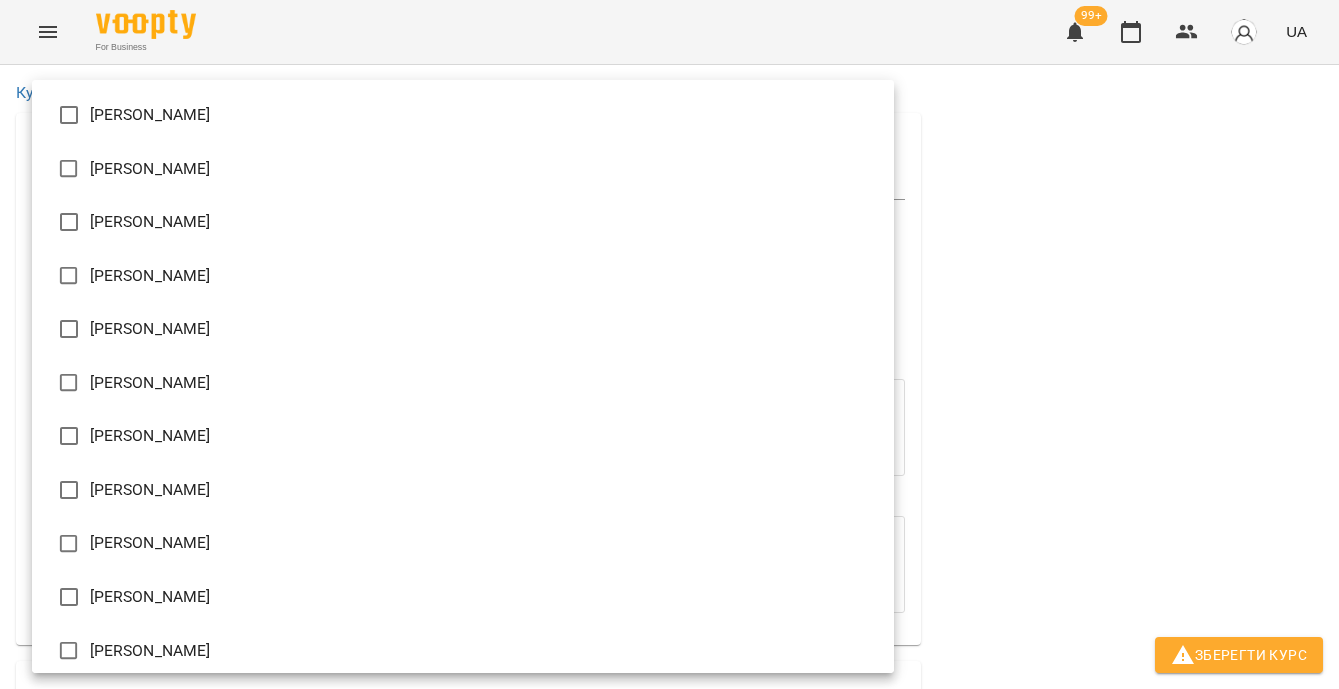 click on "[PERSON_NAME]" at bounding box center [463, 544] 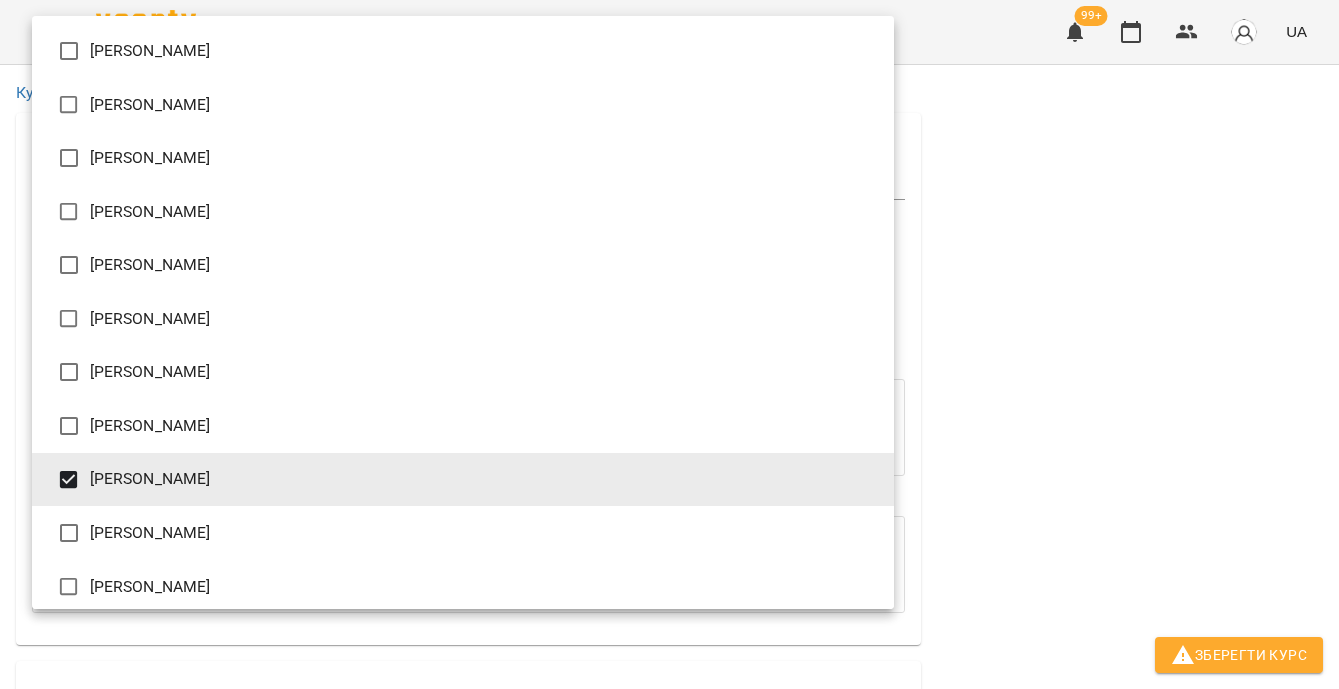 click at bounding box center [669, 344] 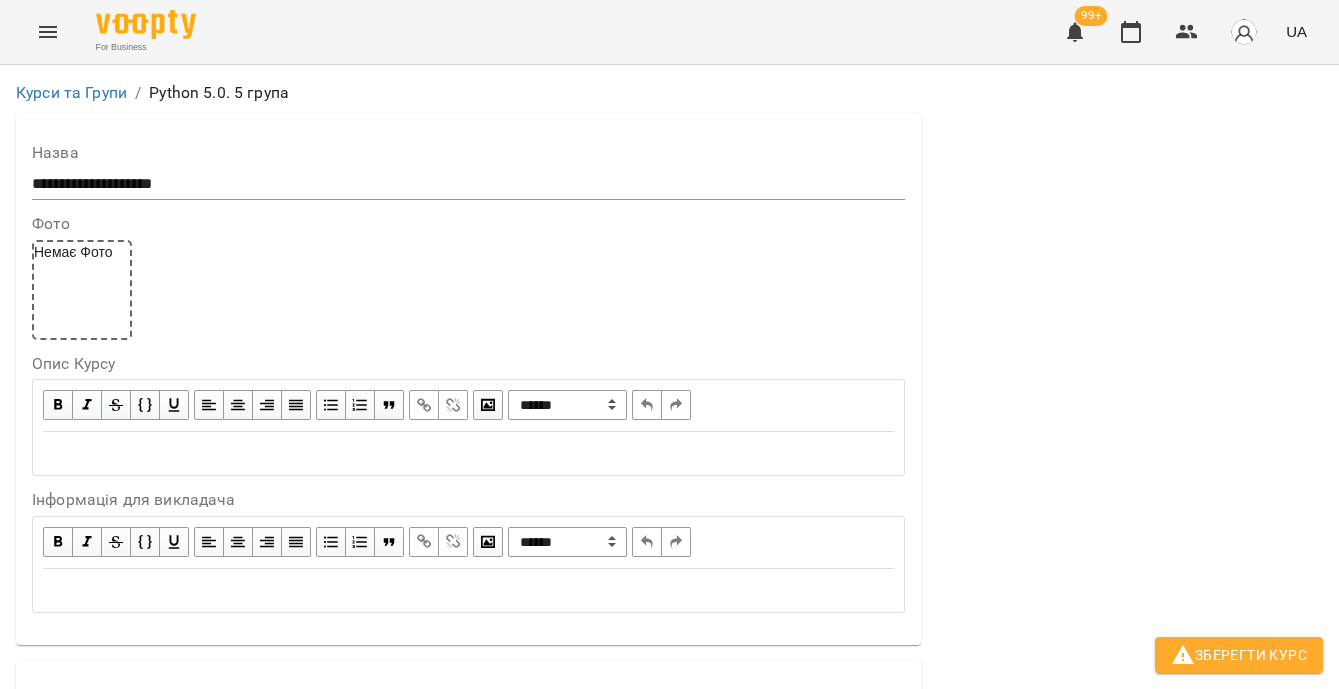 click at bounding box center (67, 857) 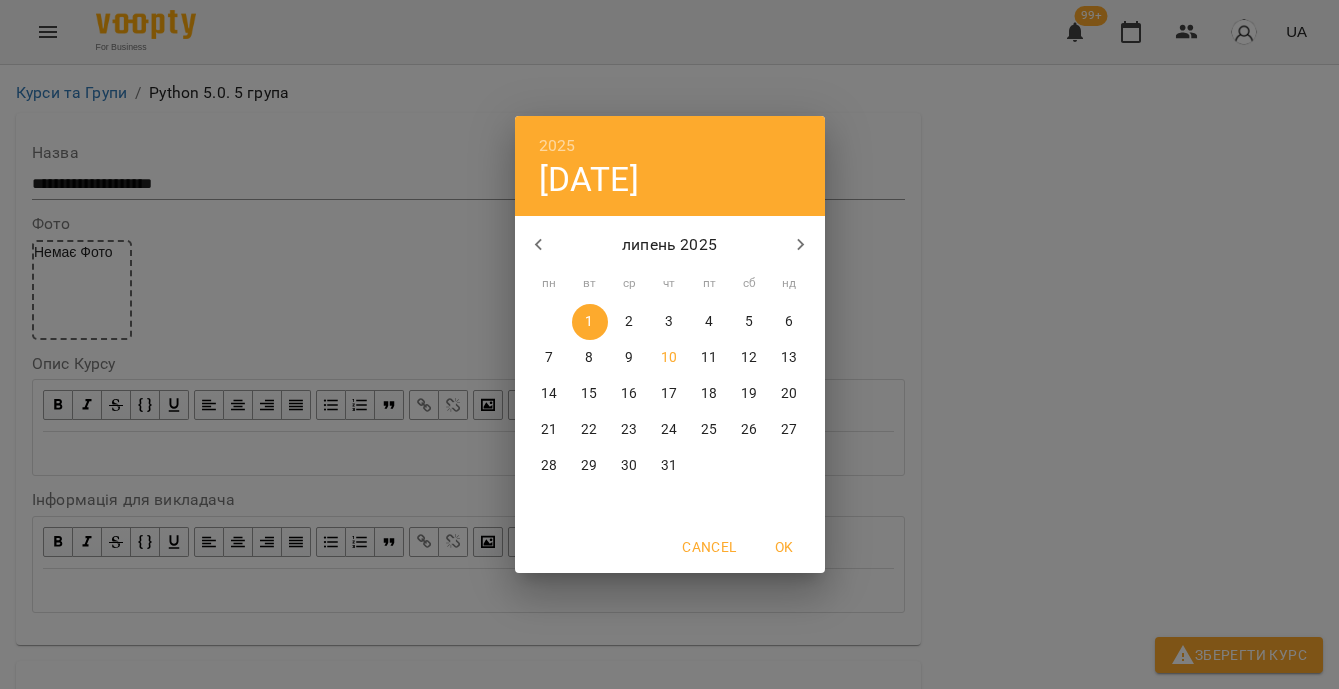click on "10" at bounding box center [670, 358] 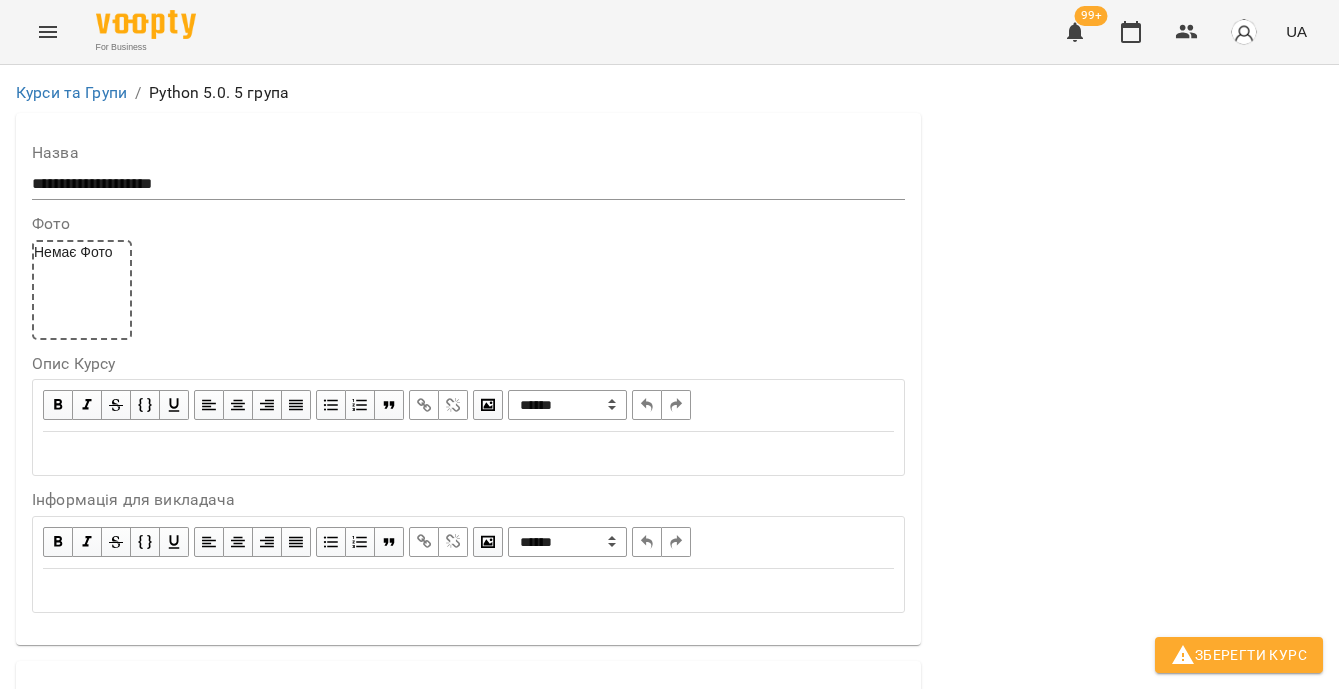 click on "**********" at bounding box center (315, 1782) 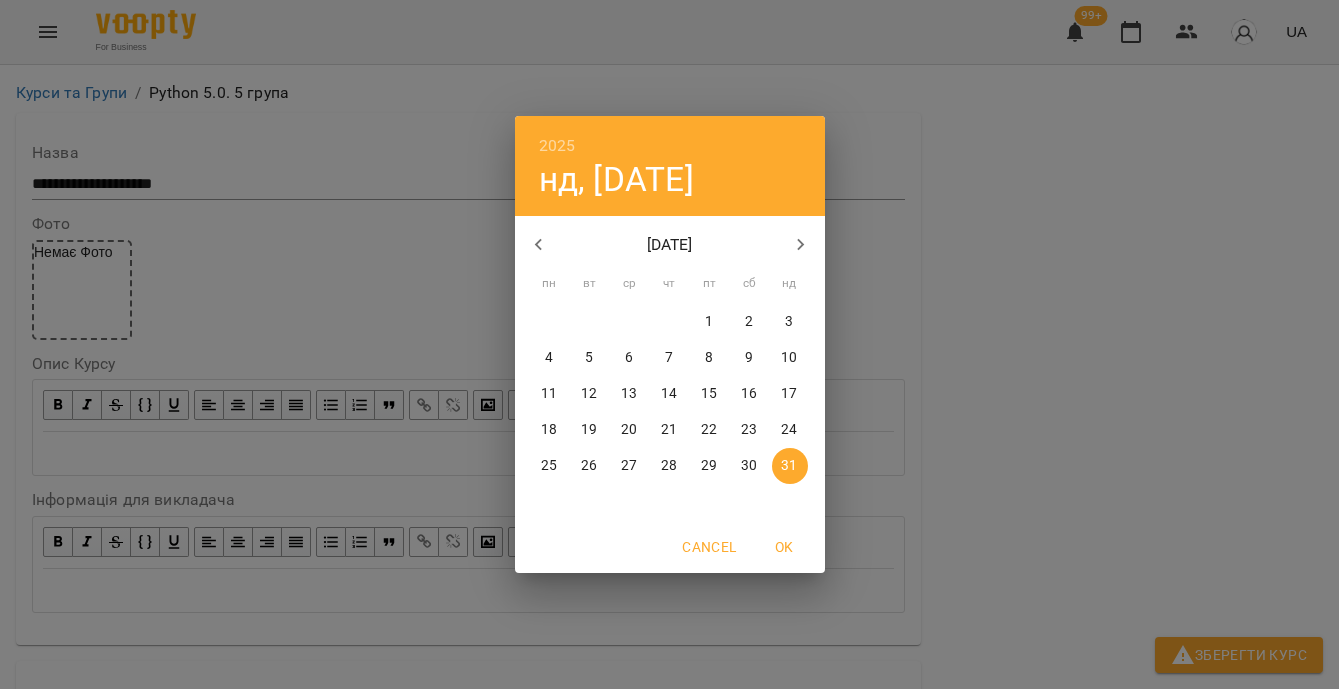 click on "[DATE]" at bounding box center [670, 245] 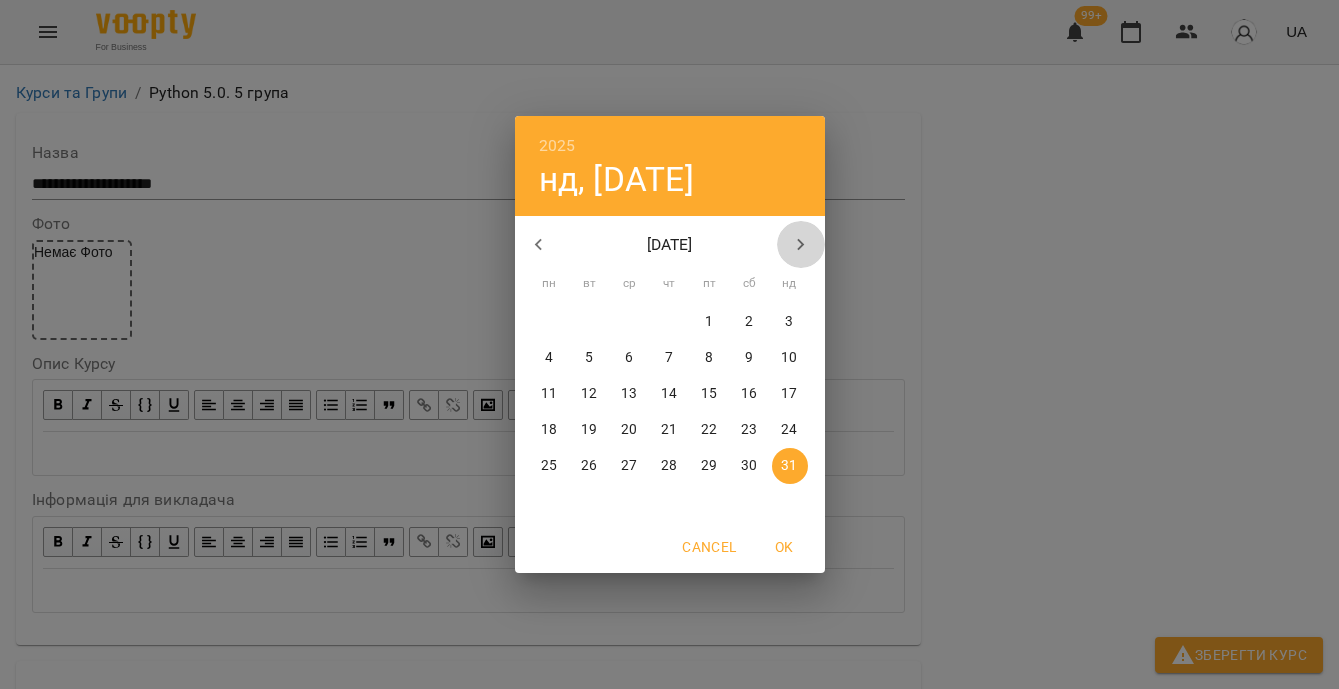 click 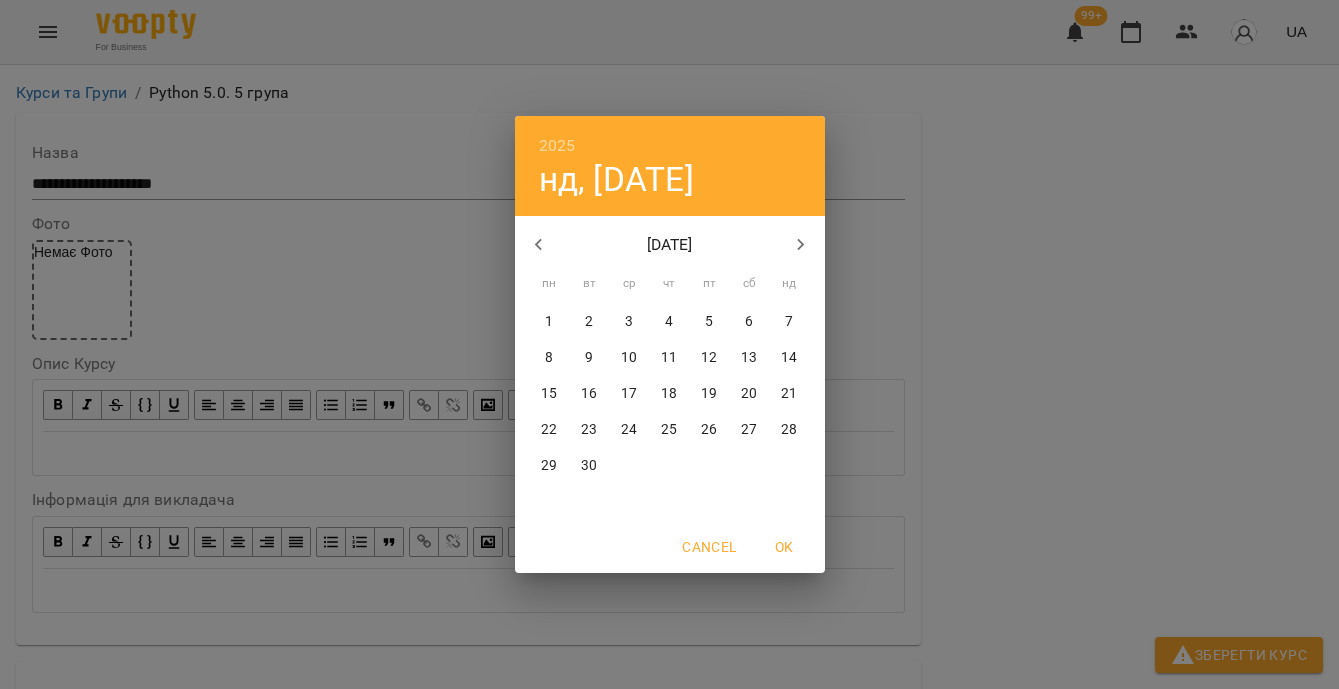 click on "2" at bounding box center (590, 322) 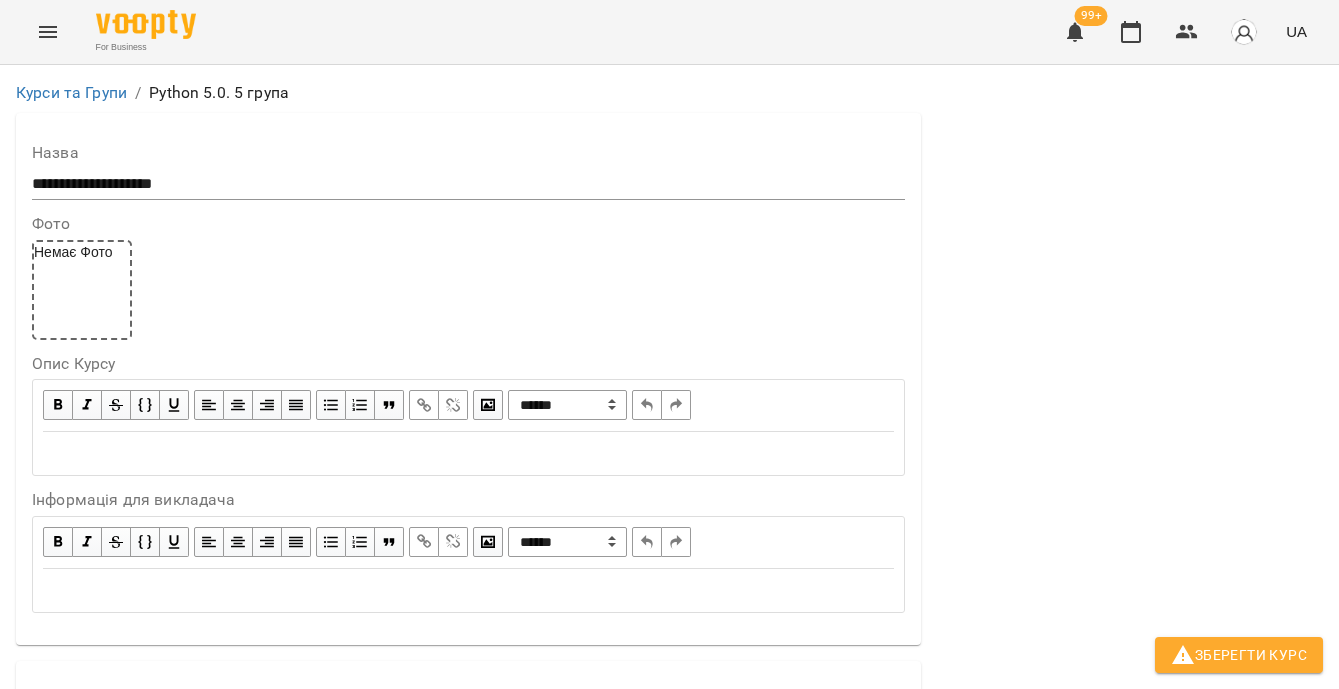 click on "Обрати клієнтів, які це відвідують" at bounding box center [189, 2094] 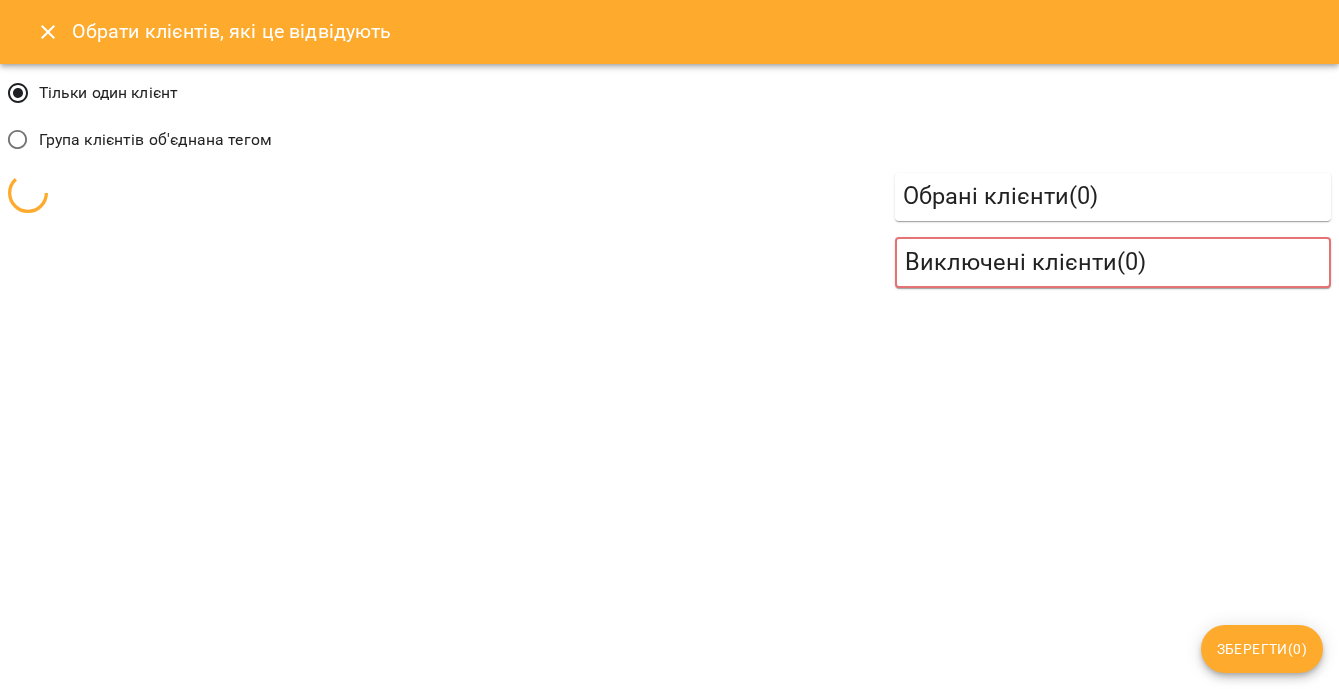click on "Тільки один клієнт" at bounding box center (134, 93) 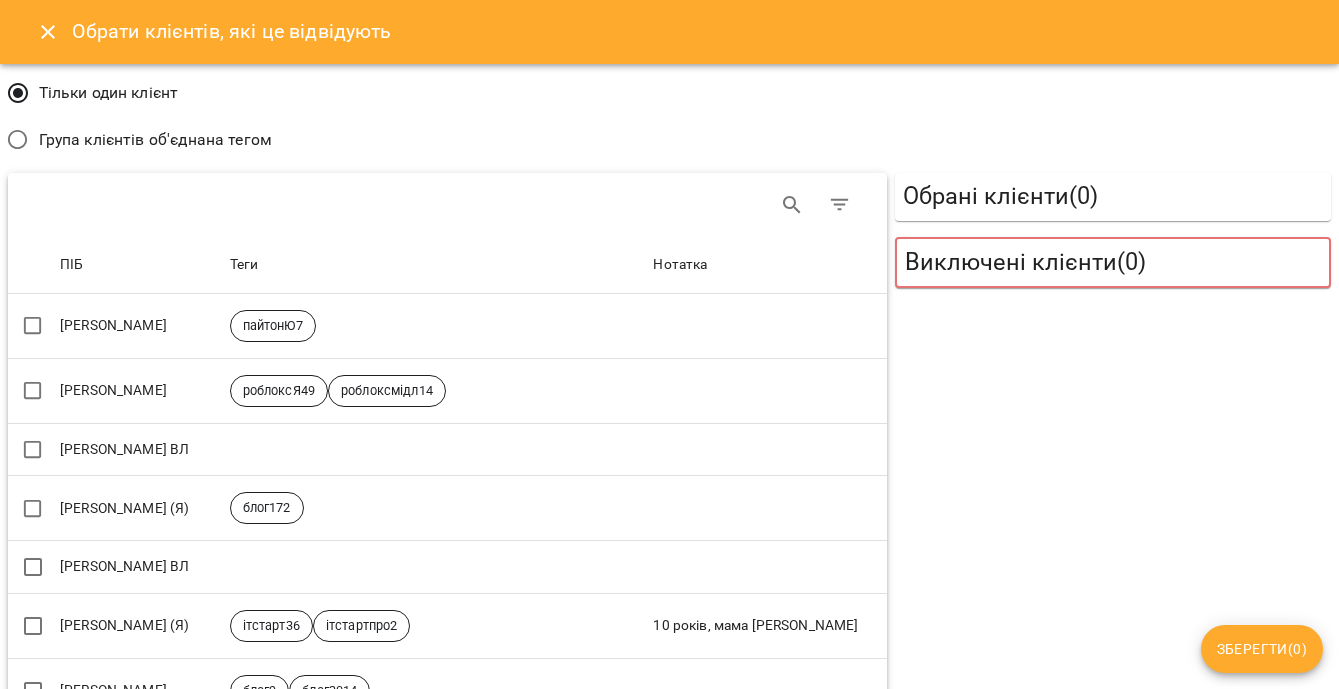 click on "Група клієнтів об'єднана тегом" at bounding box center [155, 140] 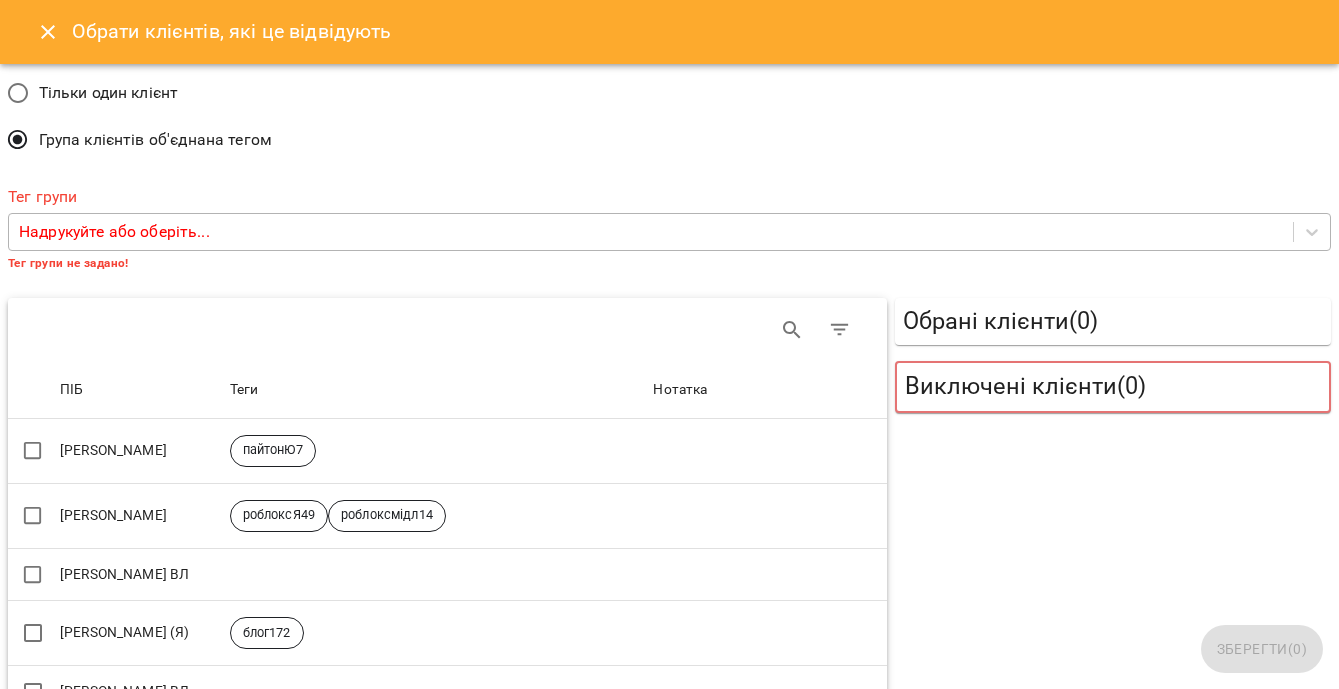 click on "Надрукуйте або оберіть..." at bounding box center (651, 232) 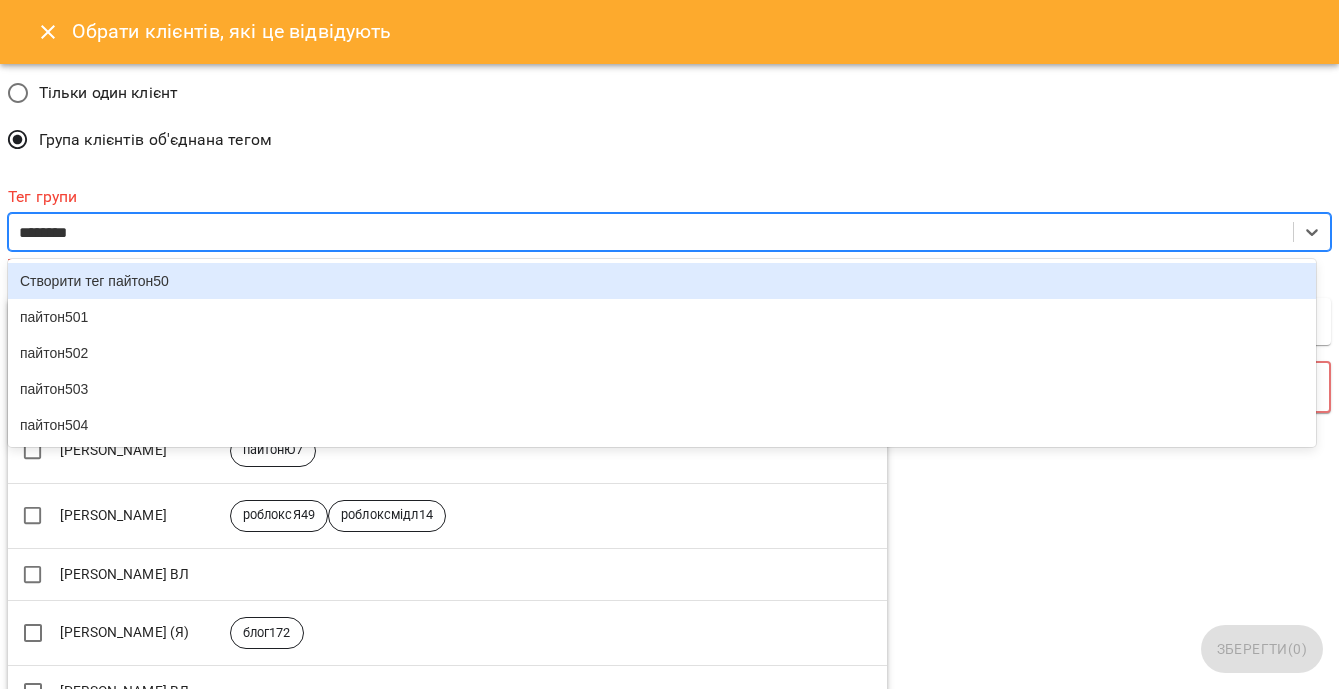 type on "*********" 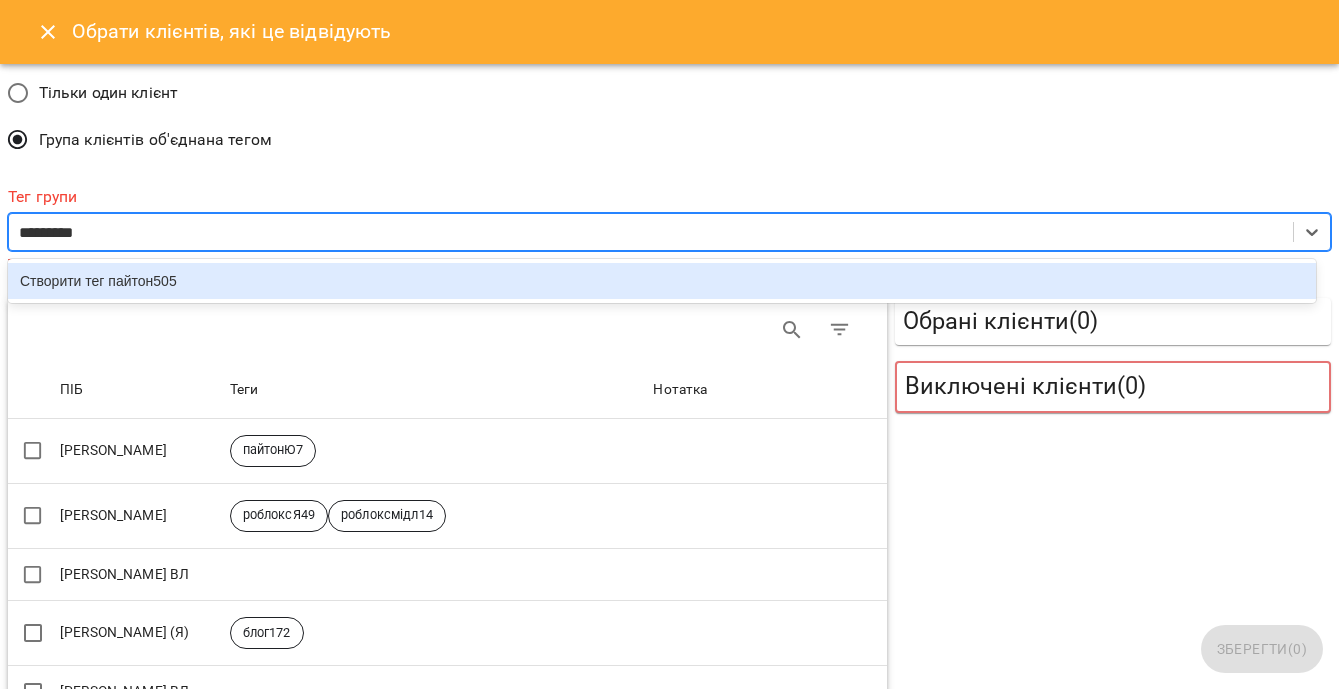 click on "Створити тег пайтон505" at bounding box center [662, 281] 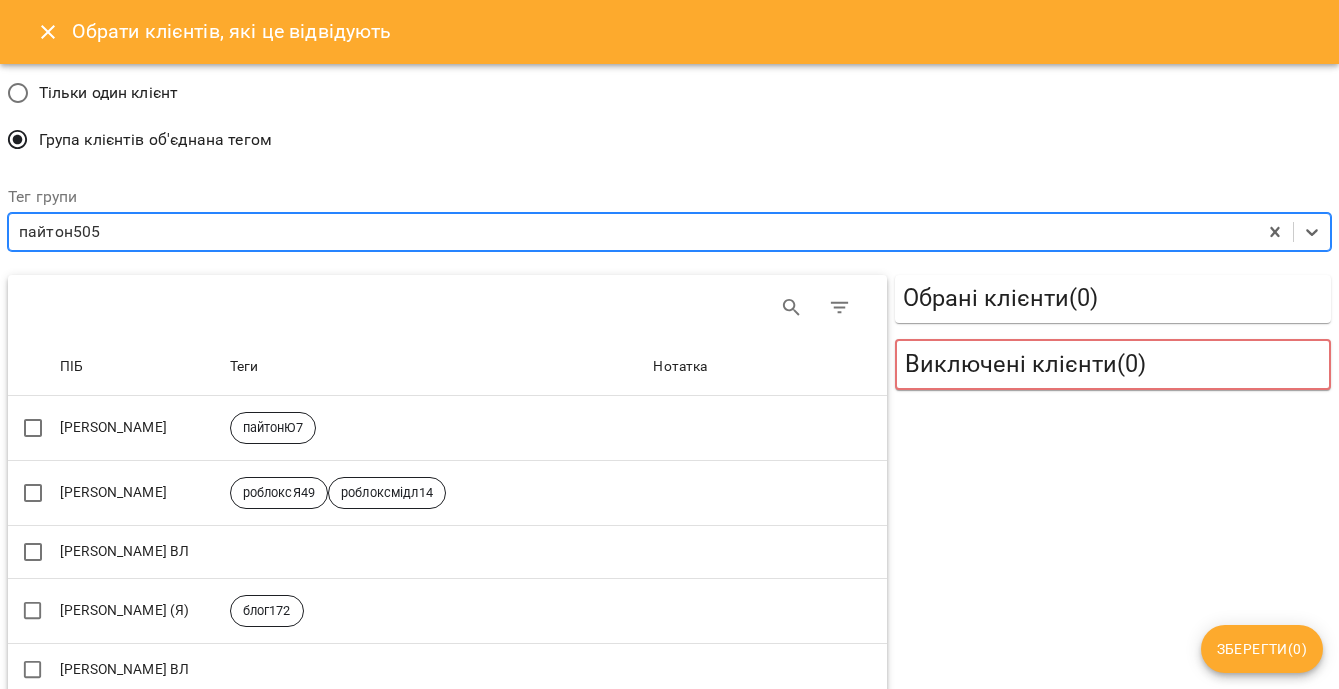 click on "Зберегти ( 0 )" at bounding box center (1262, 649) 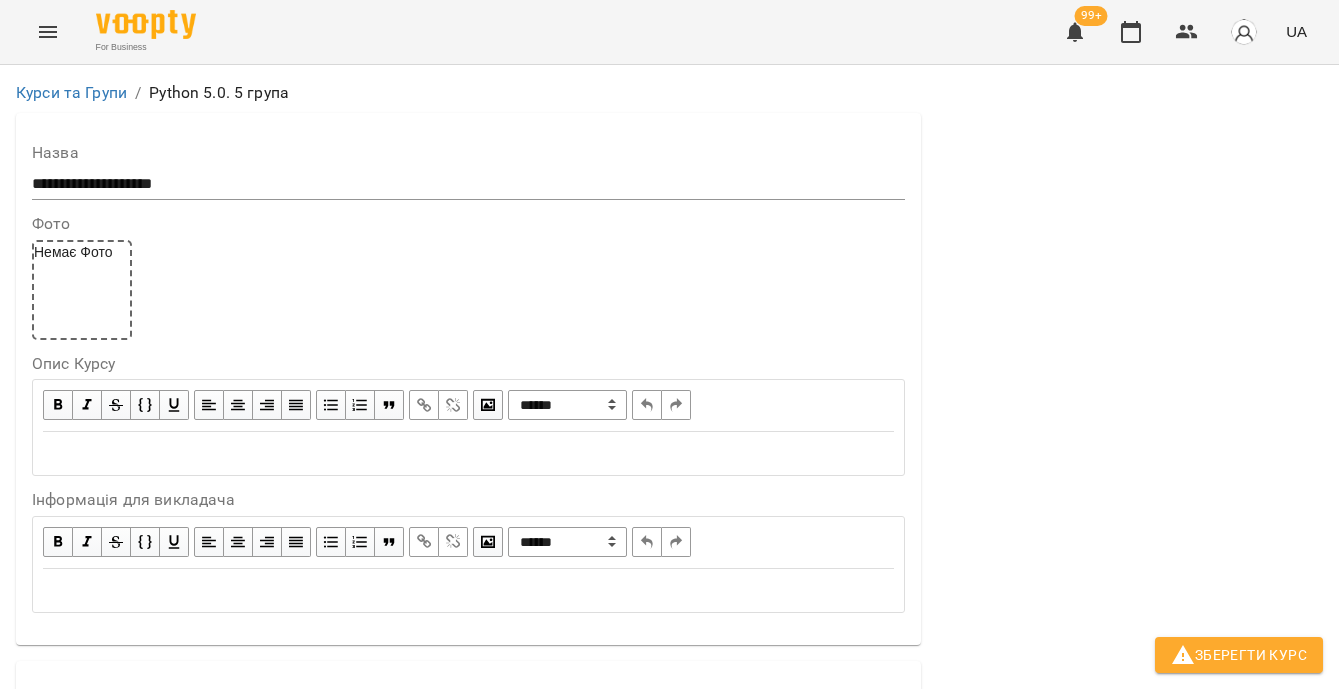 click on "Зберегти Курс" at bounding box center (1239, 655) 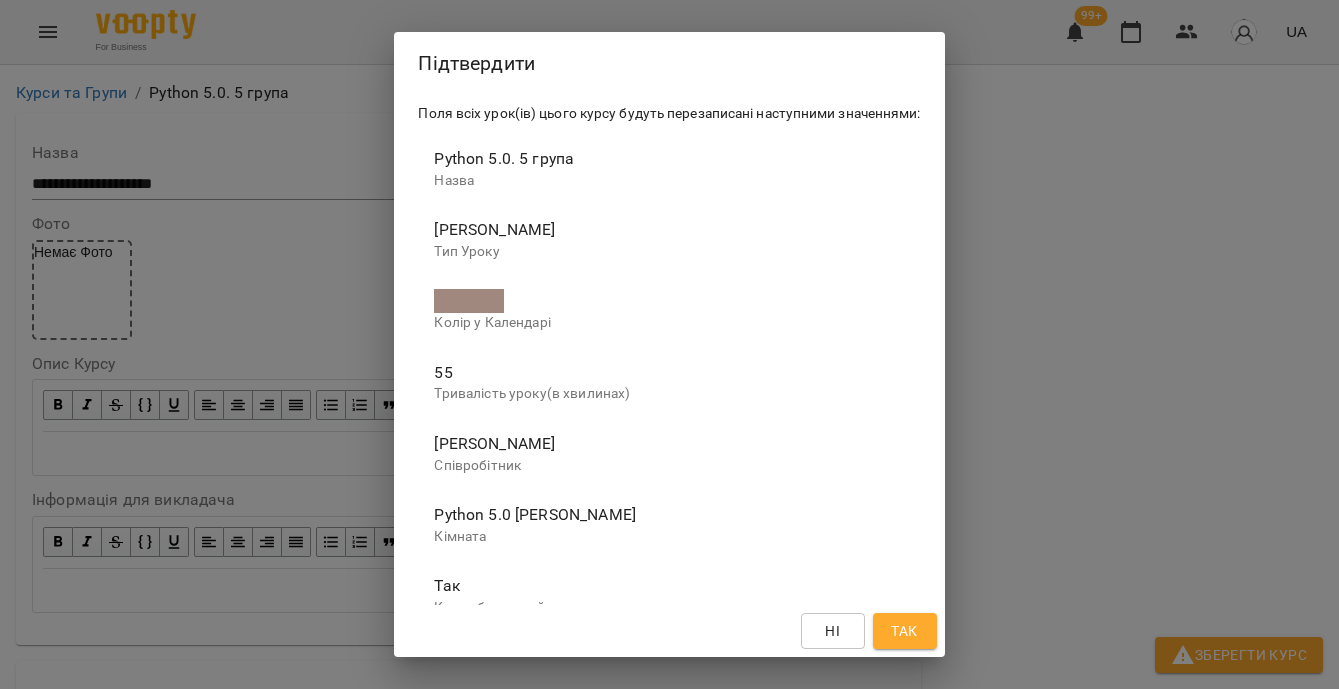 click on "Так" at bounding box center [904, 631] 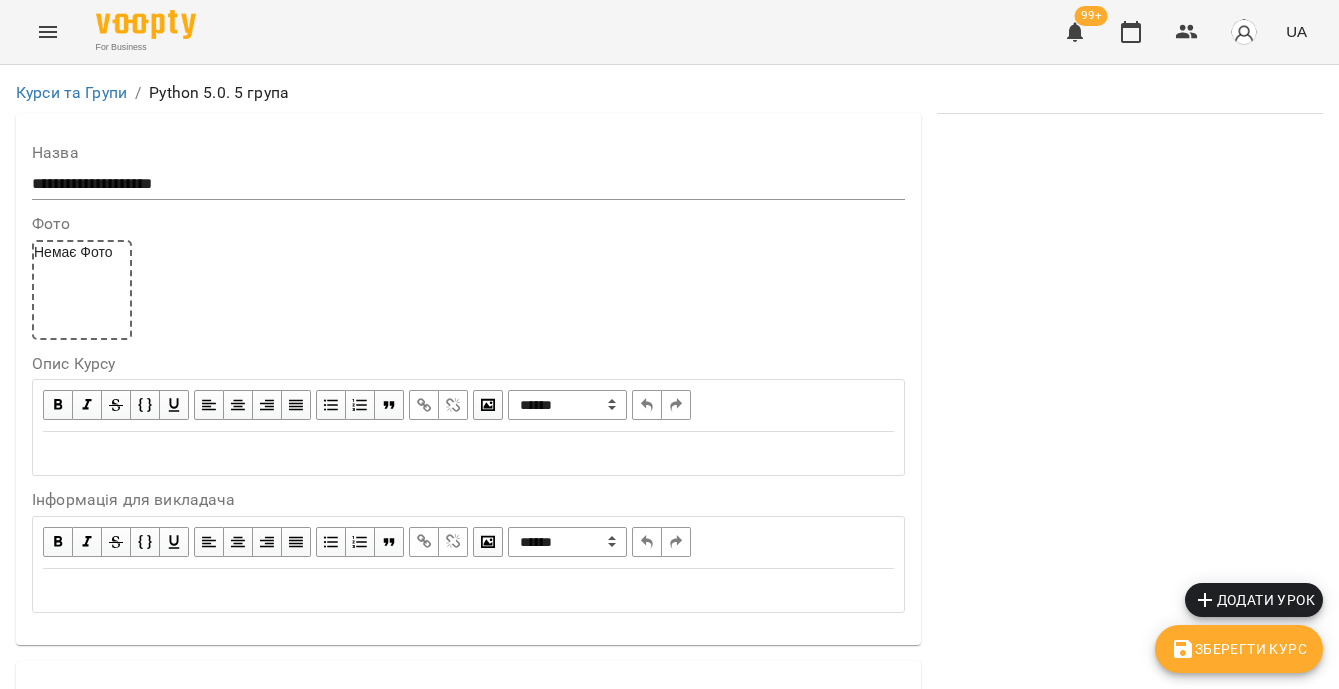 scroll, scrollTop: 0, scrollLeft: 0, axis: both 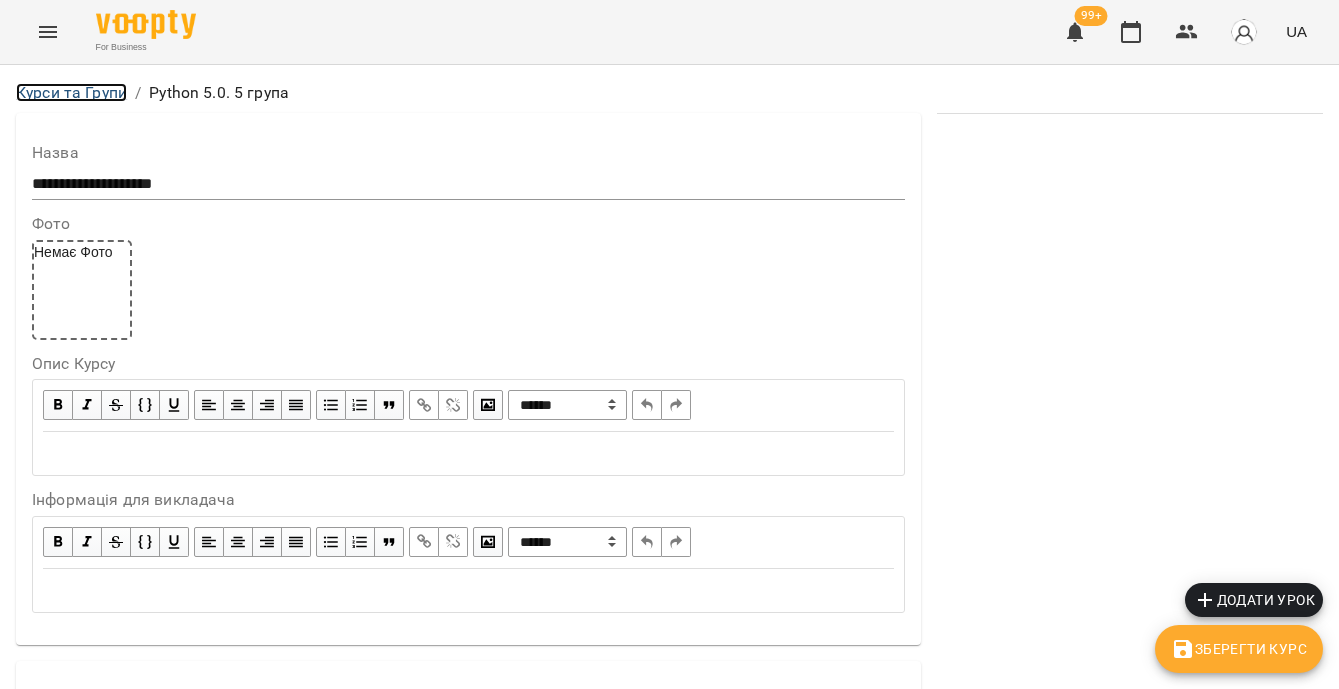 click on "Курси та Групи" at bounding box center [71, 92] 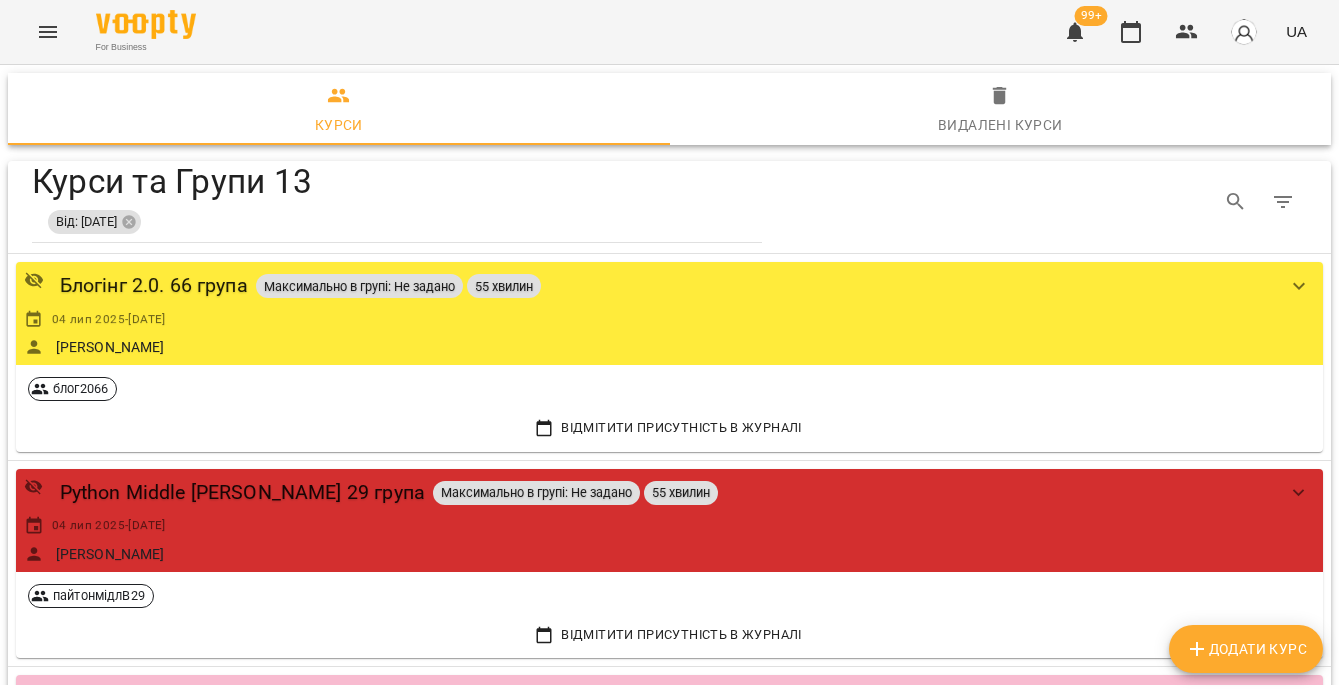 click on "Додати Курс" at bounding box center (1246, 649) 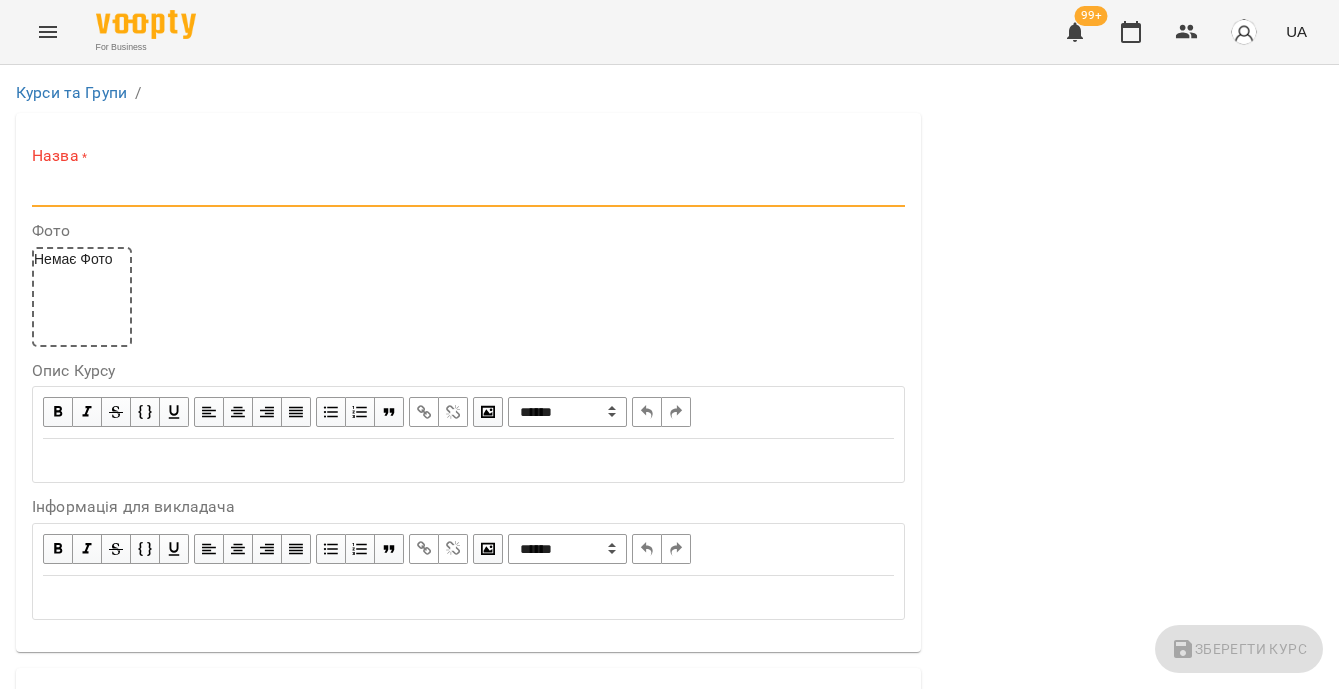 paste on "**********" 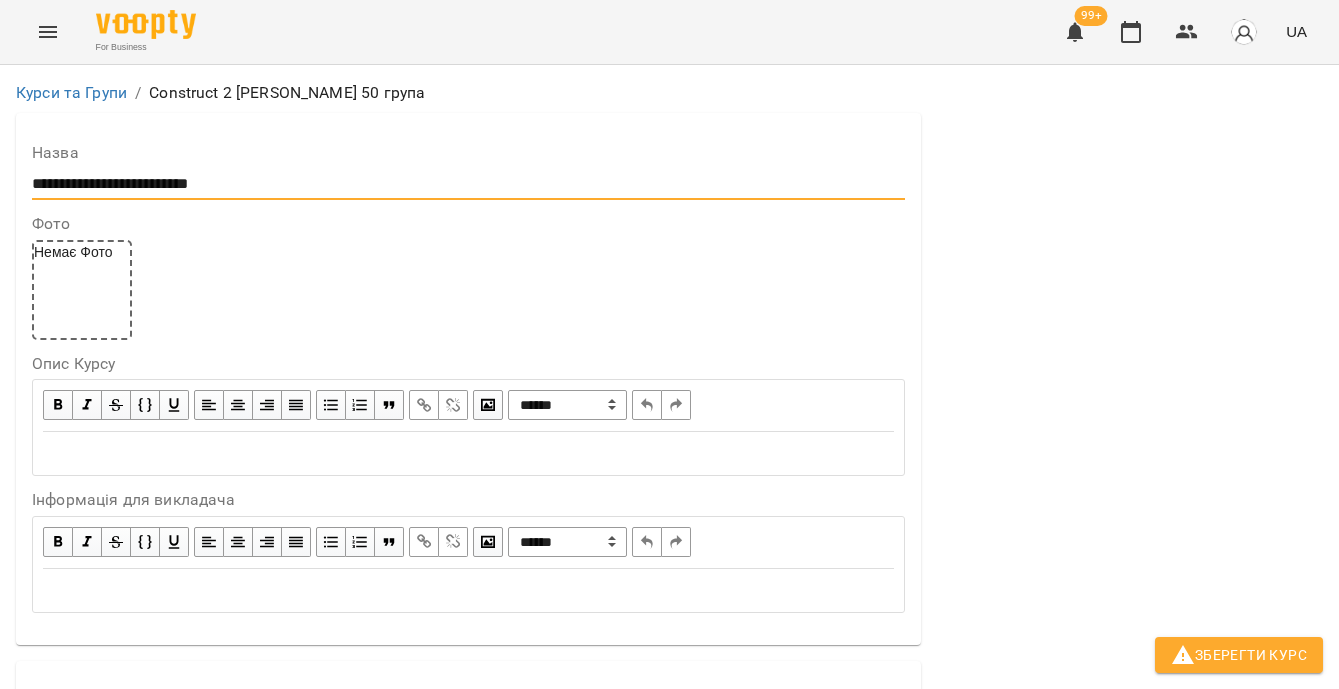 scroll, scrollTop: 385, scrollLeft: 0, axis: vertical 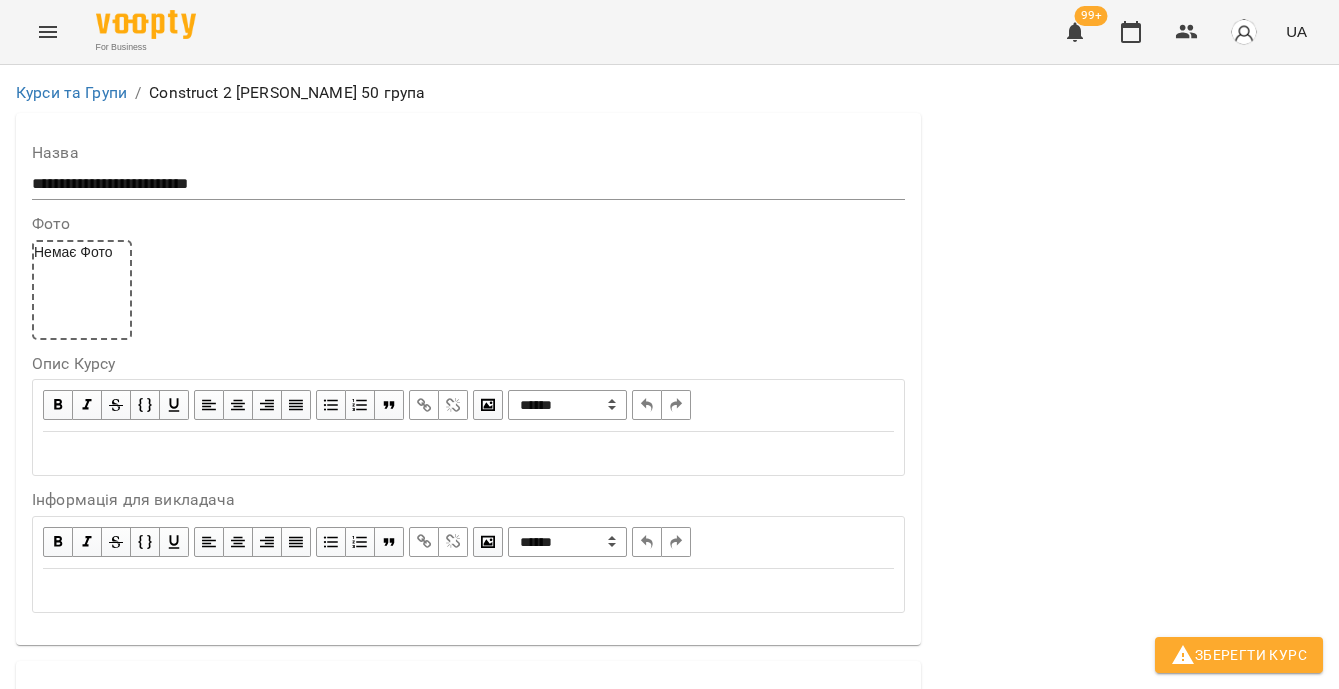 click on "**********" at bounding box center (669, 1212) 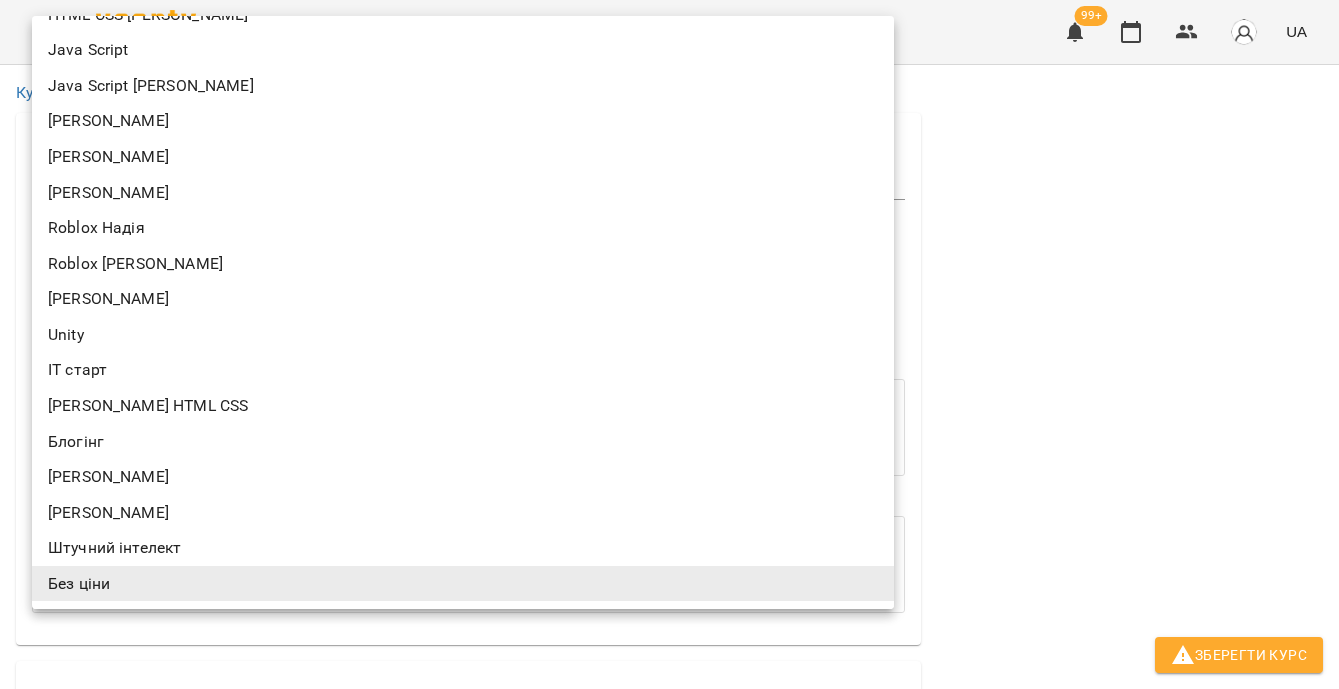 scroll, scrollTop: 0, scrollLeft: 0, axis: both 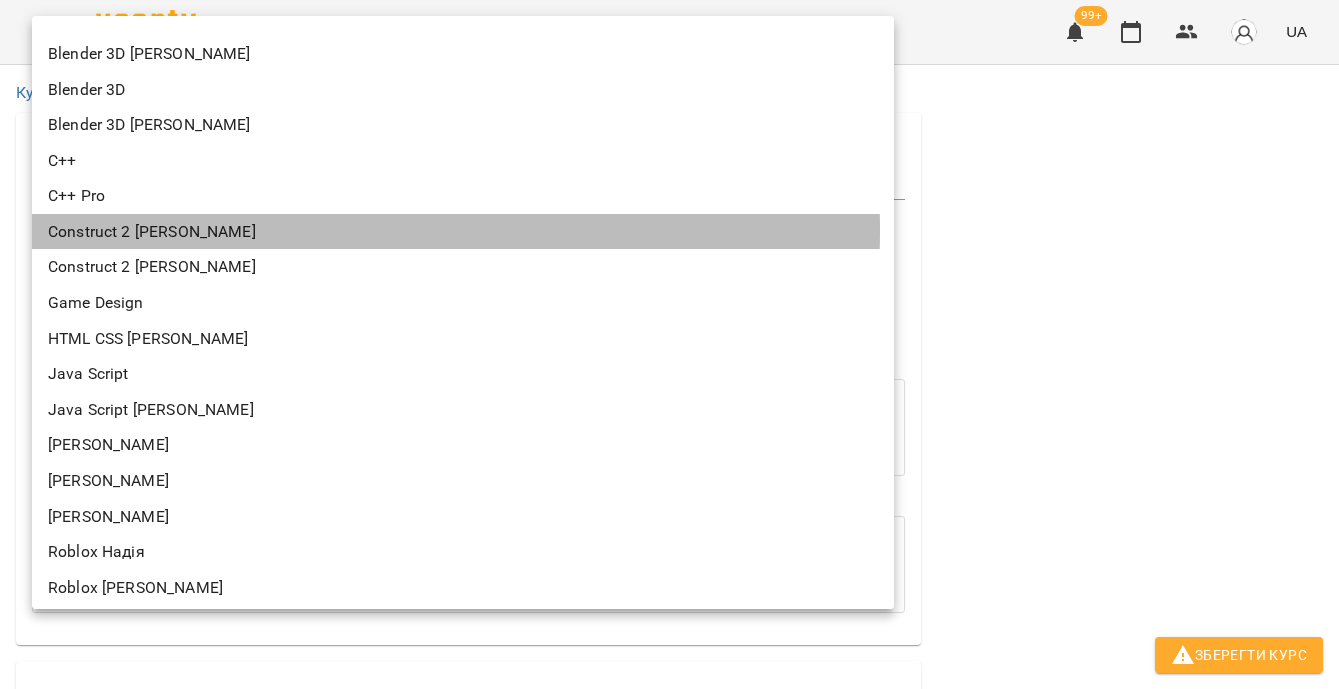 click on "Construct 2 [PERSON_NAME]" at bounding box center [463, 232] 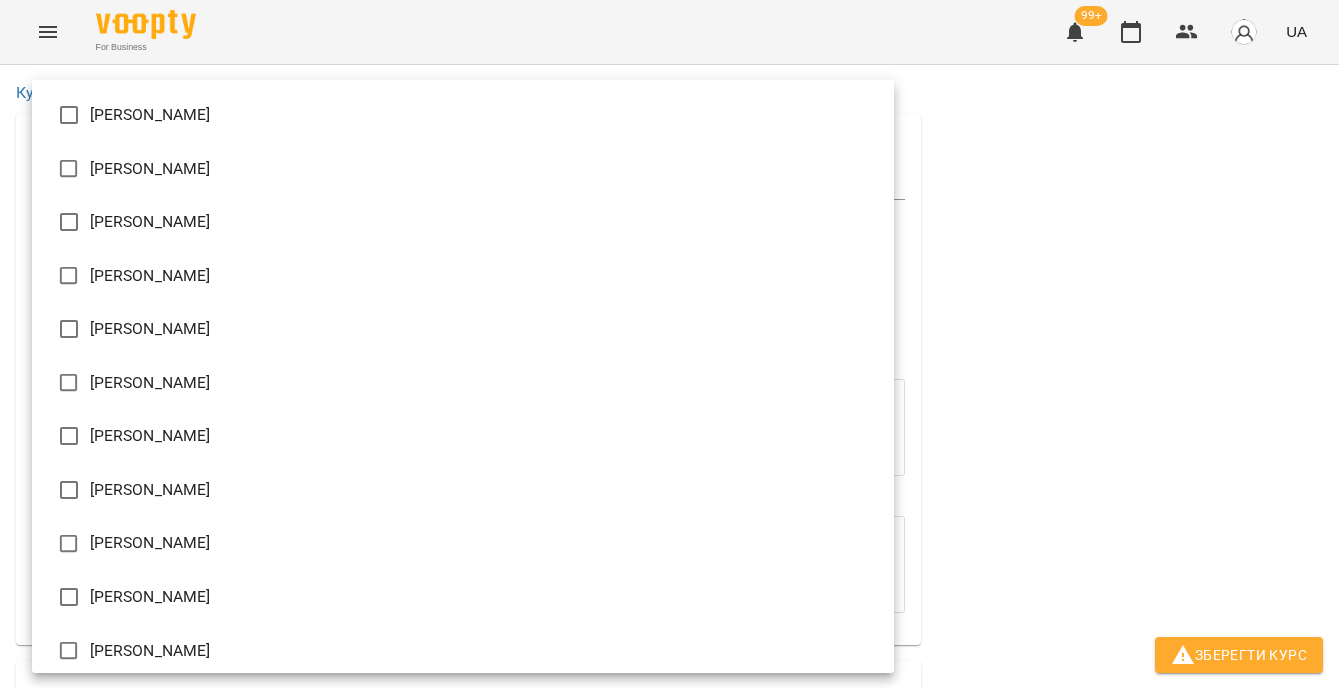 click on "**********" at bounding box center [669, 1212] 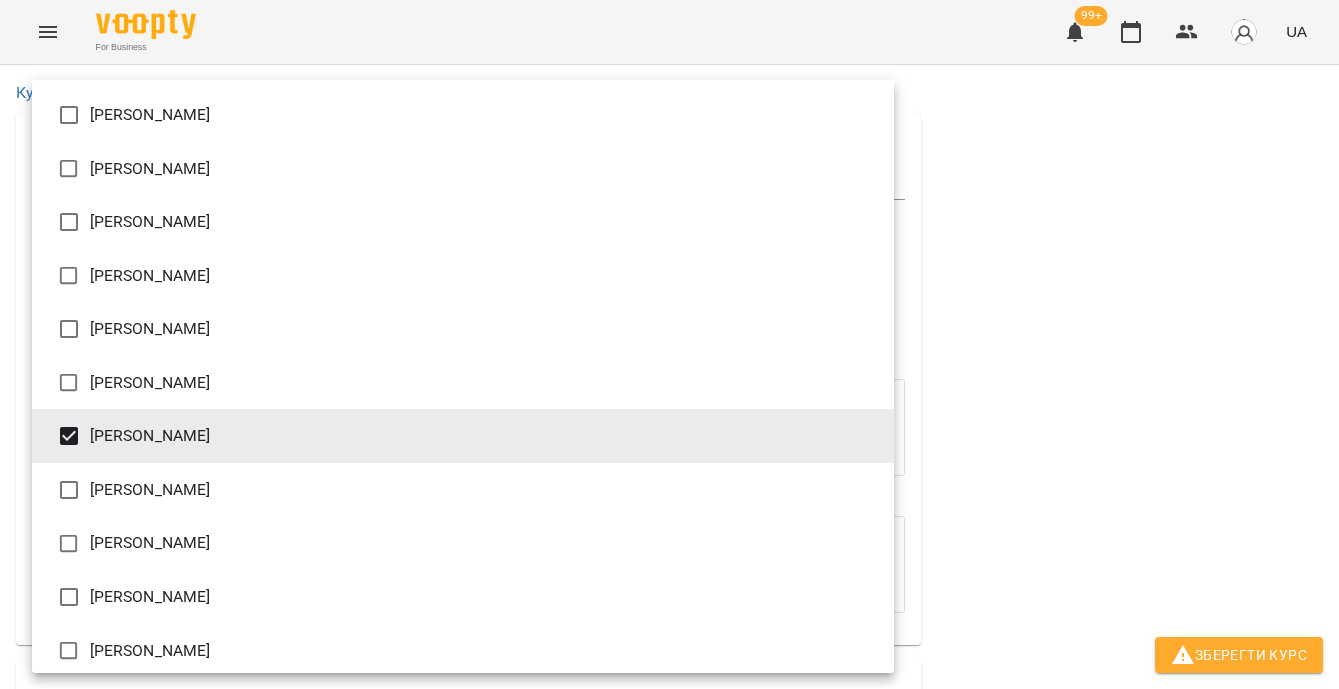 click at bounding box center [669, 344] 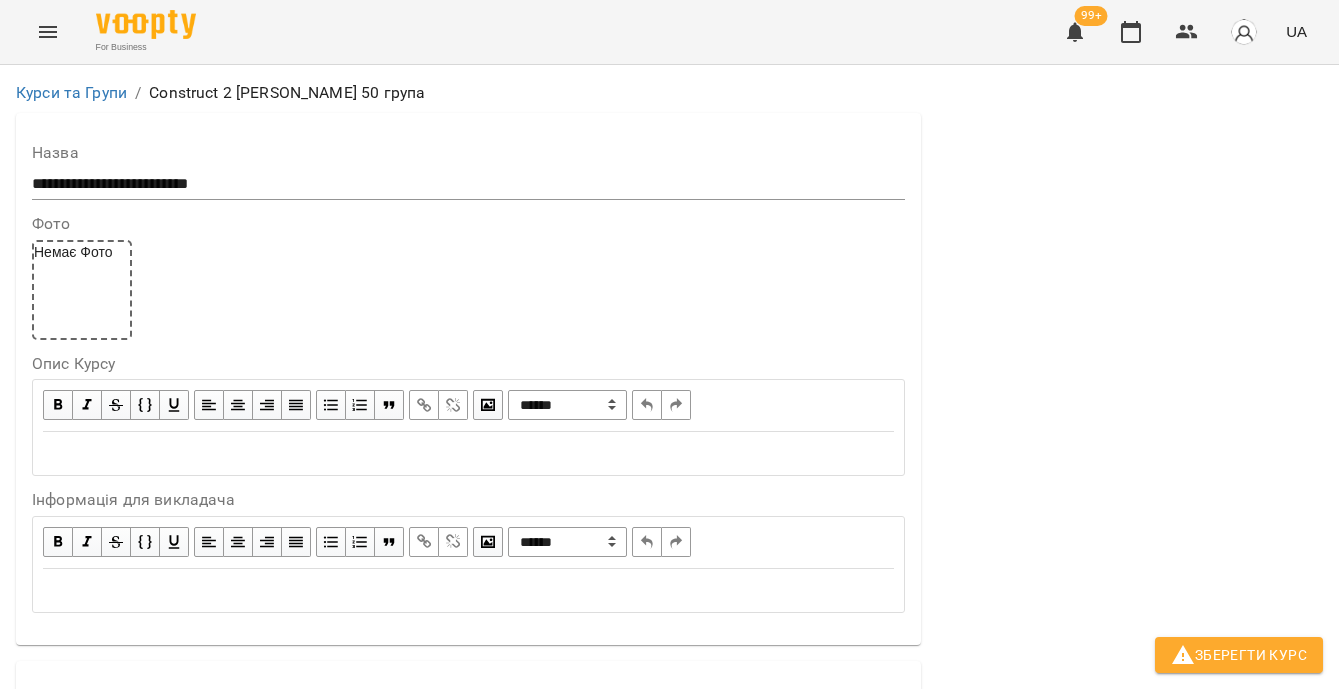 scroll, scrollTop: 753, scrollLeft: 0, axis: vertical 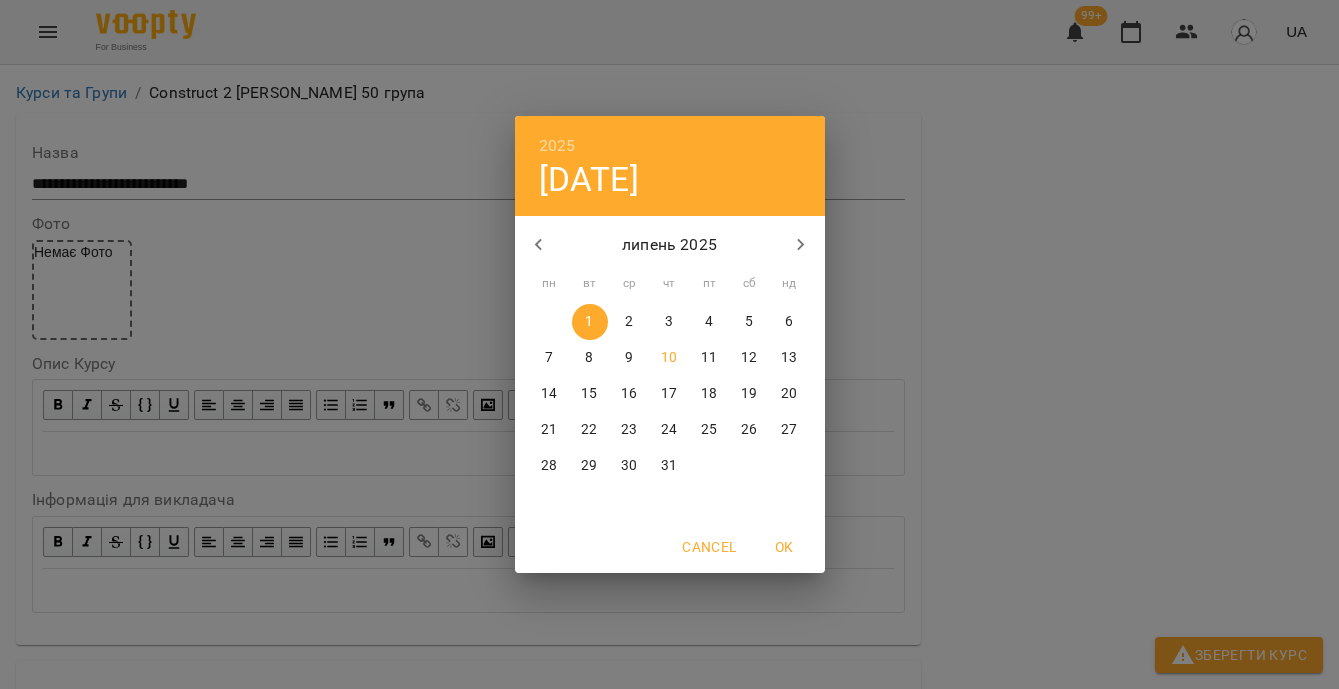 click on "10" at bounding box center (670, 358) 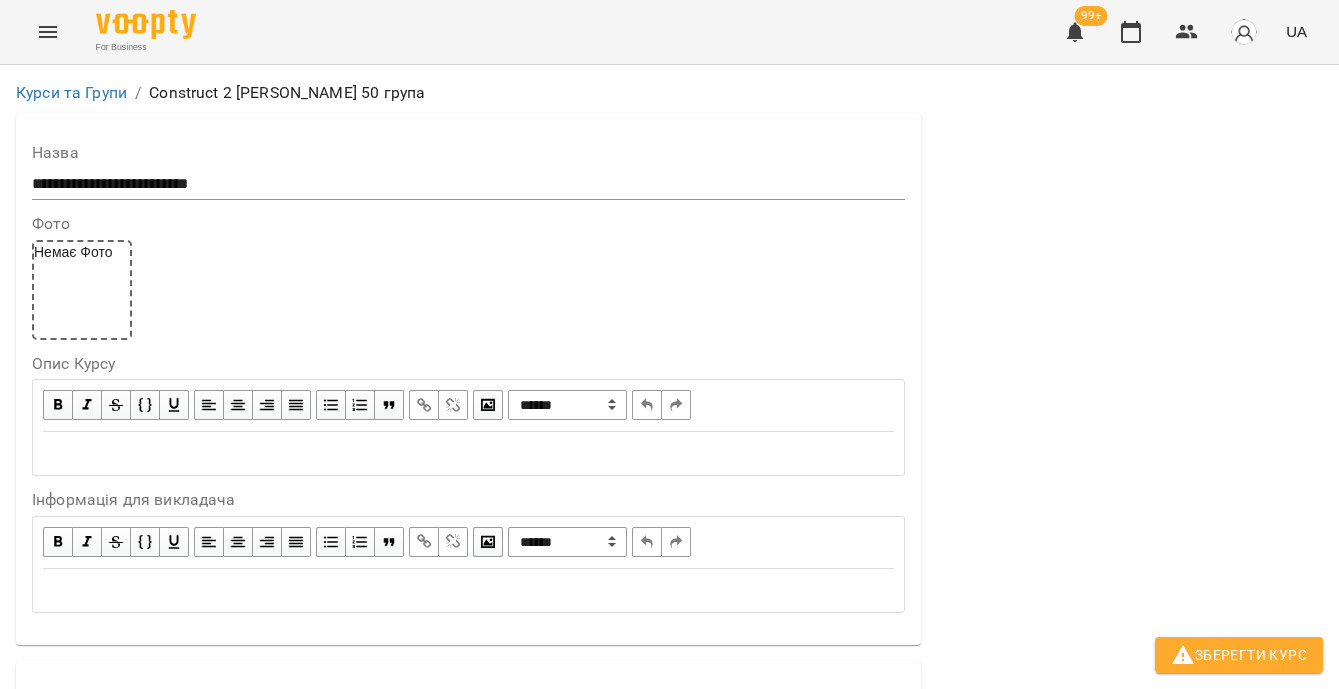 click on "**********" at bounding box center [315, 1782] 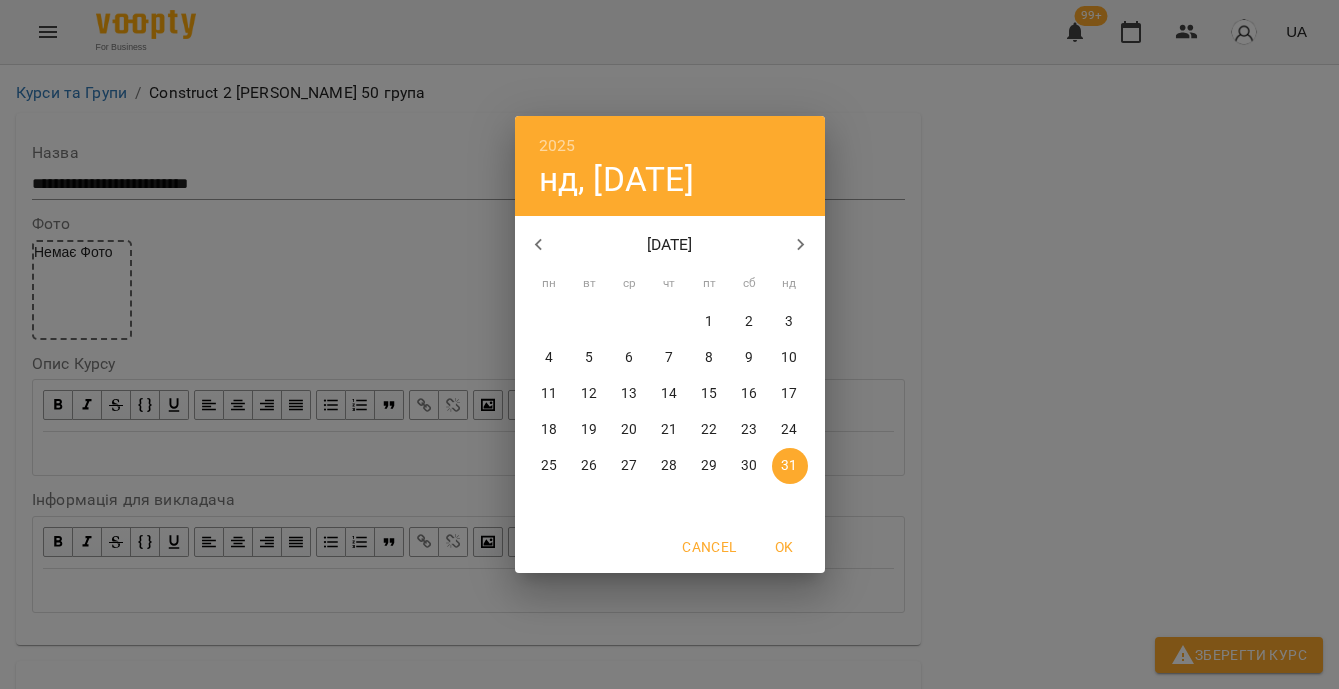 click 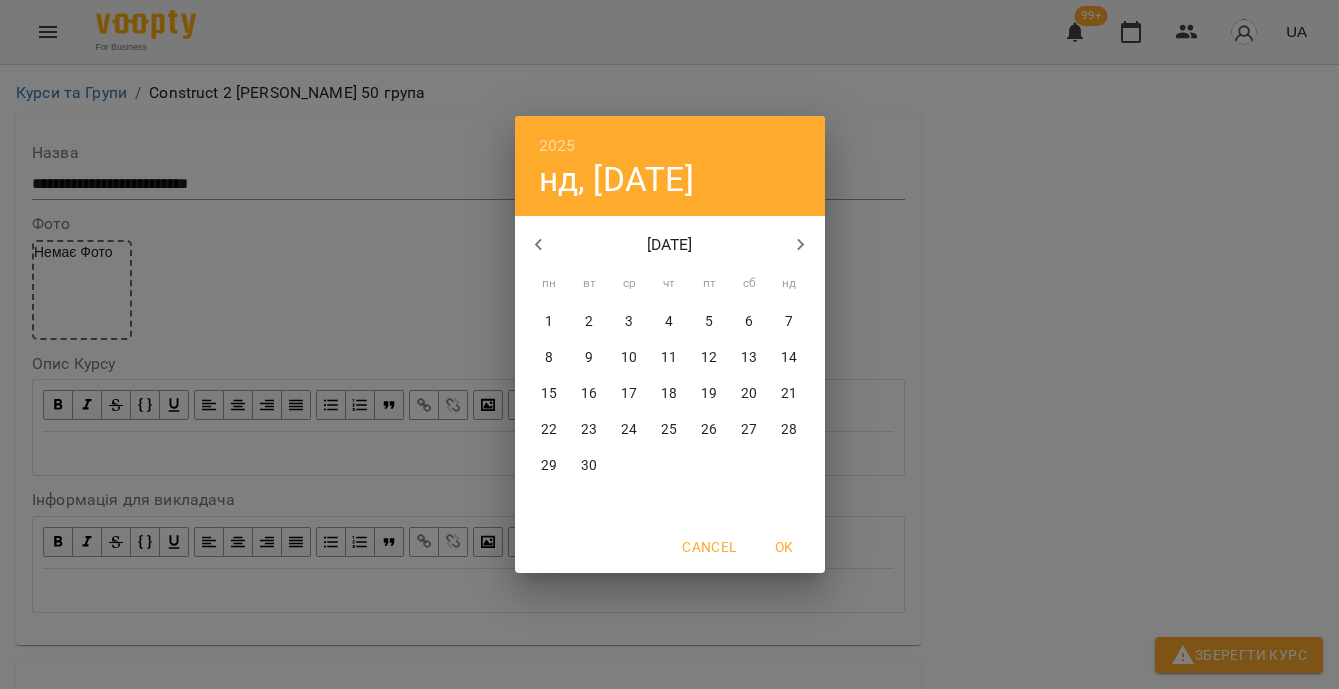 click on "2" at bounding box center [590, 322] 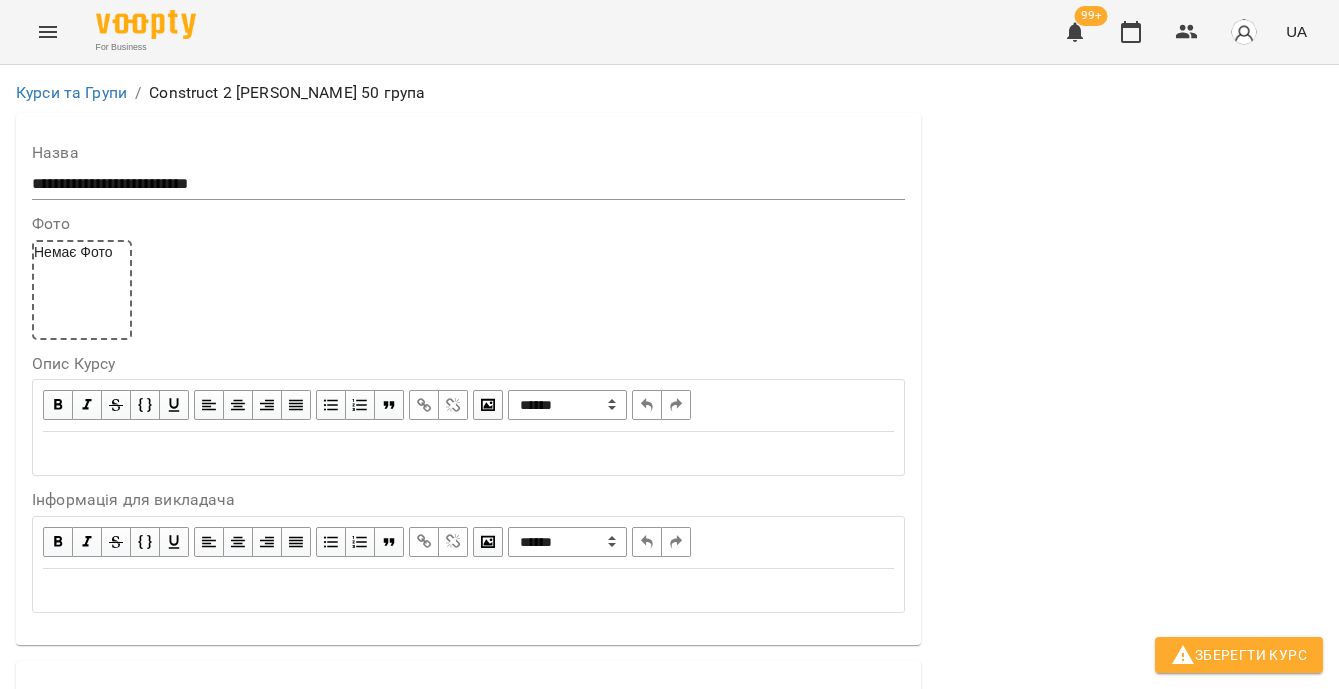 scroll, scrollTop: 1612, scrollLeft: 0, axis: vertical 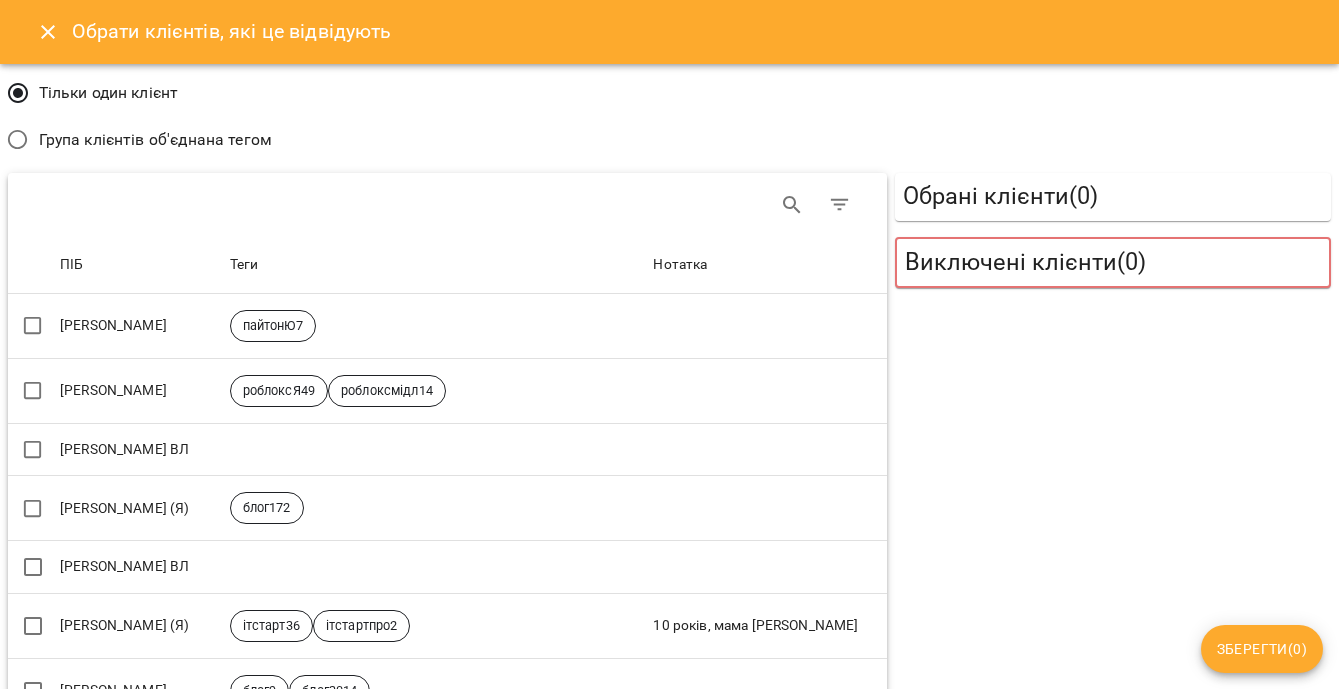 click on "Група клієнтів об'єднана тегом" at bounding box center [155, 140] 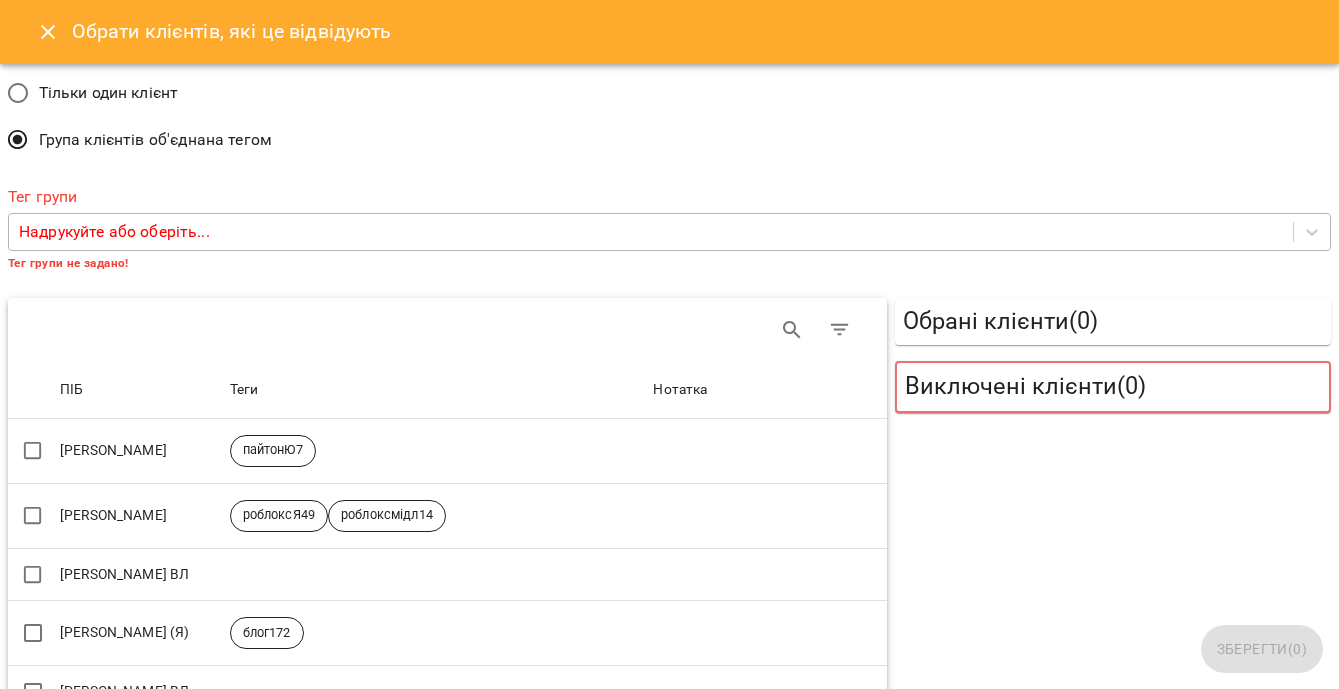 click on "Надрукуйте або оберіть..." at bounding box center (114, 232) 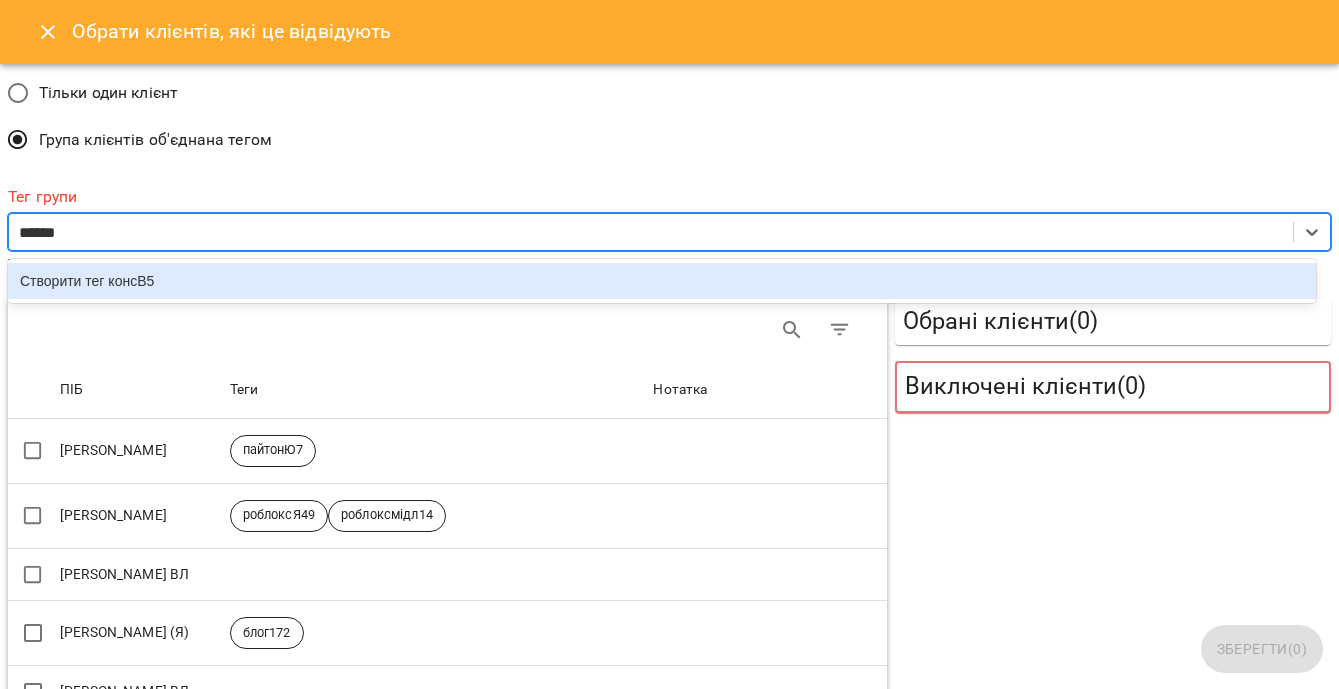 type on "*******" 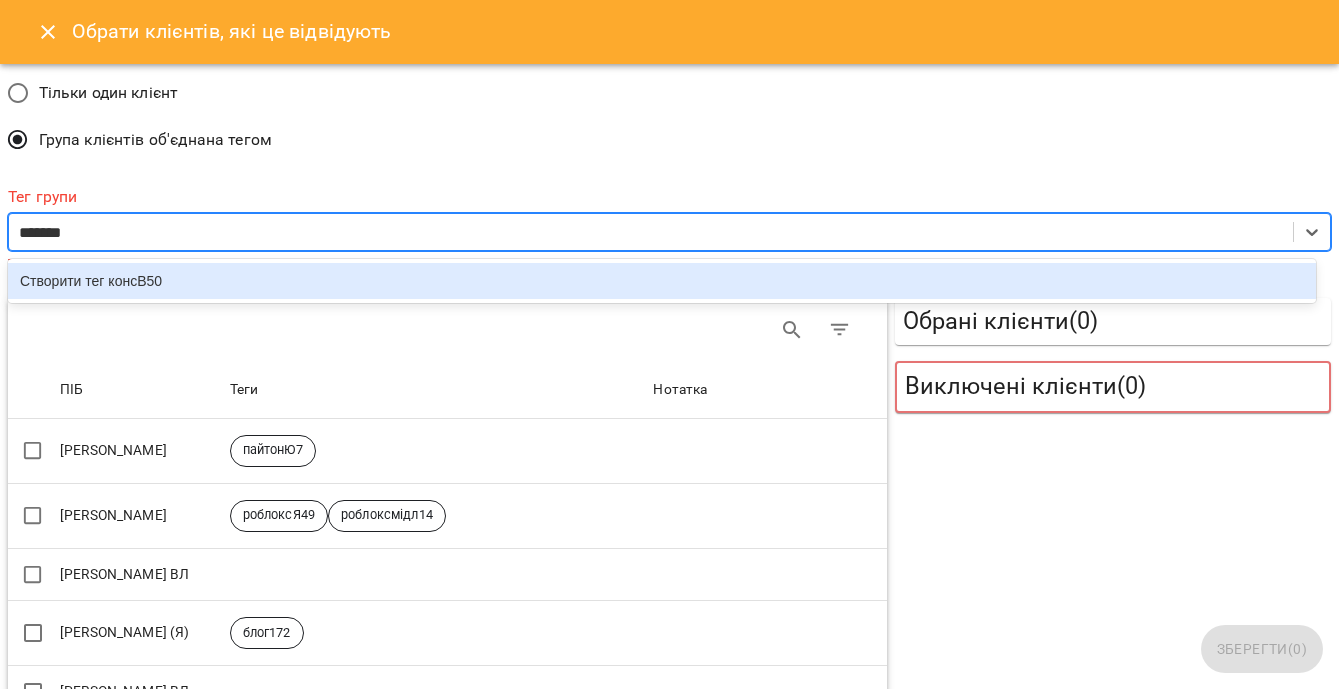 click on "Створити тег консВ50" at bounding box center [662, 281] 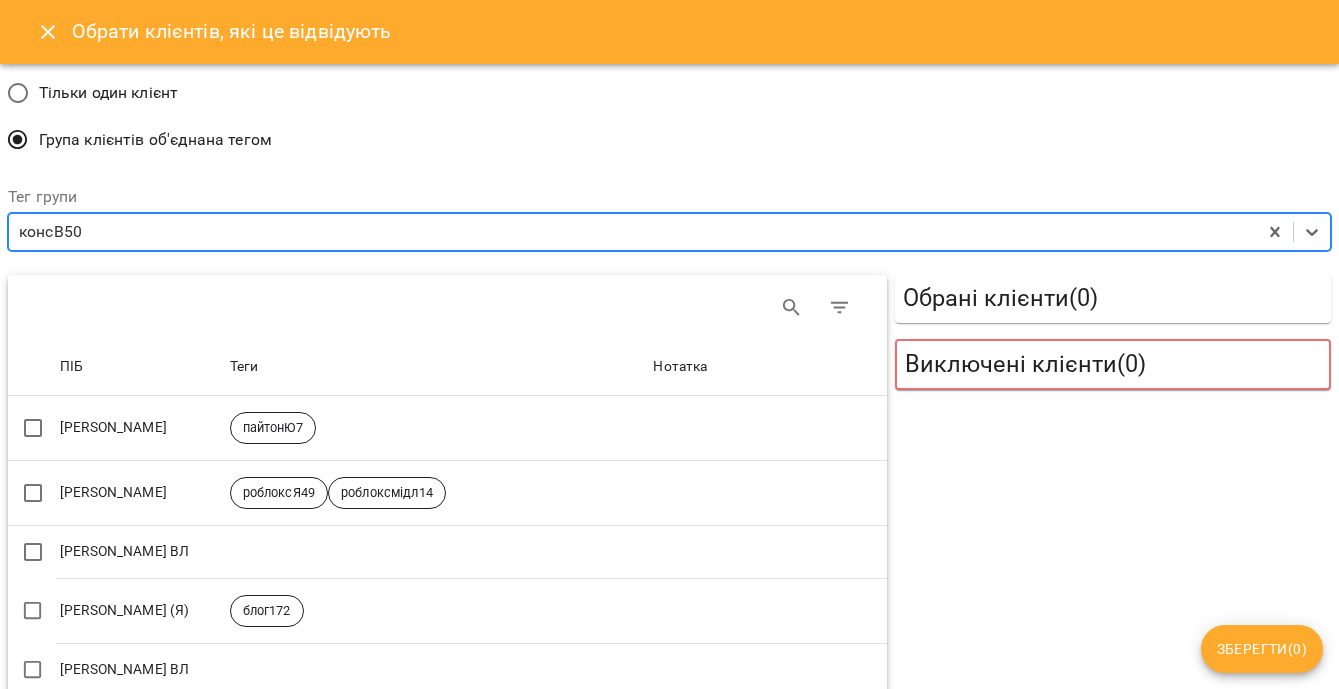 click on "Зберегти ( 0 )" at bounding box center [1262, 649] 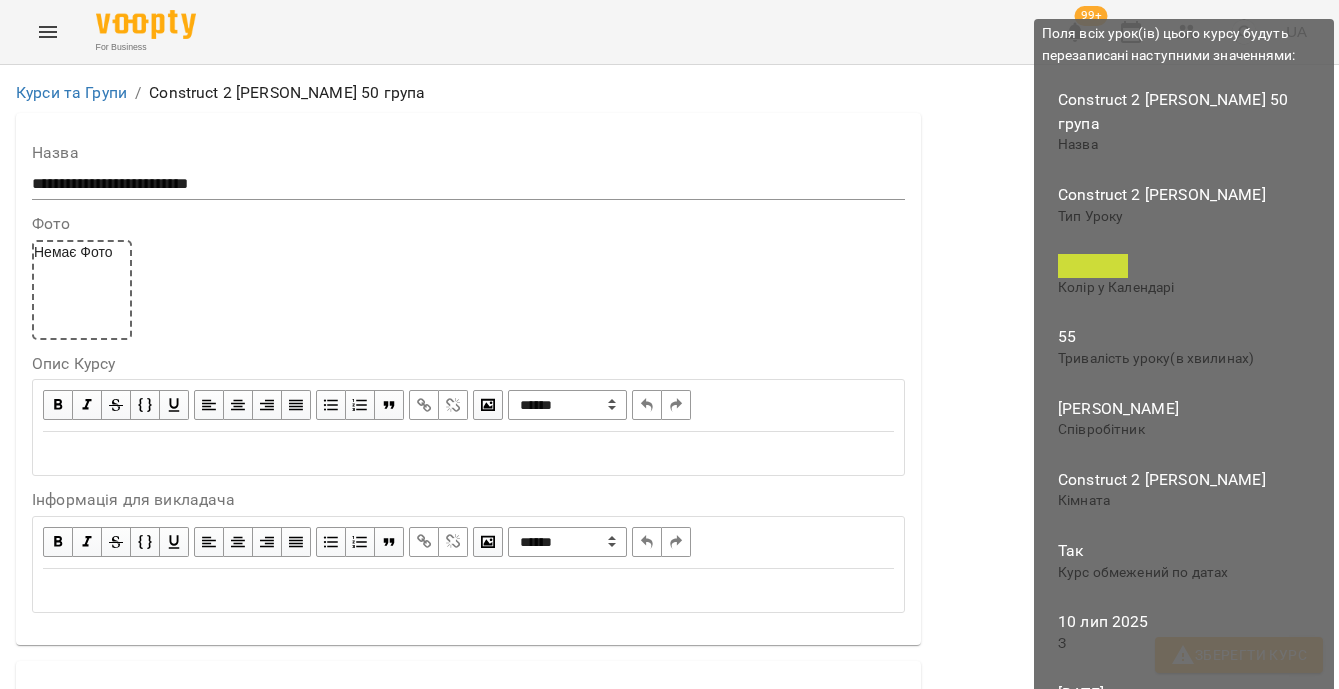 click on "Зберегти Курс" at bounding box center (1239, 655) 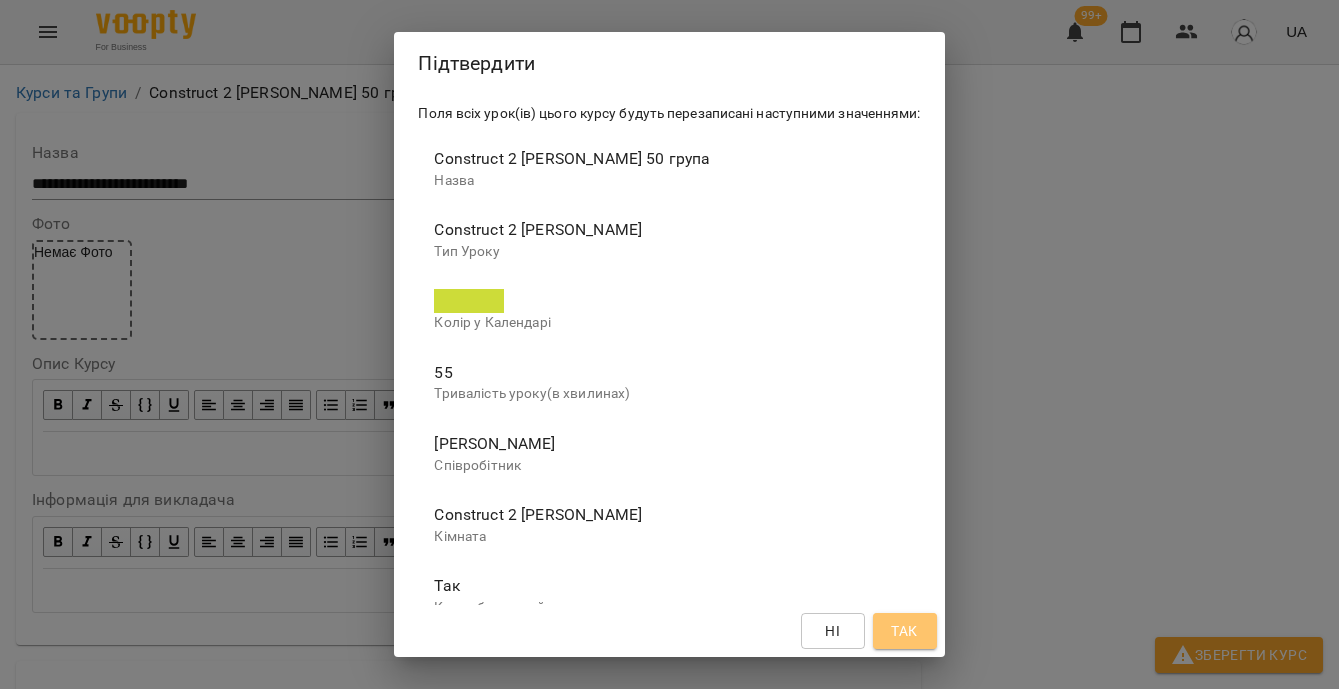 click on "Так" at bounding box center (905, 631) 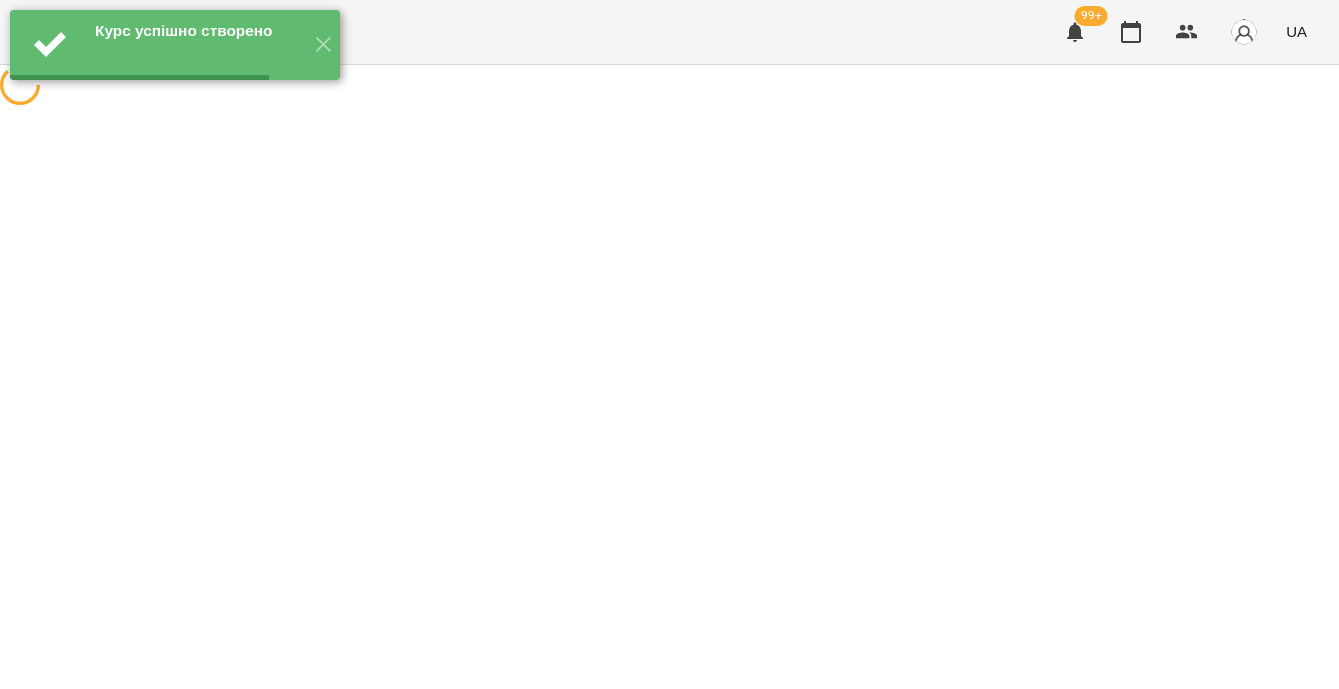 scroll, scrollTop: 0, scrollLeft: 0, axis: both 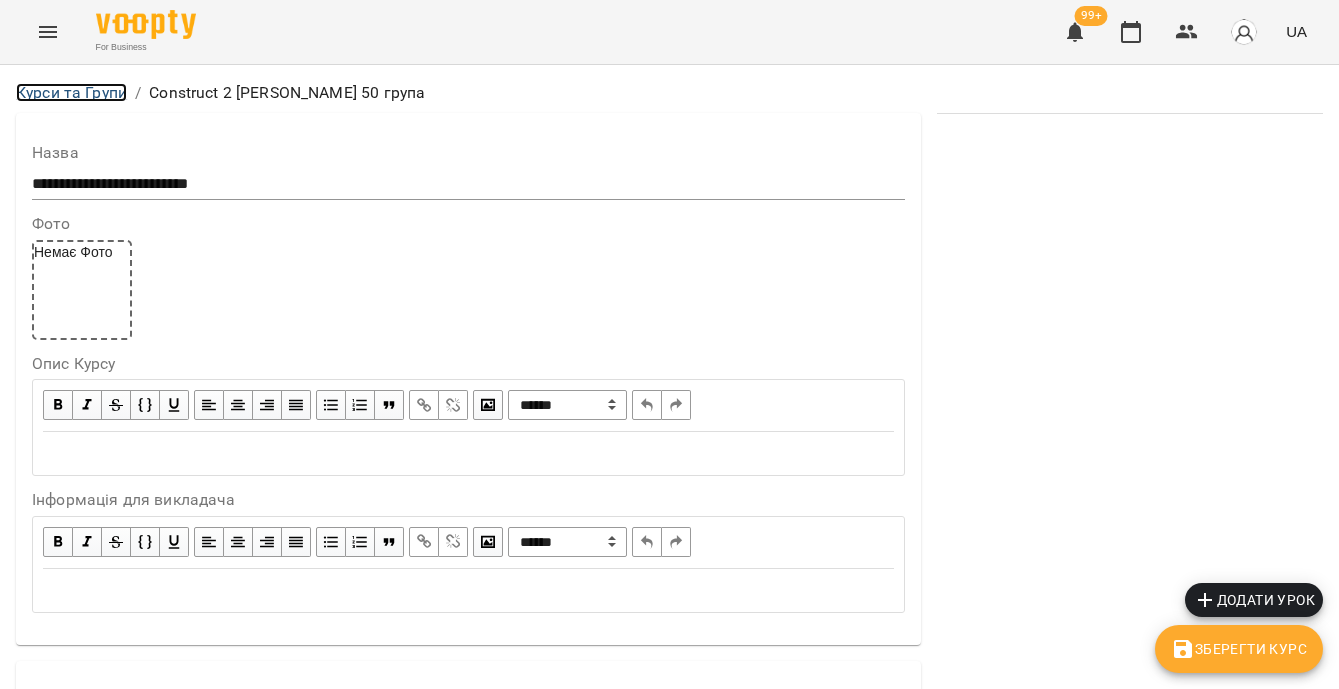 click on "Курси та Групи" at bounding box center (71, 92) 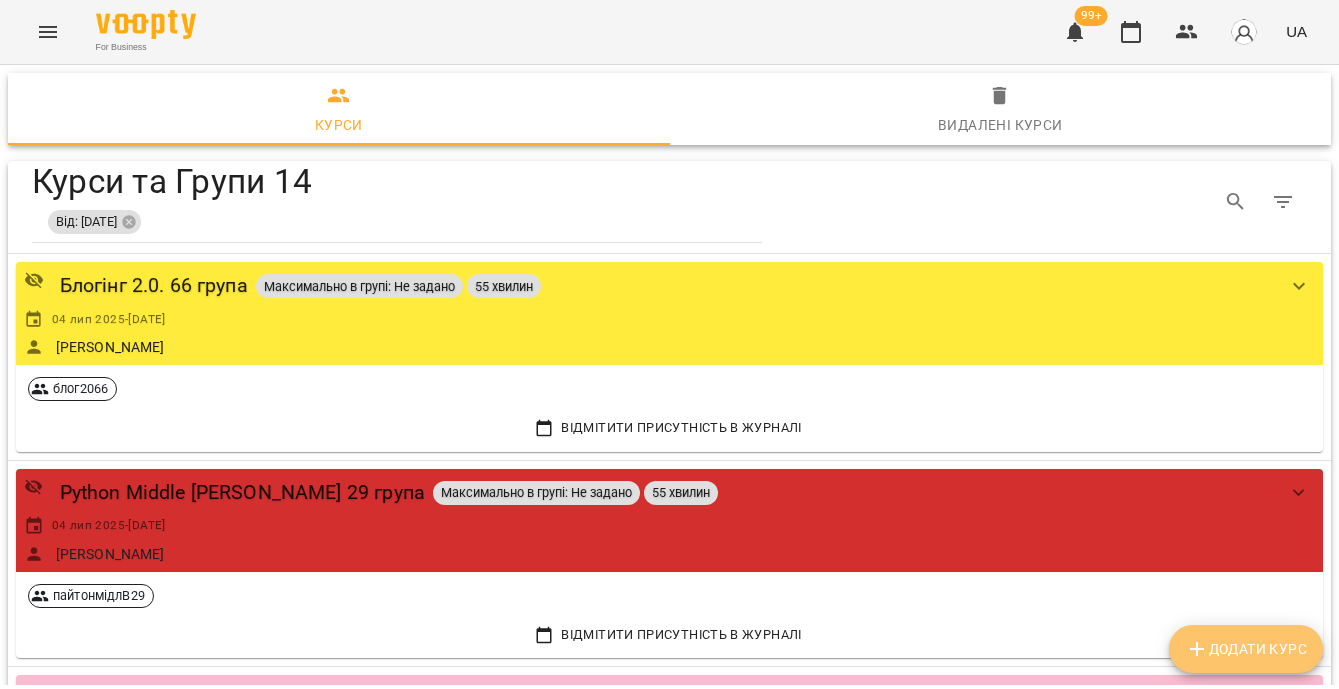 click on "Додати Курс" at bounding box center (1246, 649) 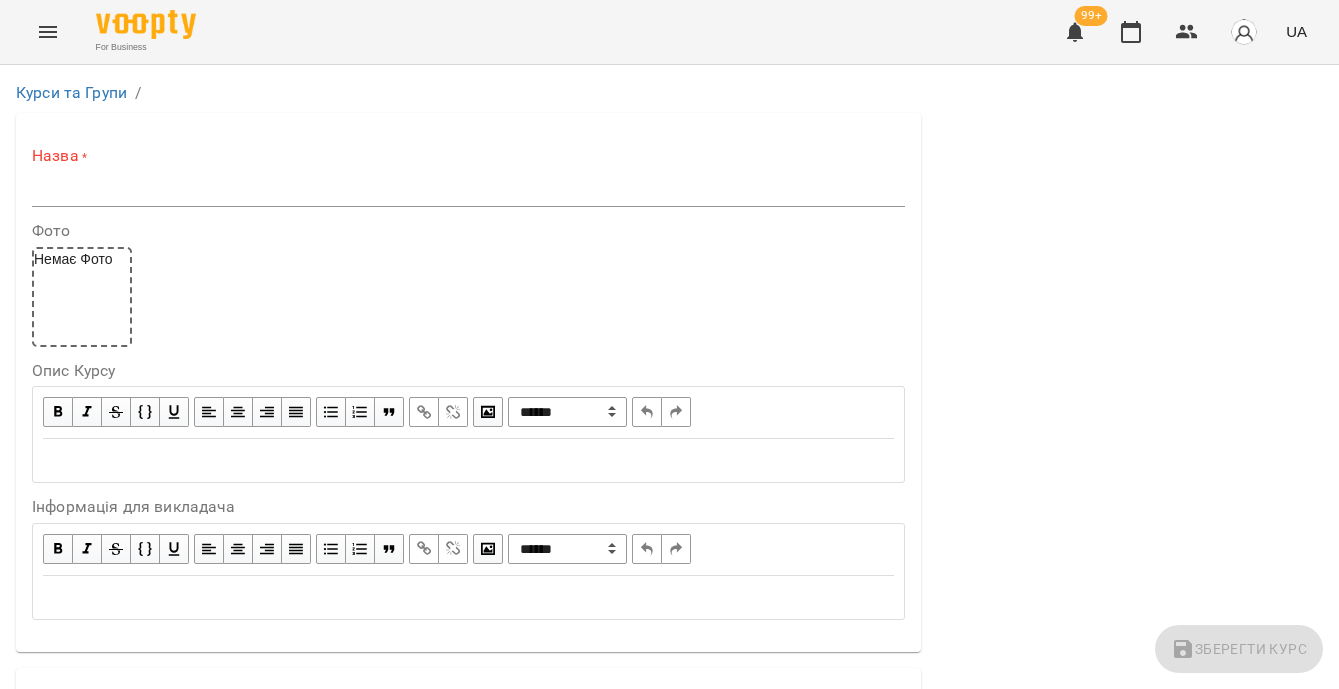 click at bounding box center [468, 191] 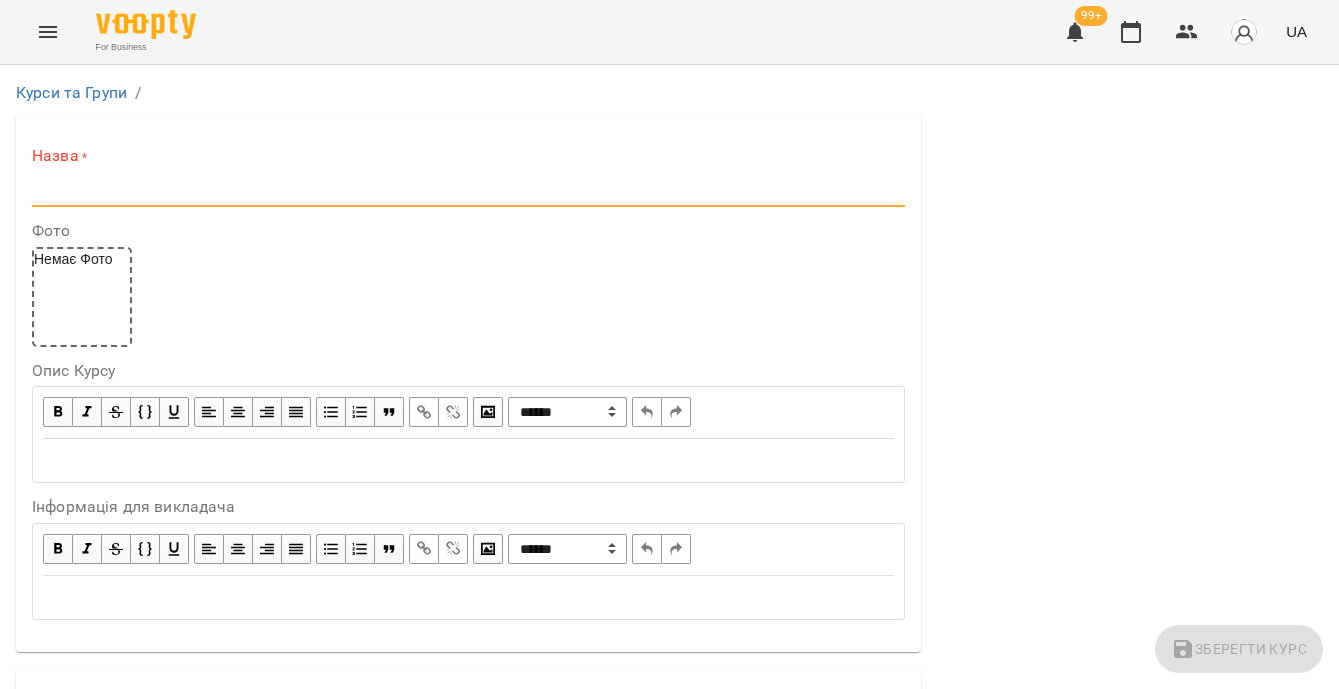 paste on "**********" 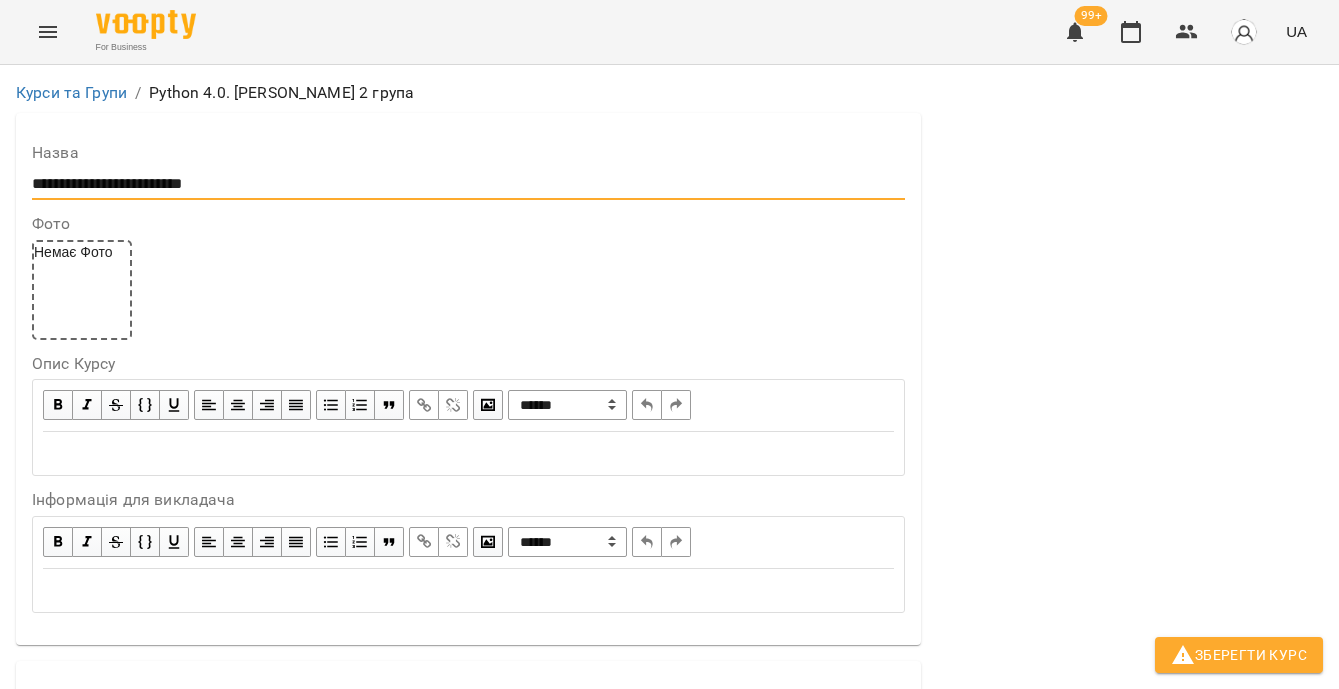 scroll, scrollTop: 147, scrollLeft: 0, axis: vertical 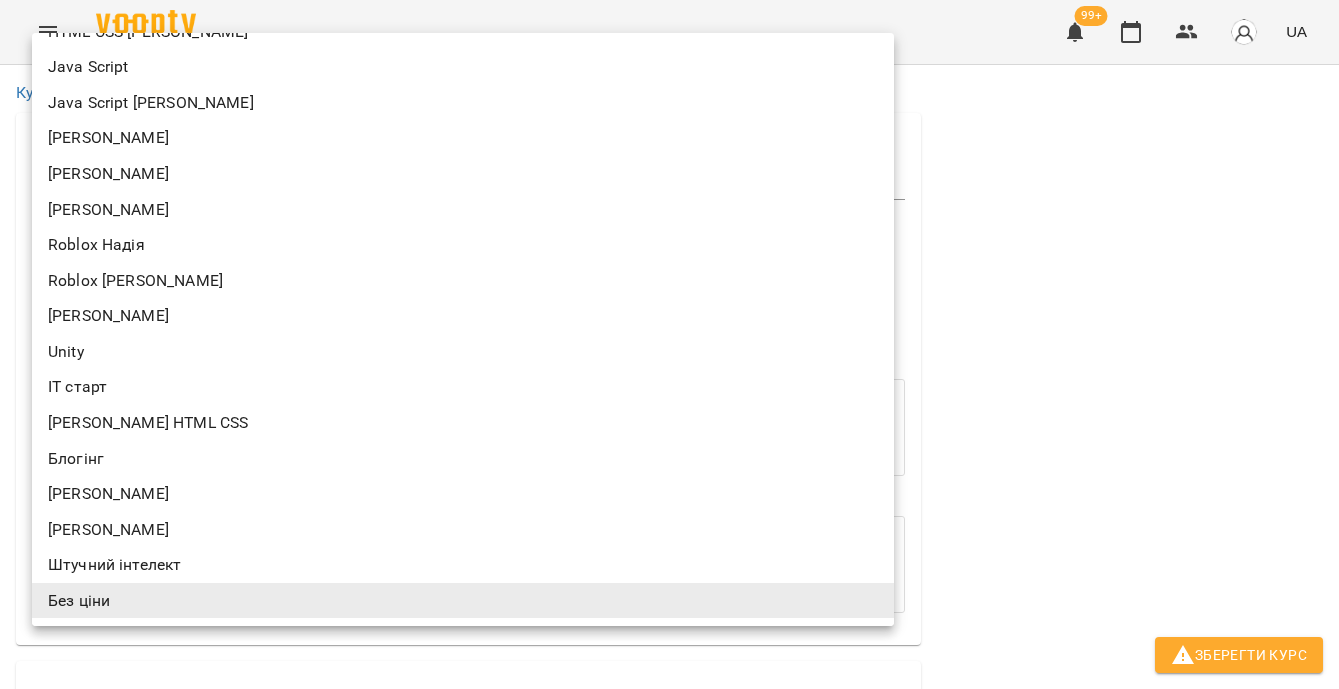 click on "[PERSON_NAME]" at bounding box center [463, 210] 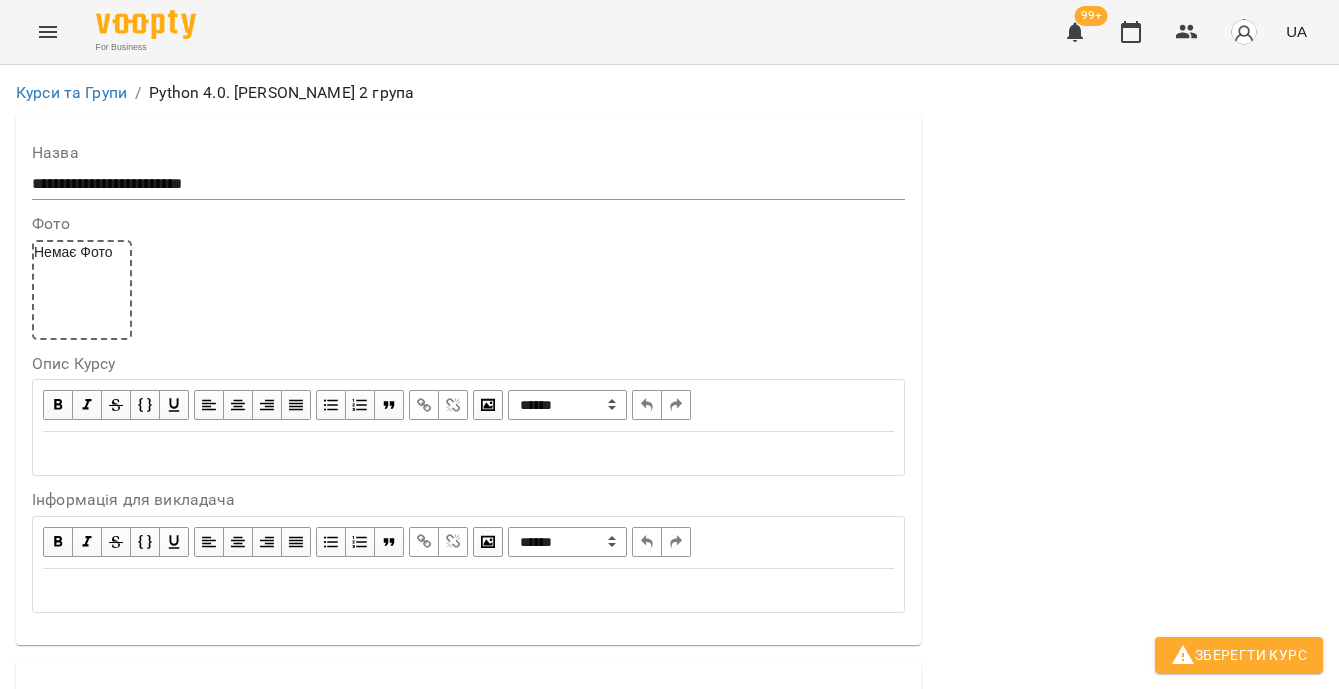 scroll, scrollTop: 473, scrollLeft: 0, axis: vertical 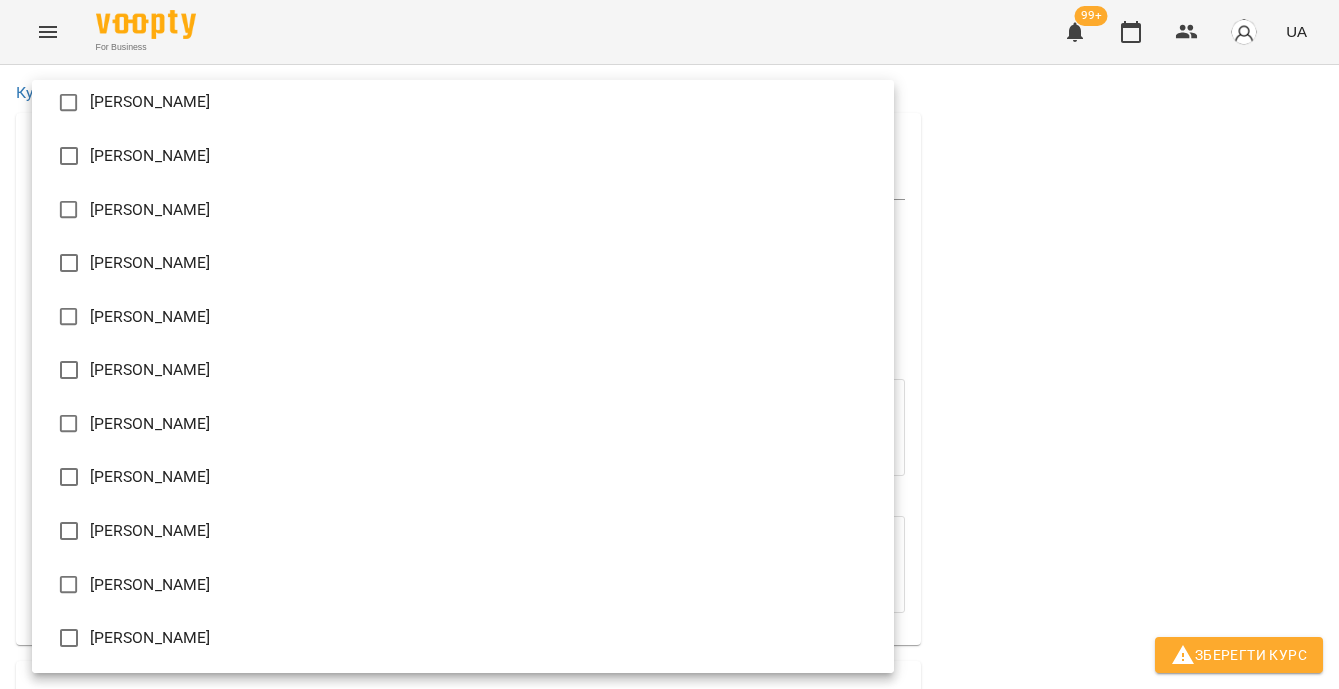 click on "[PERSON_NAME]" at bounding box center [463, 585] 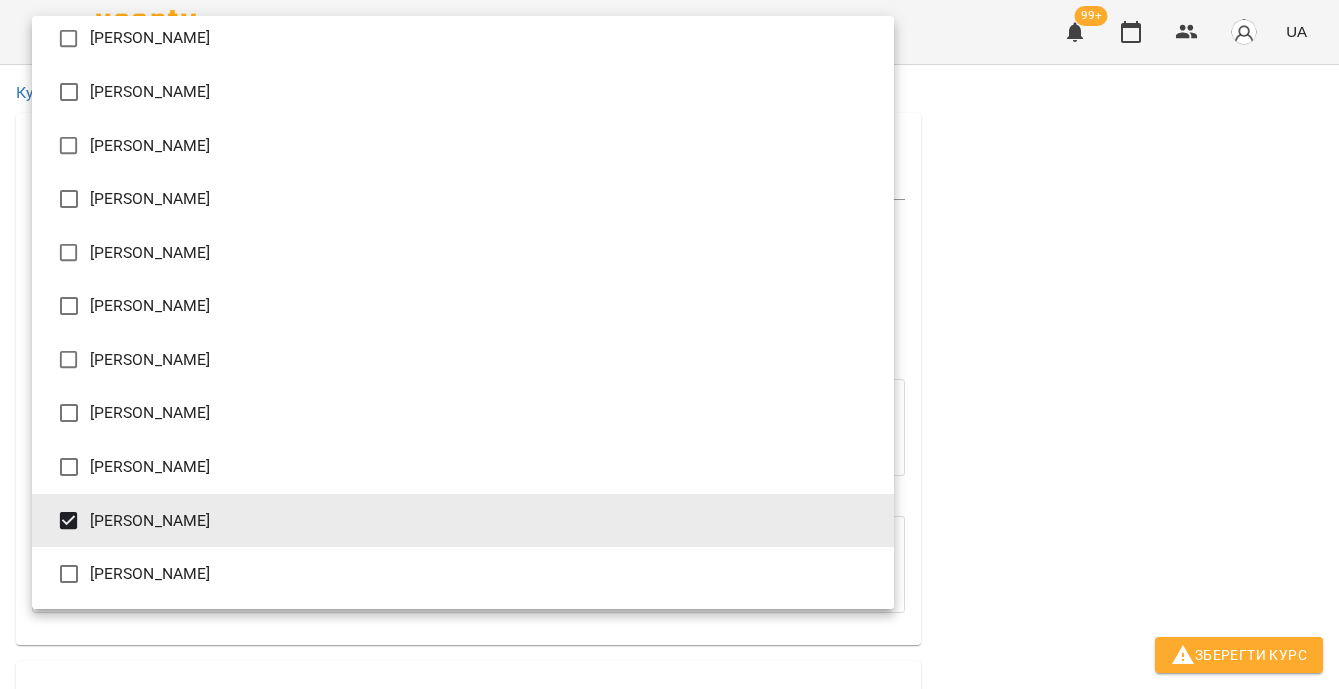 click at bounding box center (669, 344) 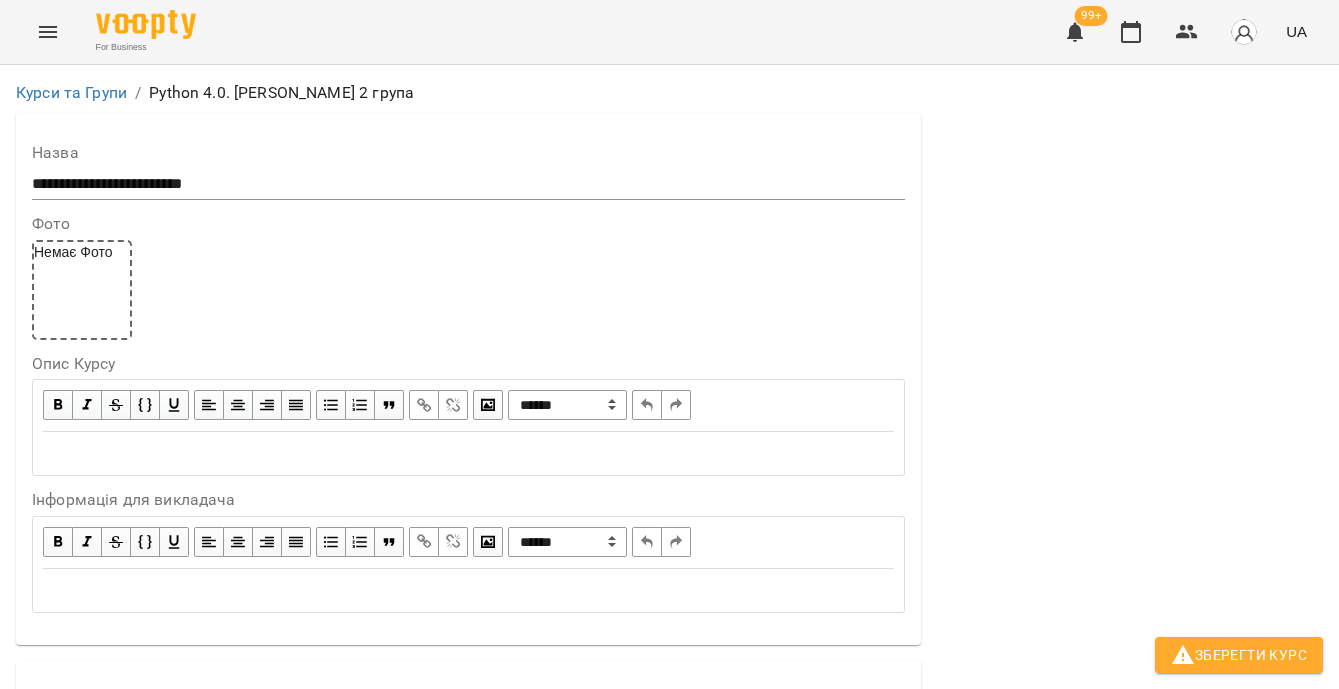 scroll, scrollTop: 823, scrollLeft: 0, axis: vertical 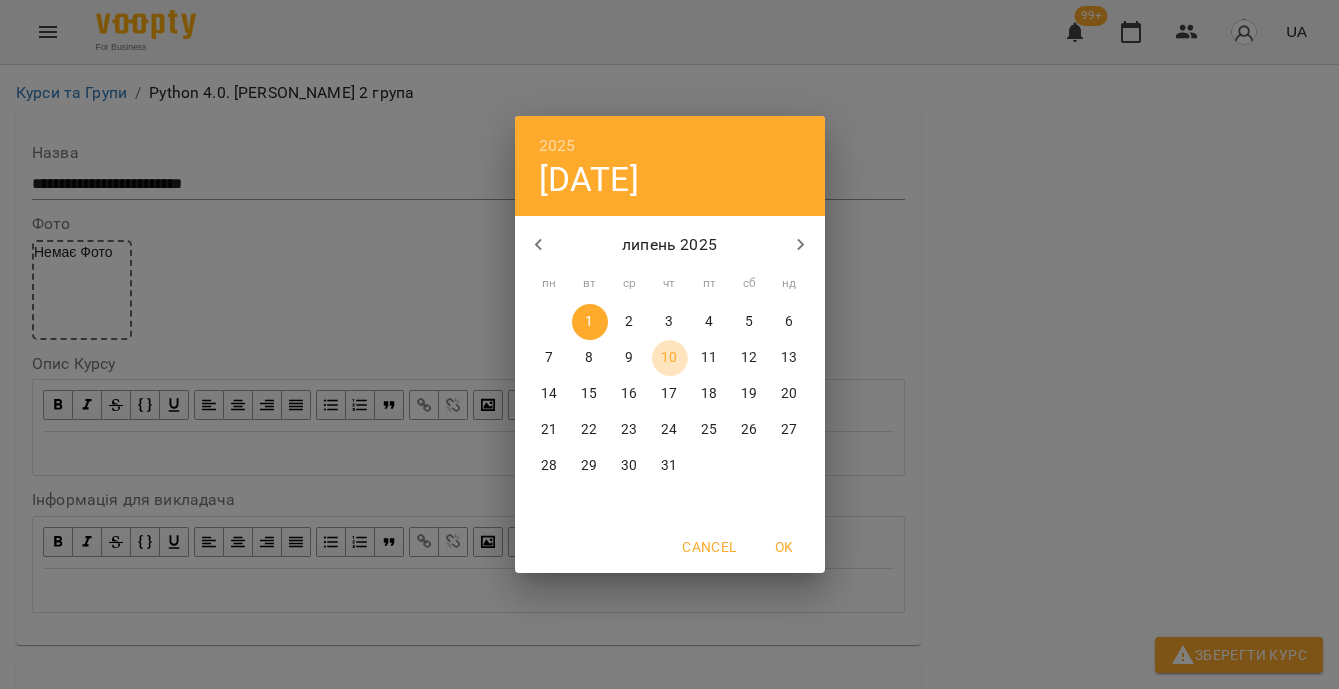 click on "10" at bounding box center (669, 358) 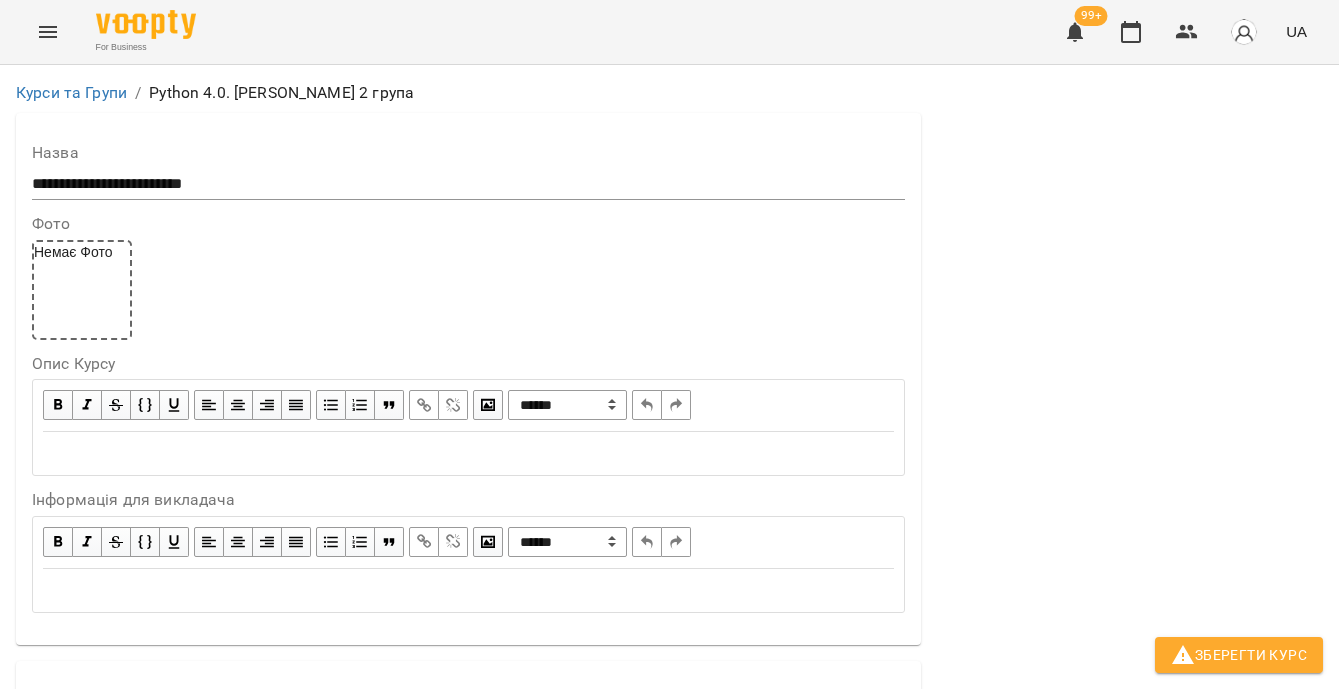 click on "**********" at bounding box center [315, 1782] 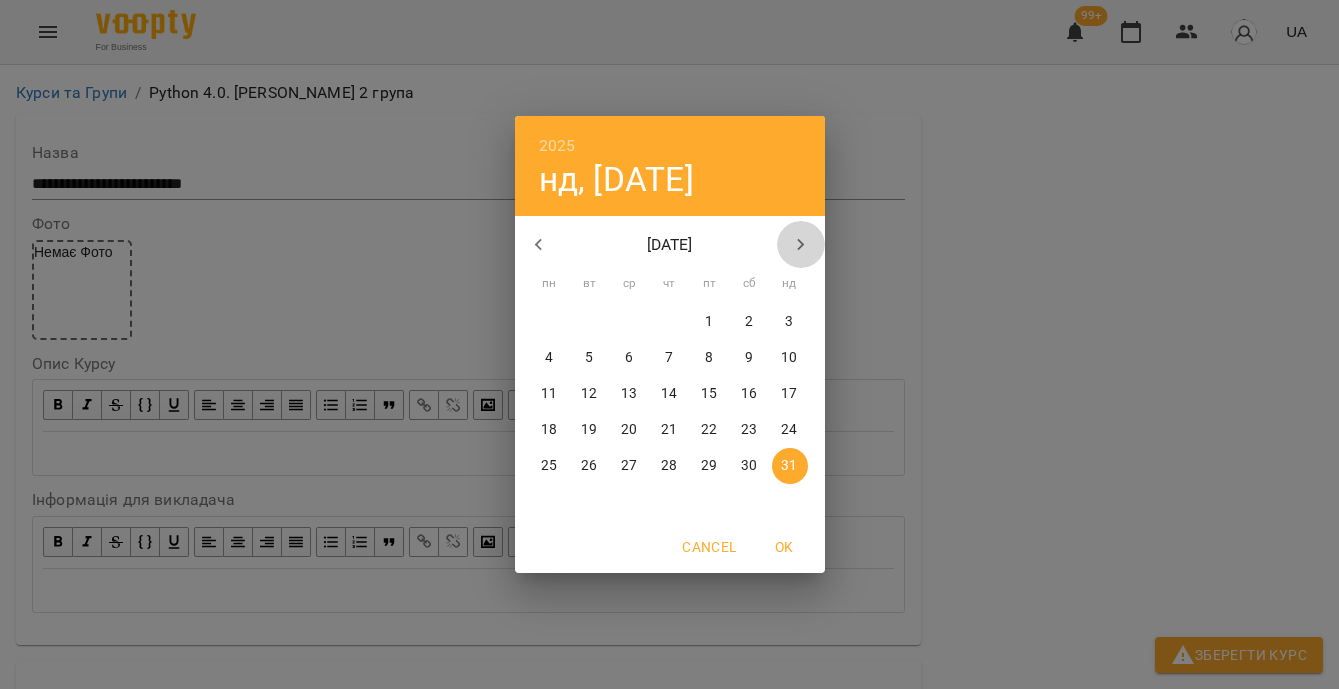 click 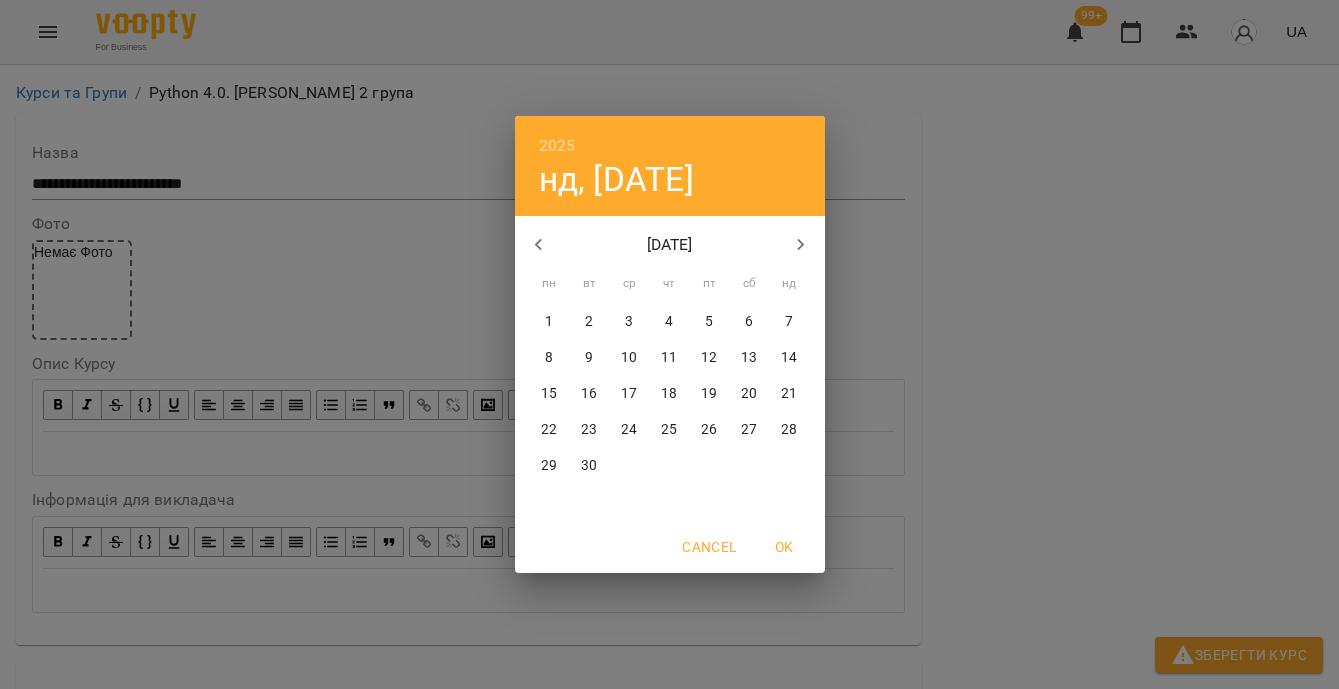 click on "2" at bounding box center [589, 322] 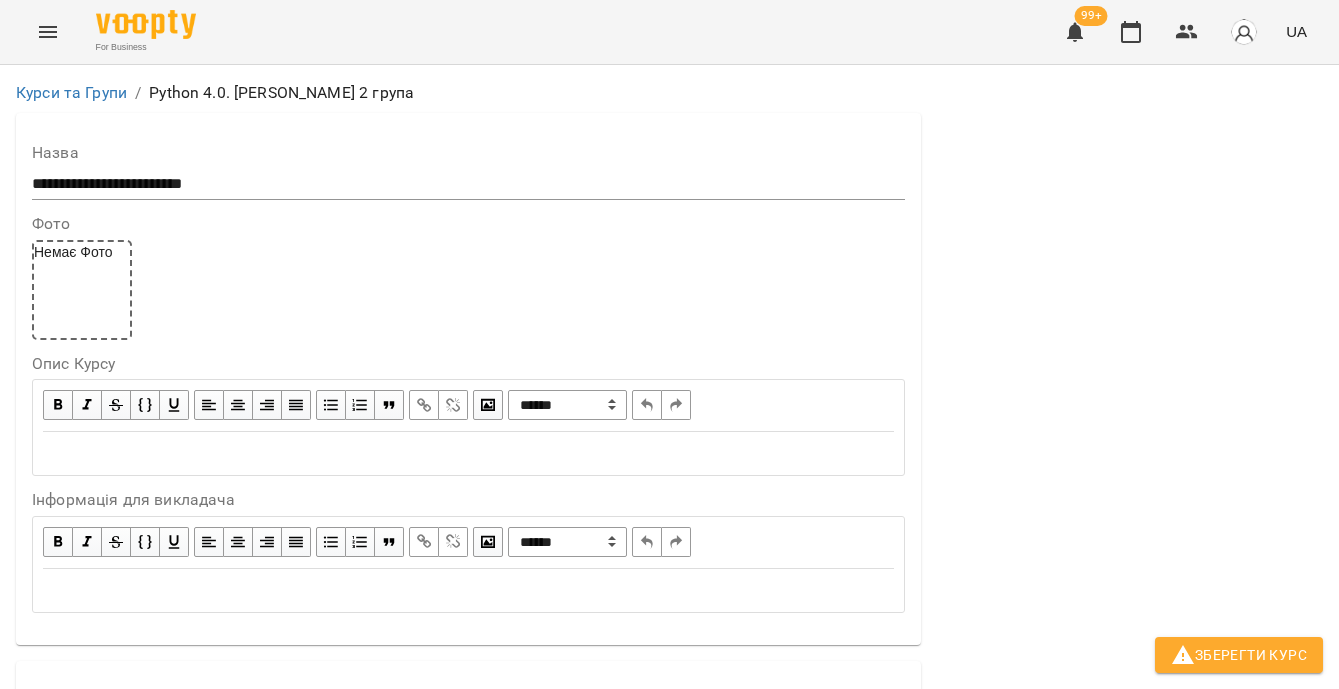scroll, scrollTop: 1807, scrollLeft: 0, axis: vertical 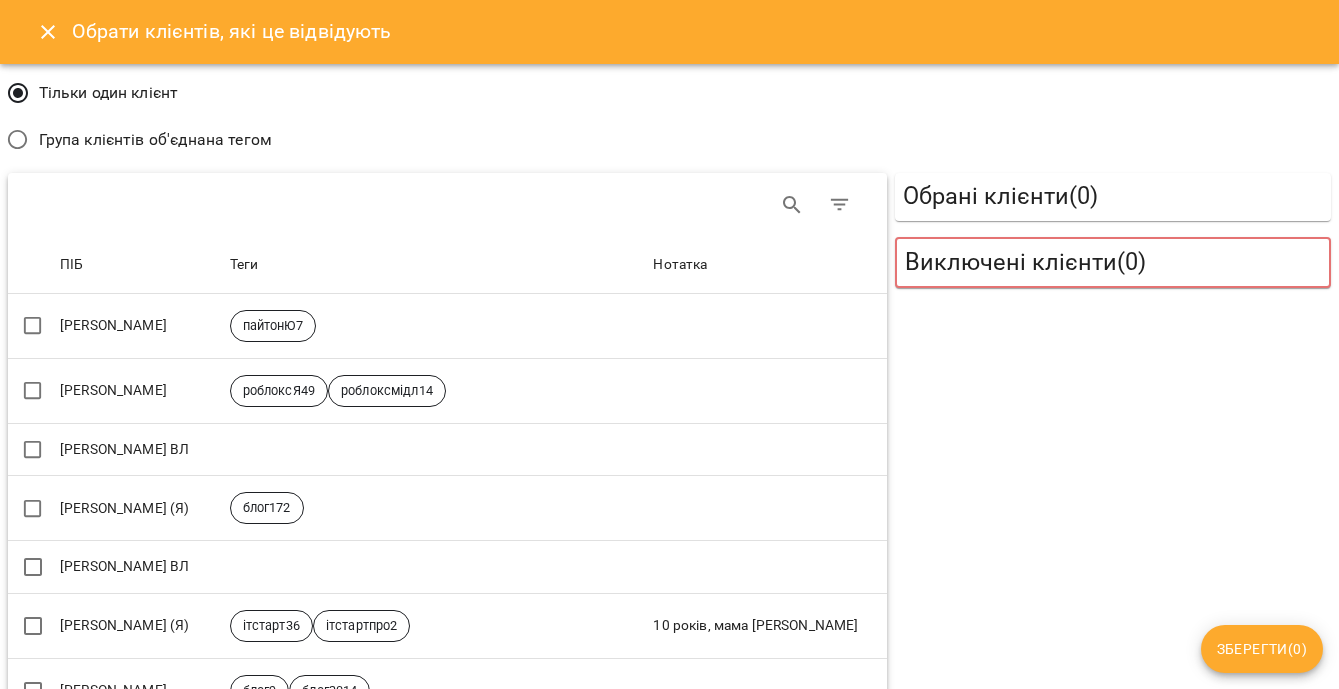 click on "Група клієнтів об'єднана тегом" at bounding box center (155, 140) 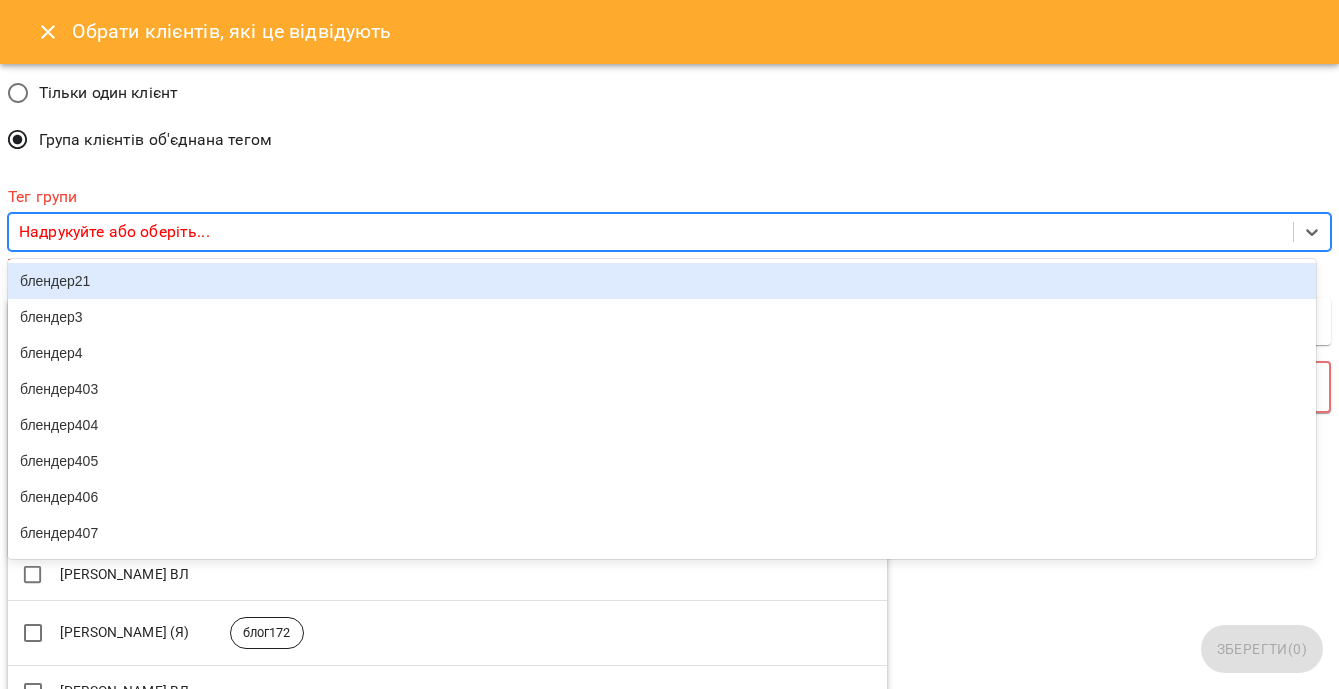 click on "Надрукуйте або оберіть..." at bounding box center [114, 232] 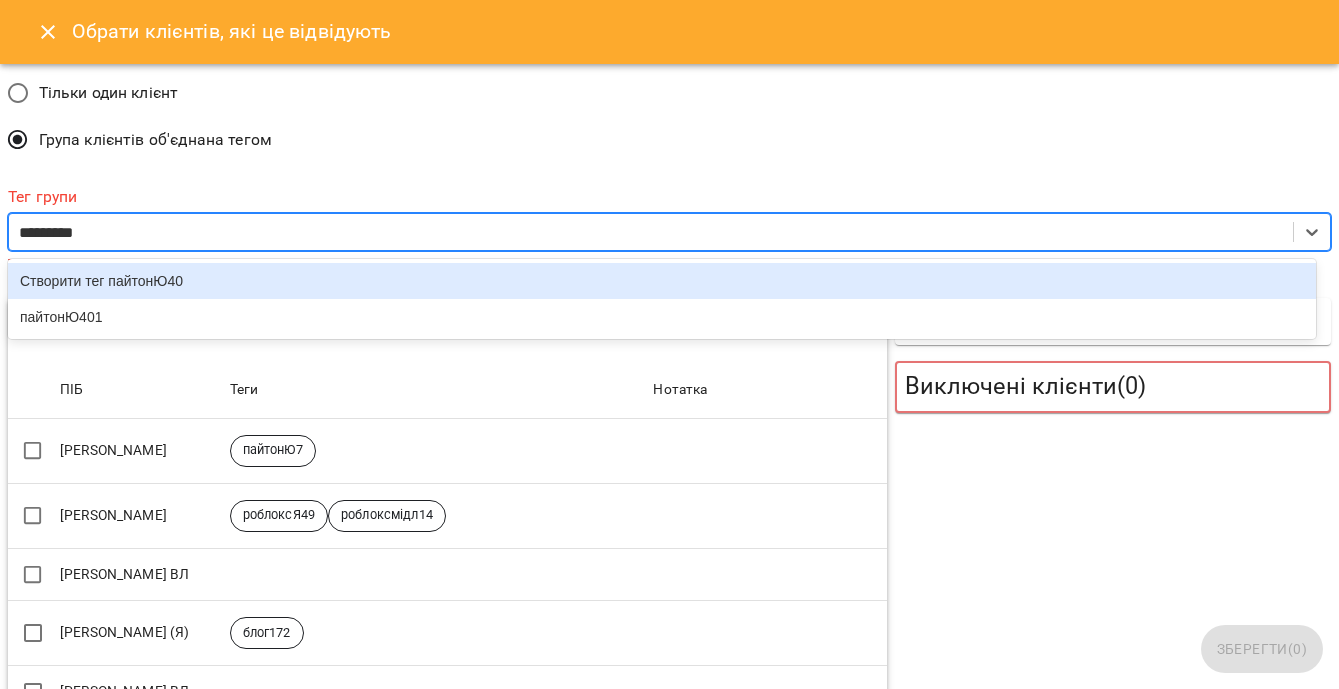 type on "**********" 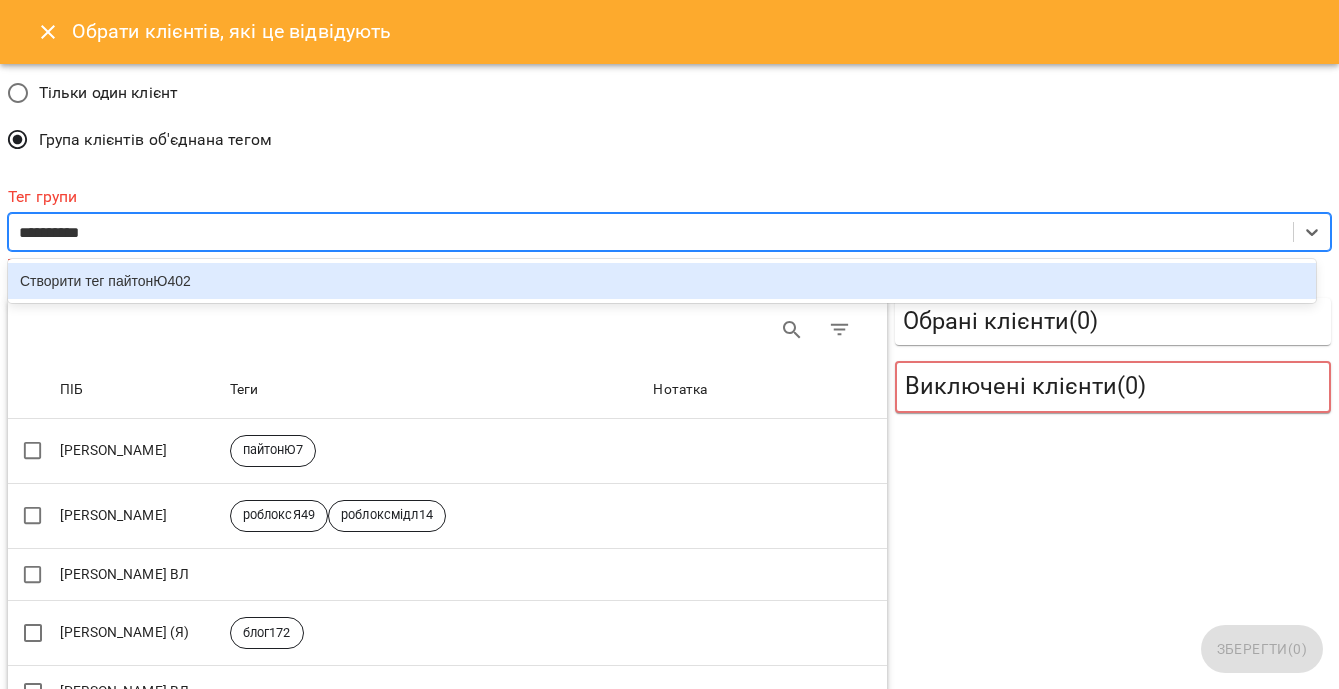 click on "Створити тег пайтонЮ402" at bounding box center (662, 281) 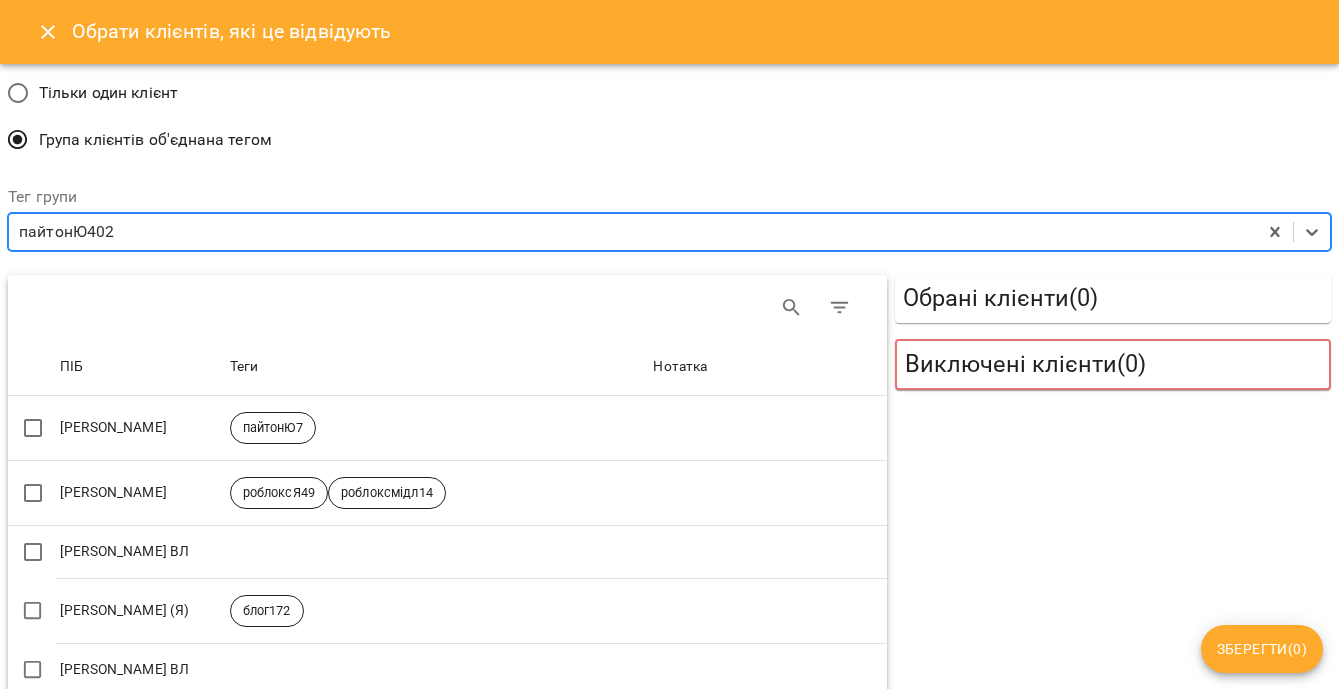 click on "Зберегти ( 0 )" at bounding box center [1262, 649] 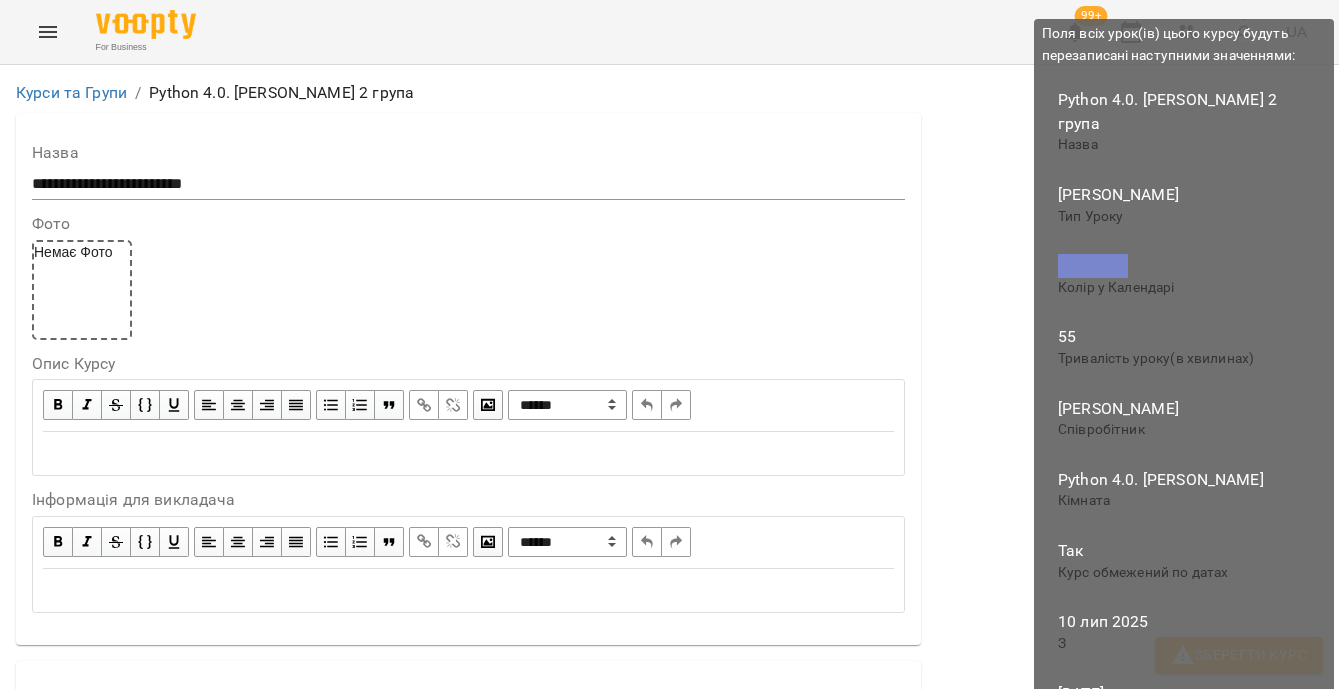click on "Зберегти Курс" at bounding box center (1239, 655) 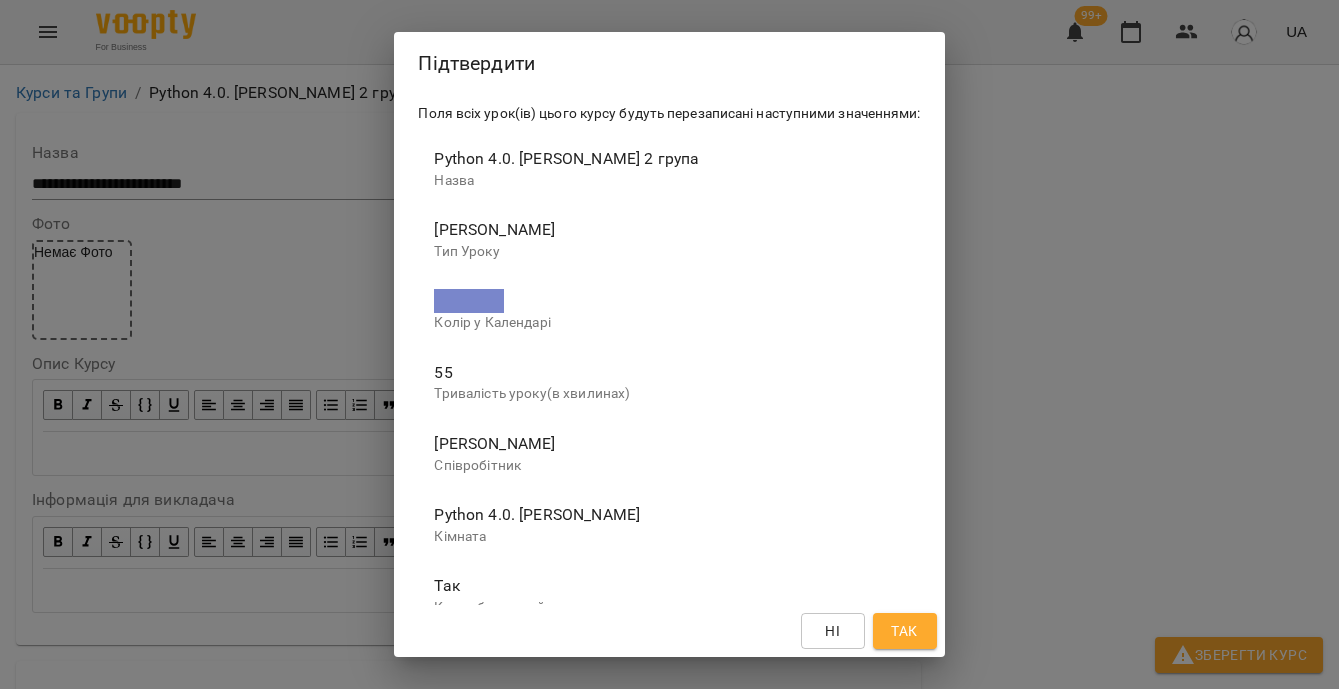 click on "Так" at bounding box center [904, 631] 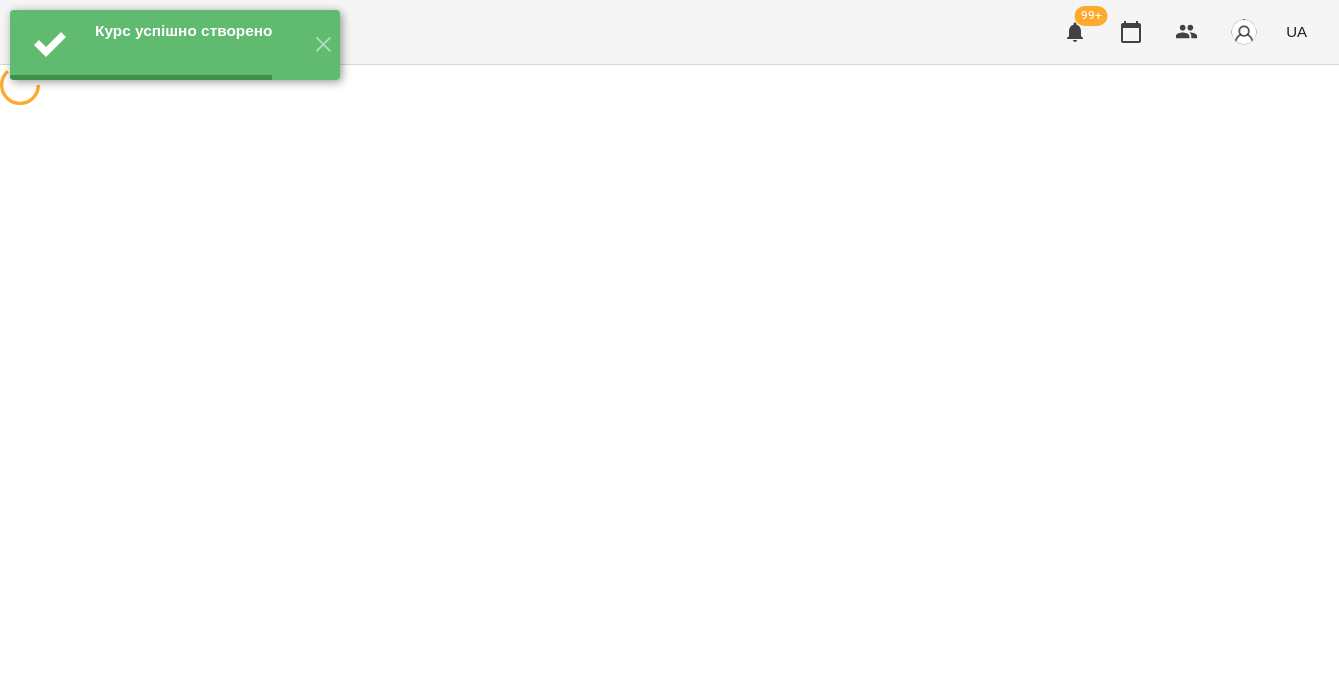 scroll, scrollTop: 0, scrollLeft: 0, axis: both 